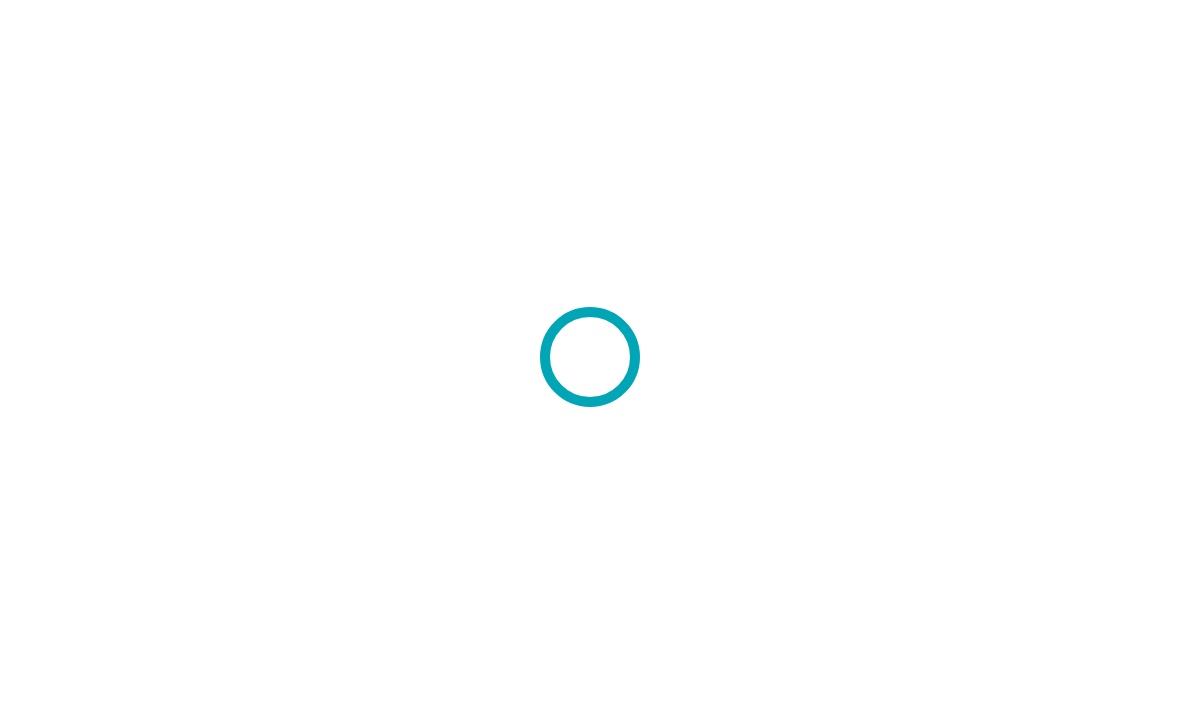 scroll, scrollTop: 0, scrollLeft: 0, axis: both 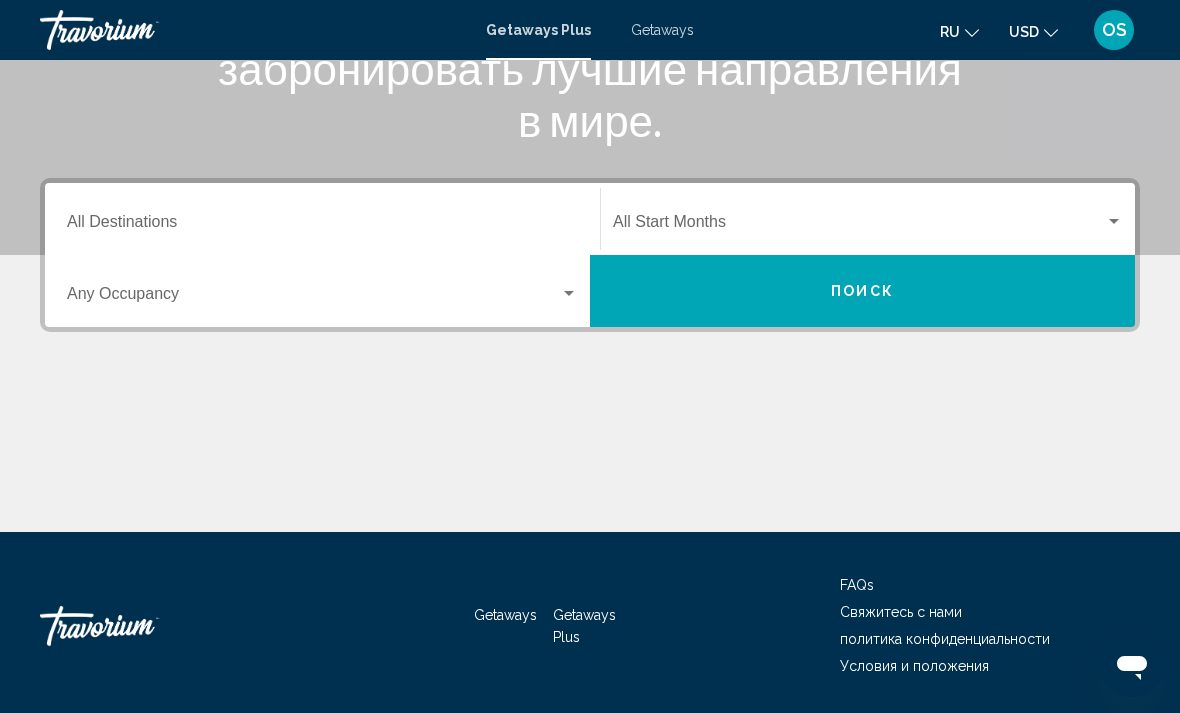 click at bounding box center [313, 298] 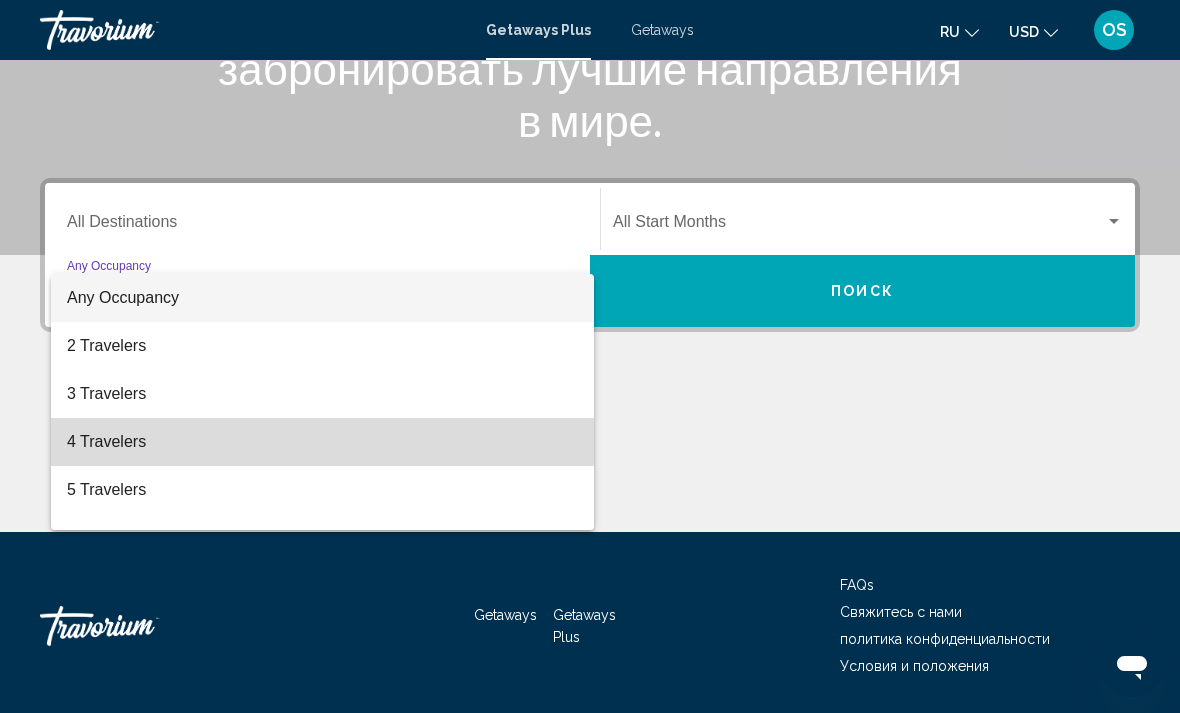 click on "4 Travelers" at bounding box center (322, 442) 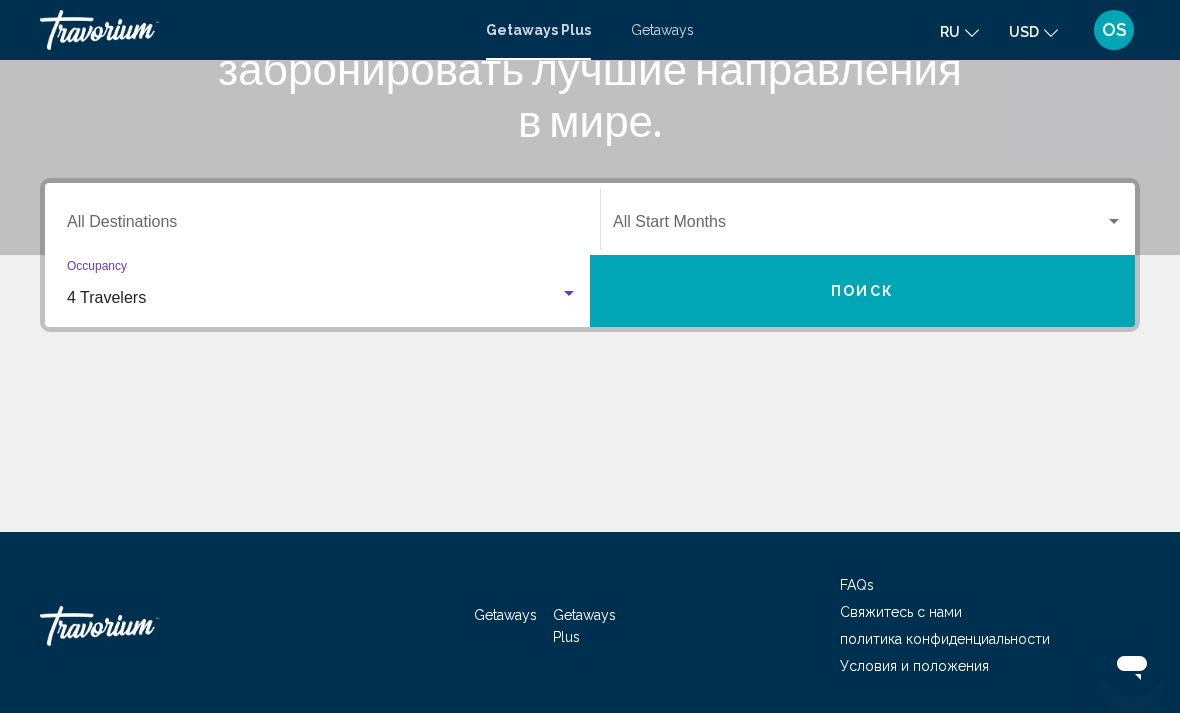 click at bounding box center (859, 226) 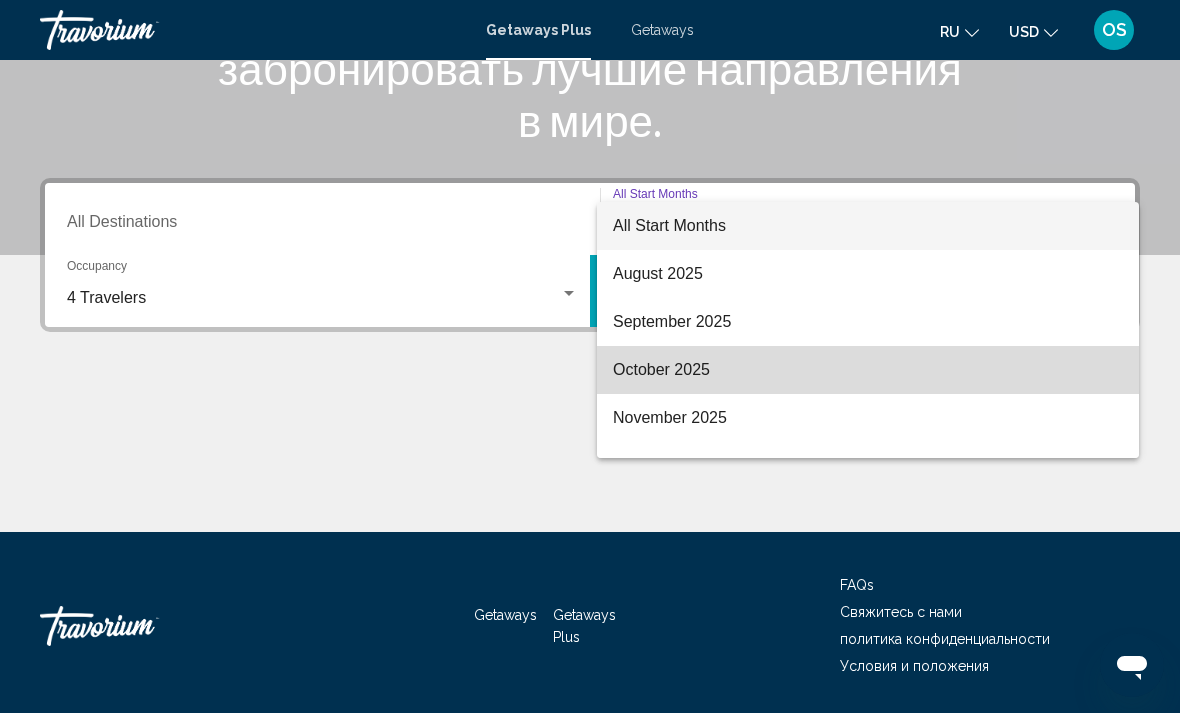 click on "October 2025" at bounding box center [868, 370] 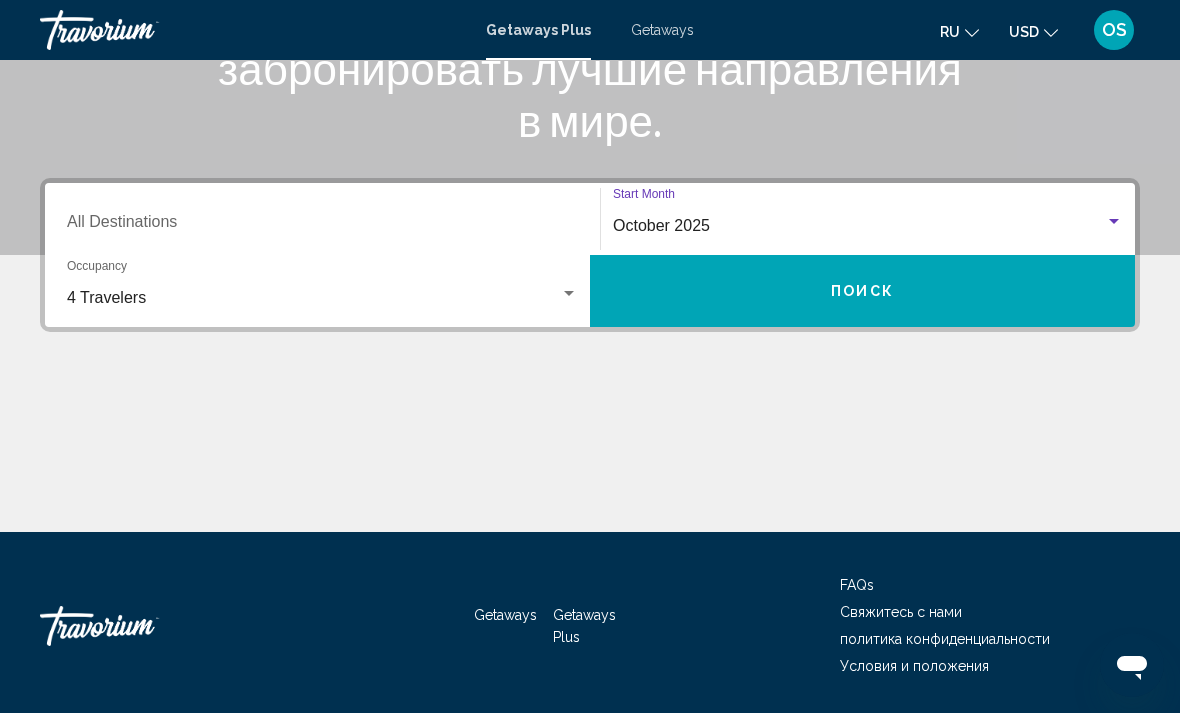 click on "Destination All Destinations" at bounding box center (322, 219) 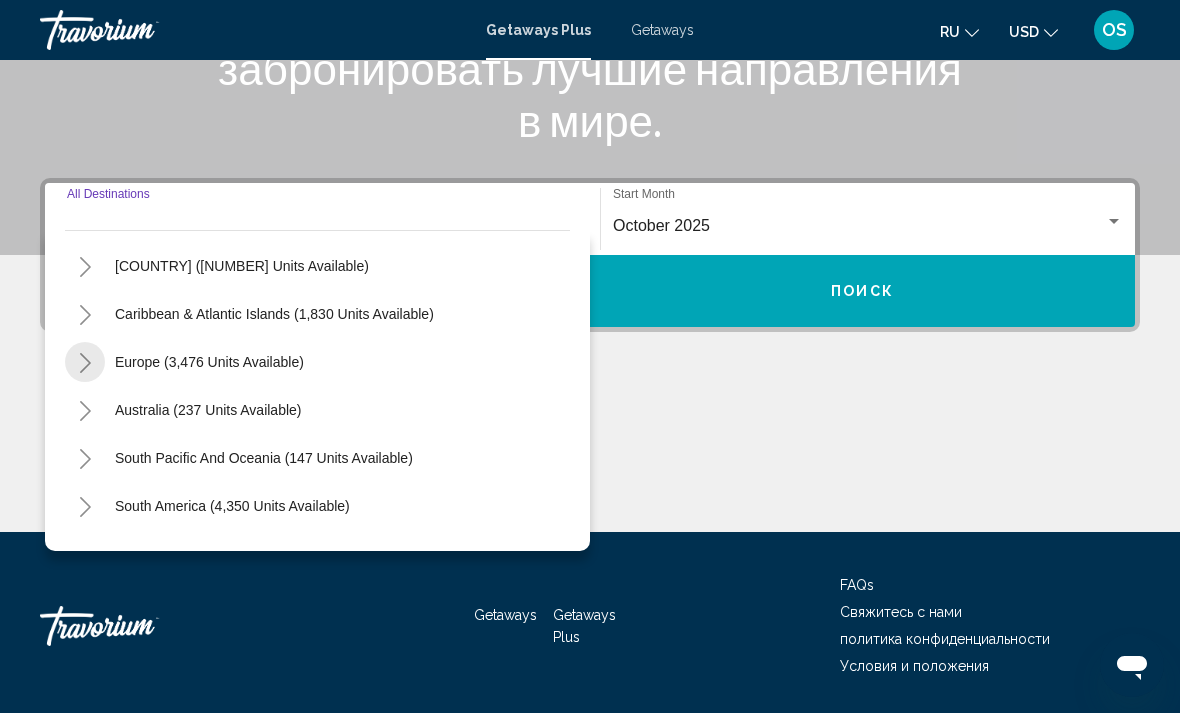 scroll, scrollTop: 145, scrollLeft: 0, axis: vertical 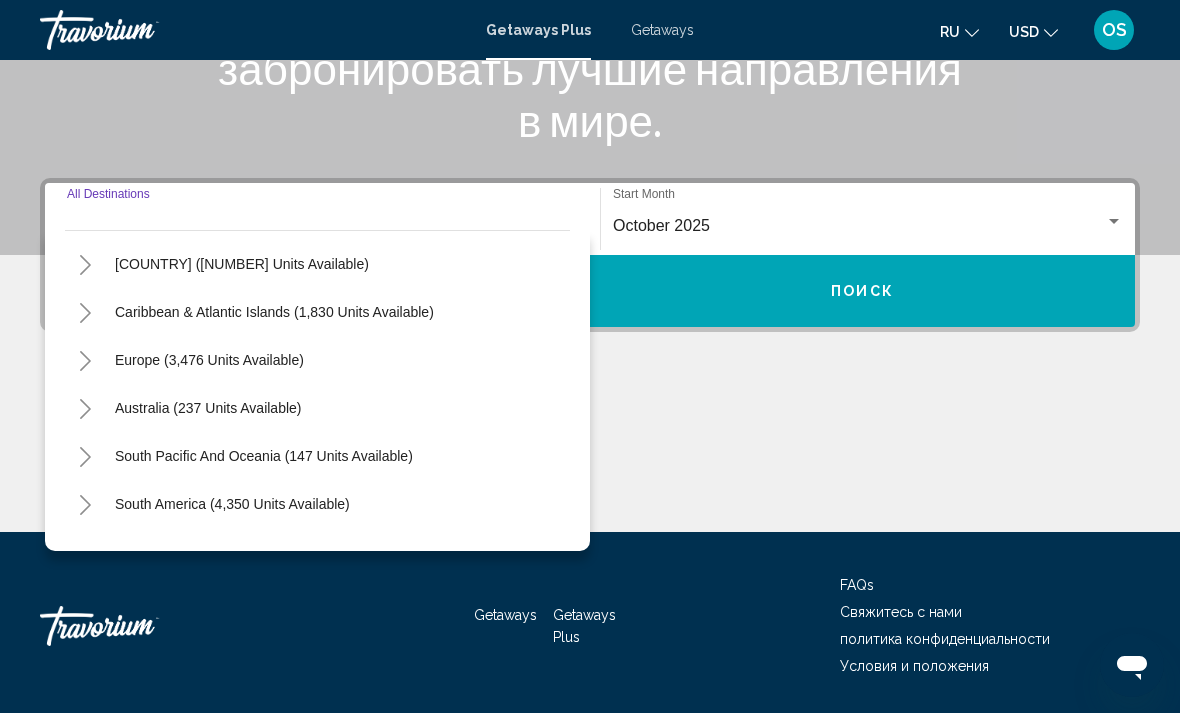 click 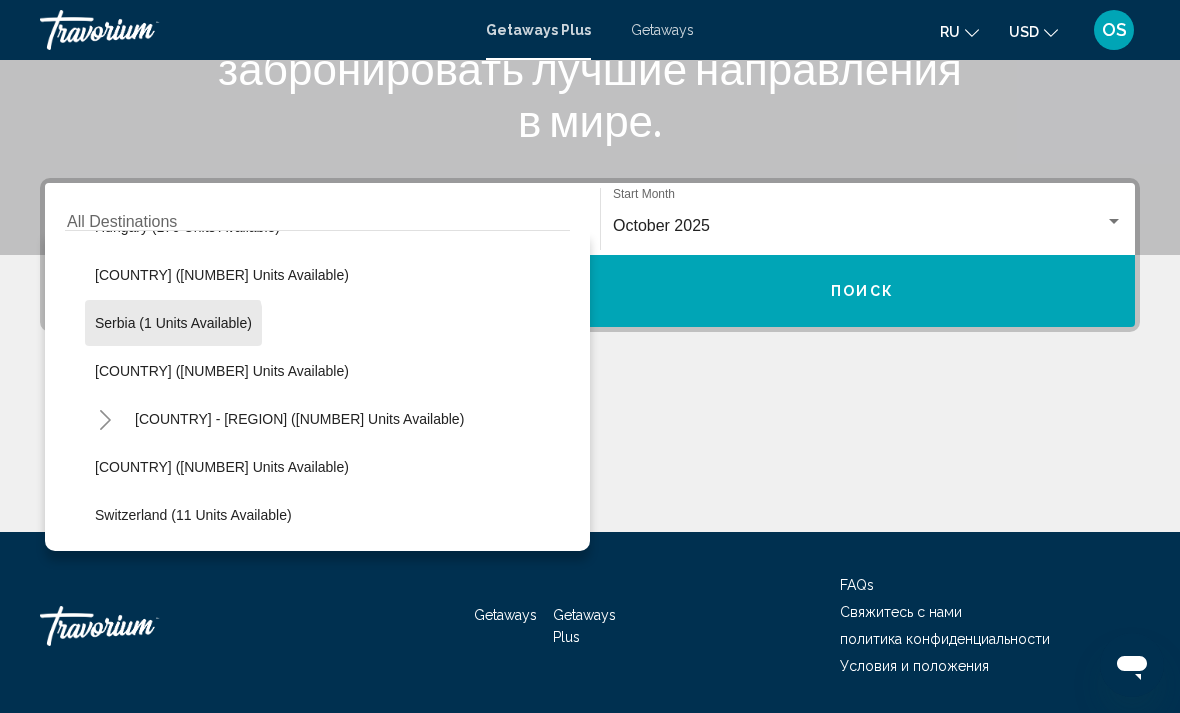 scroll, scrollTop: 666, scrollLeft: 0, axis: vertical 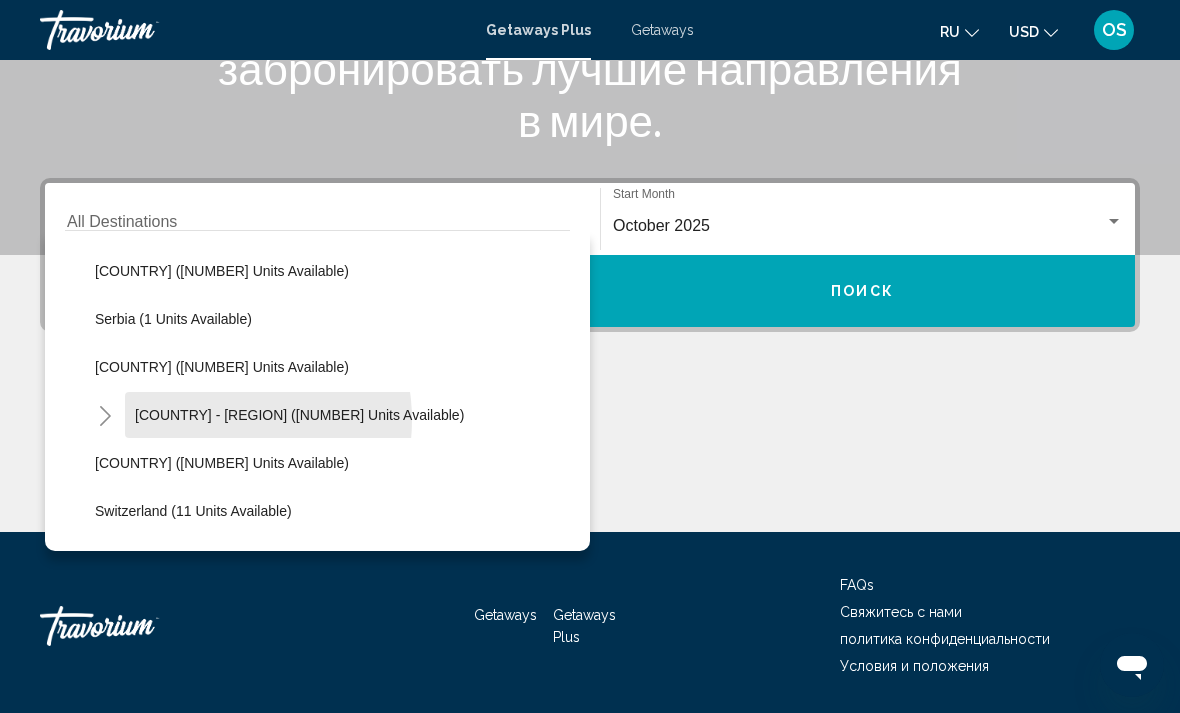 click on "[COUNTRY] - [REGION] ([NUMBER] units available)" 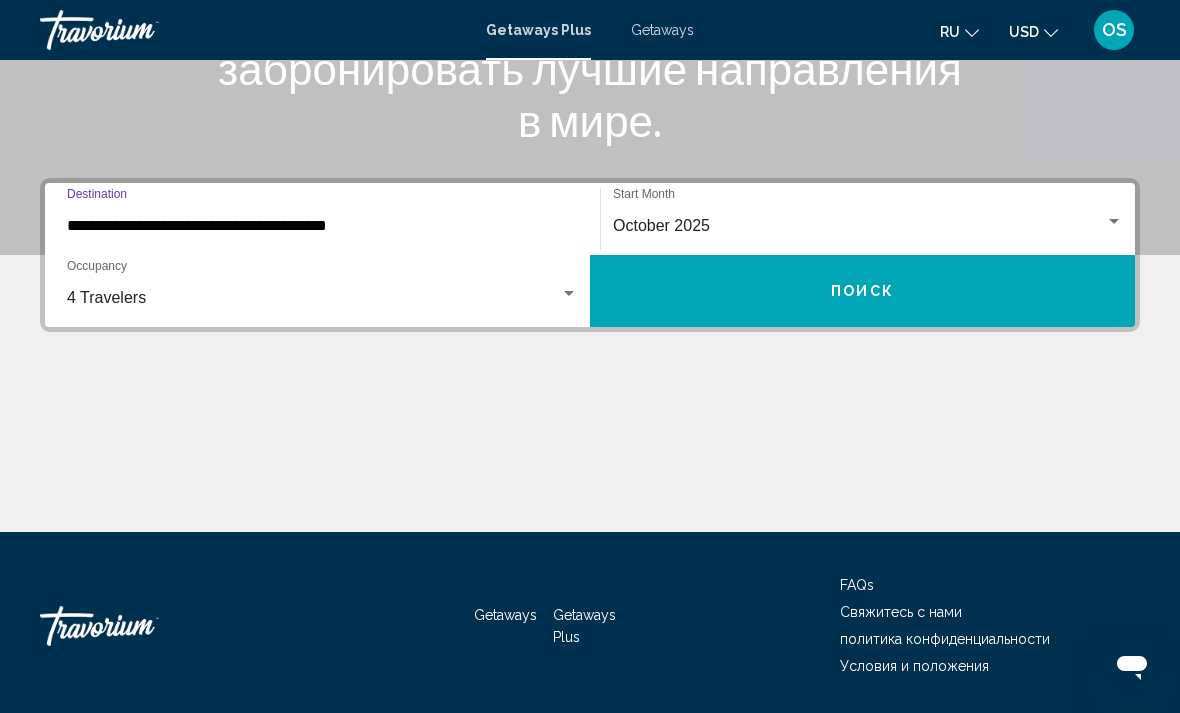 click on "Поиск" at bounding box center (862, 291) 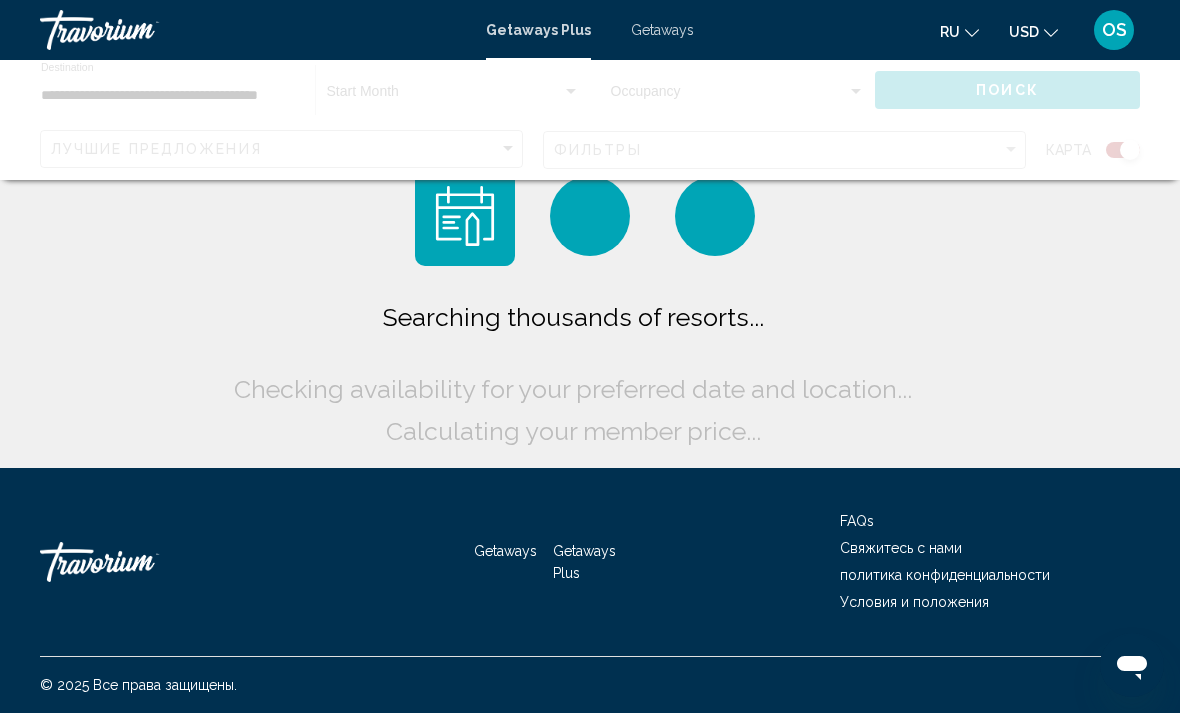 scroll, scrollTop: 0, scrollLeft: 0, axis: both 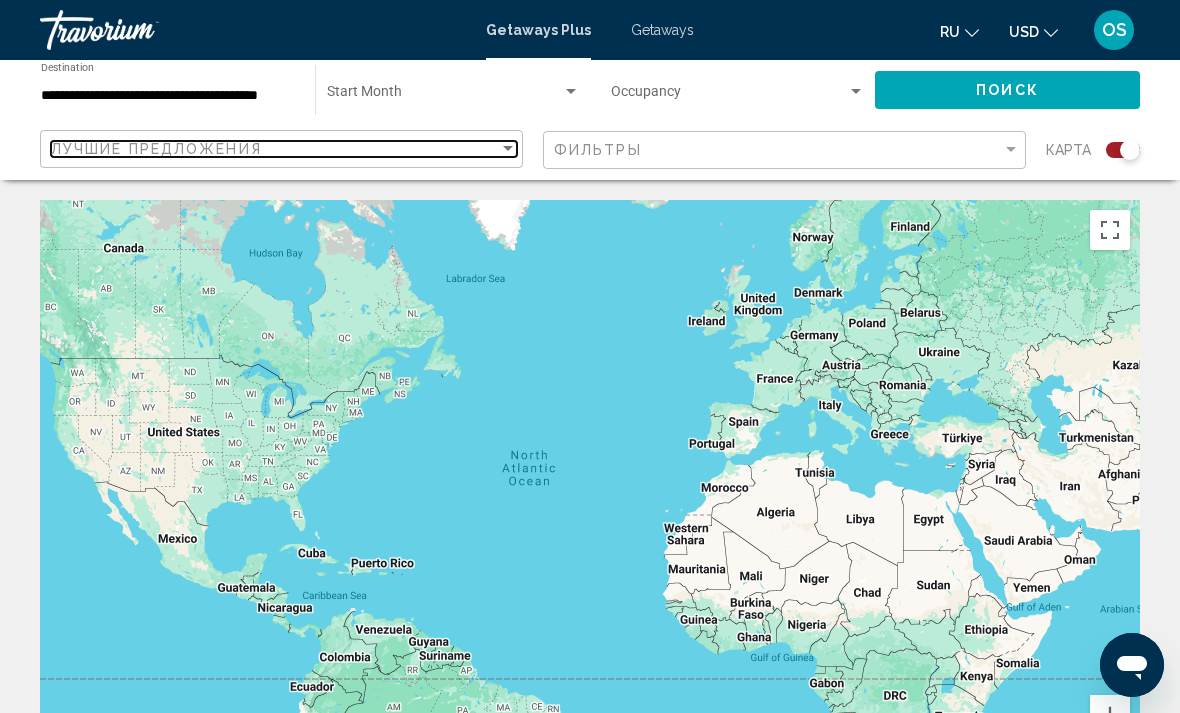 click at bounding box center (508, 149) 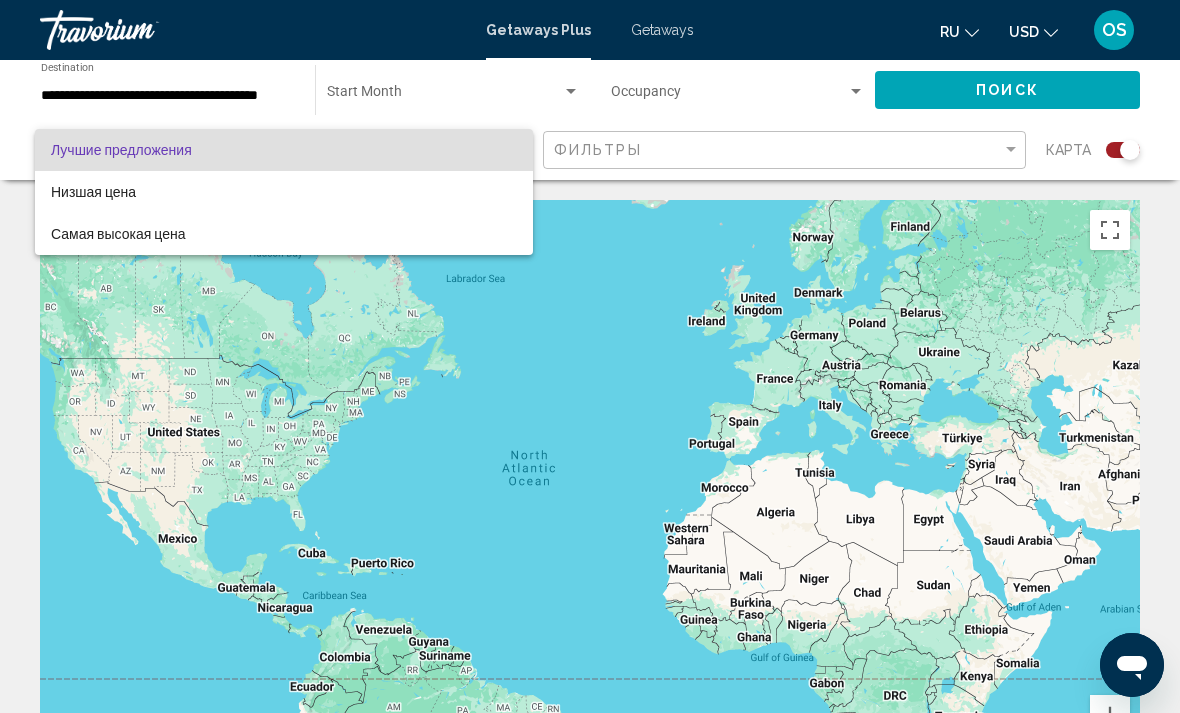 click at bounding box center [590, 356] 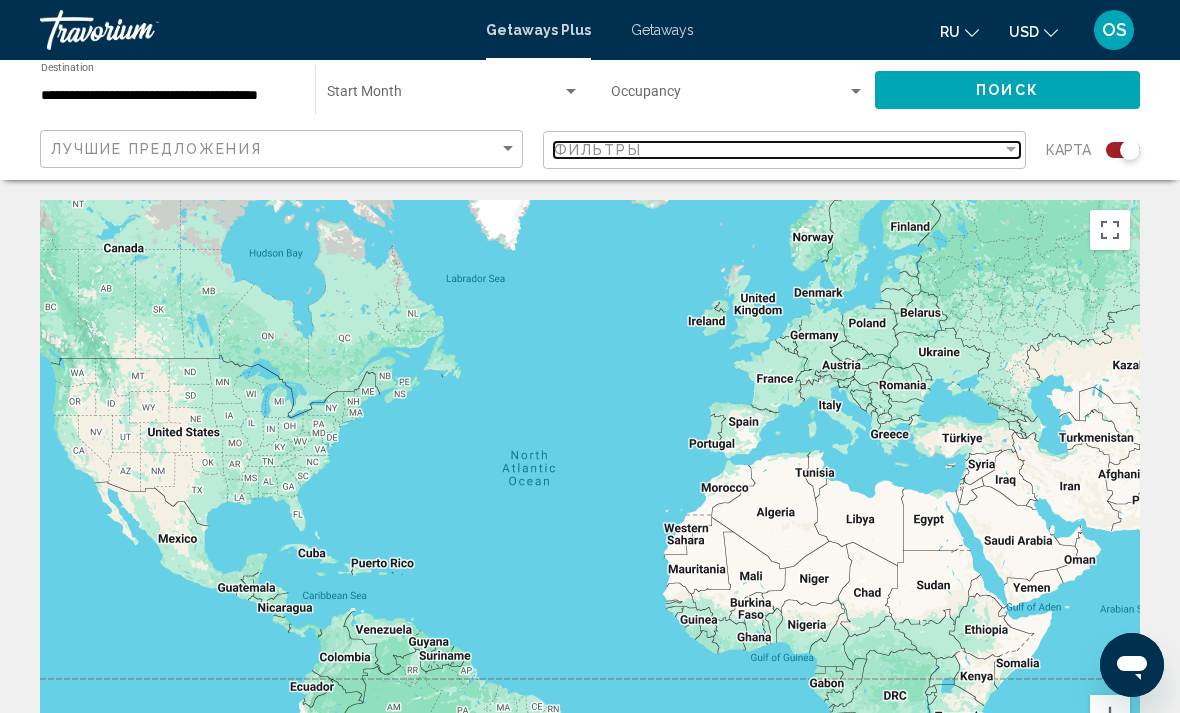 click at bounding box center [1011, 150] 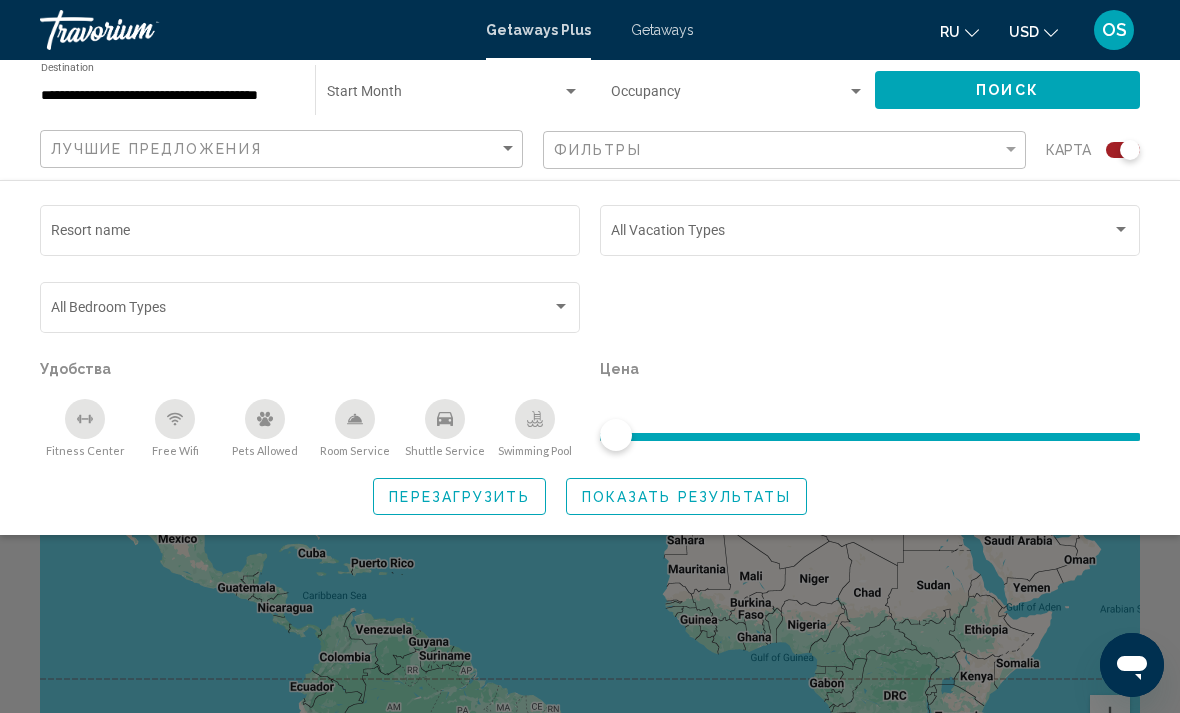 click at bounding box center [861, 234] 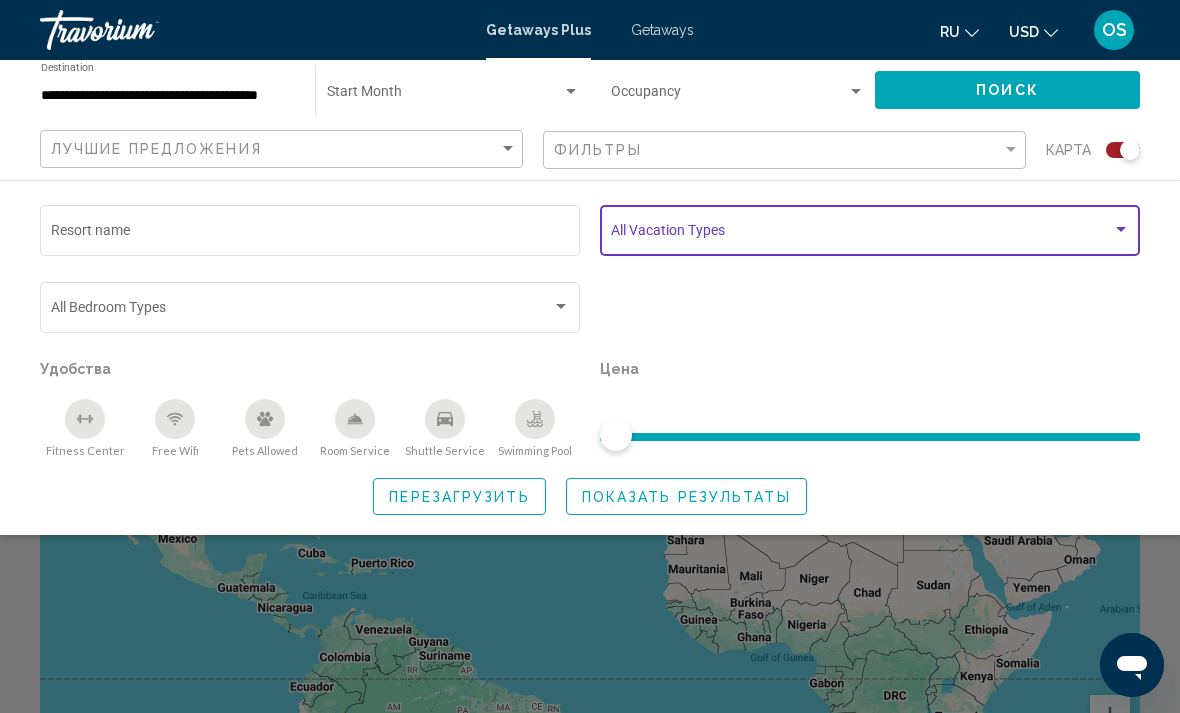 click on "Getaways" at bounding box center (662, 30) 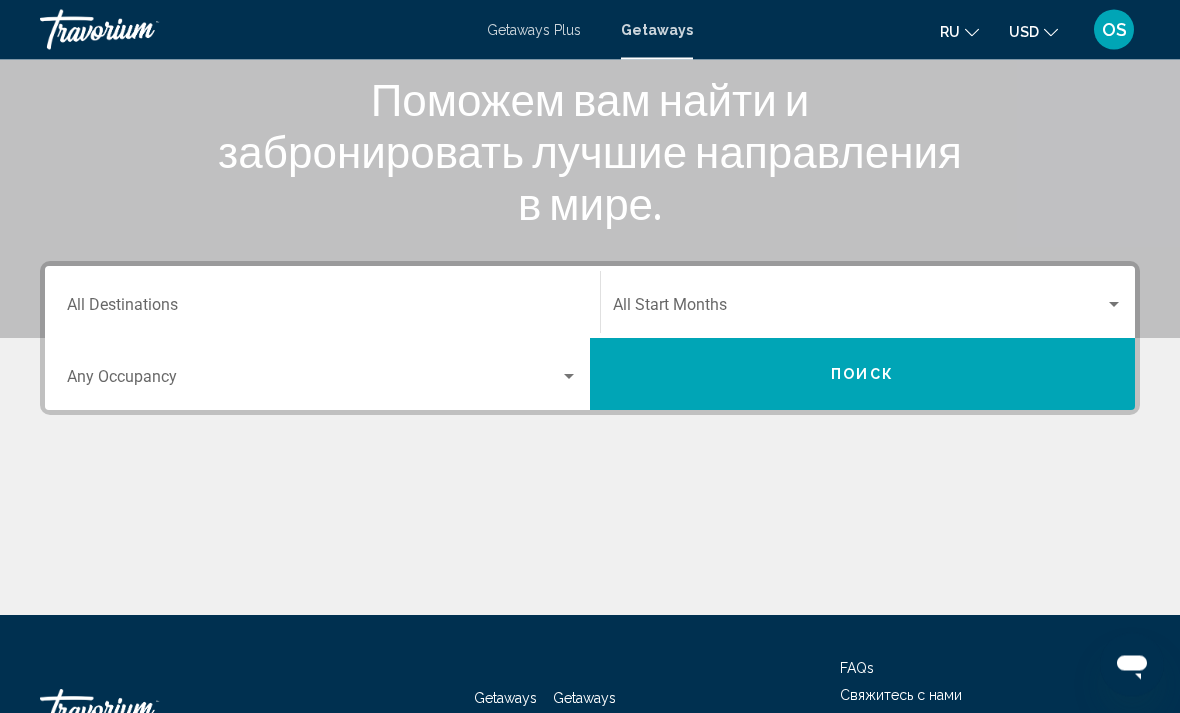 scroll, scrollTop: 263, scrollLeft: 0, axis: vertical 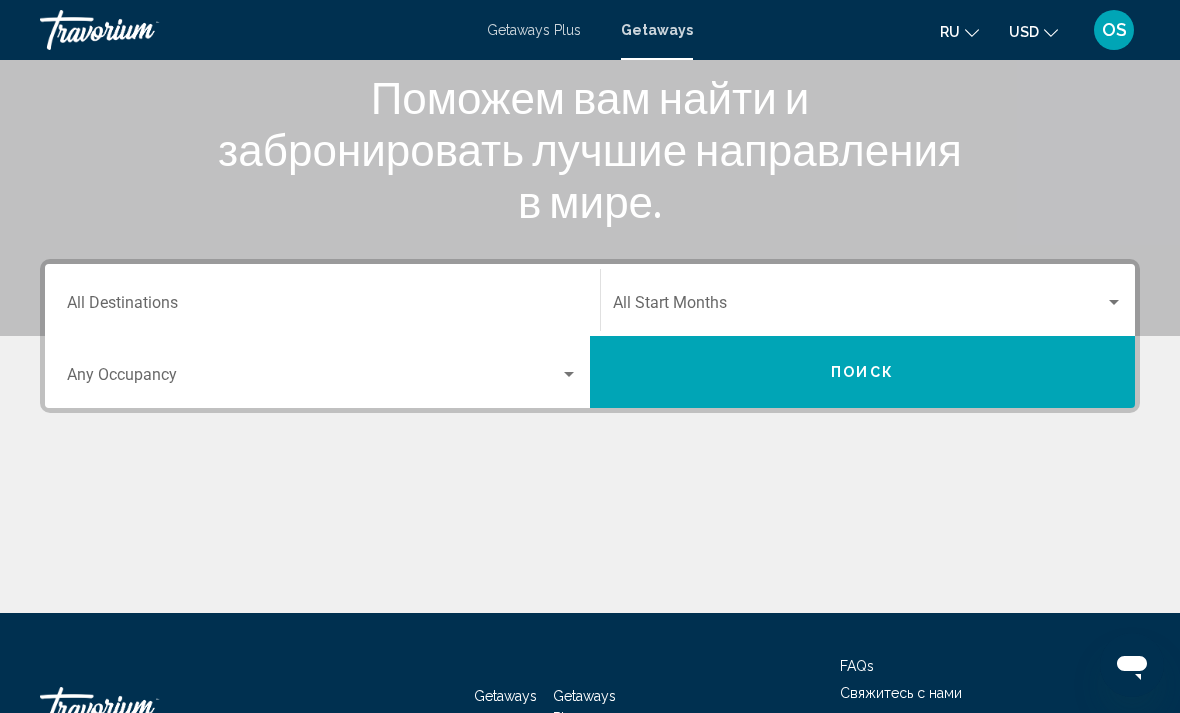 click on "Destination All Destinations" at bounding box center [322, 307] 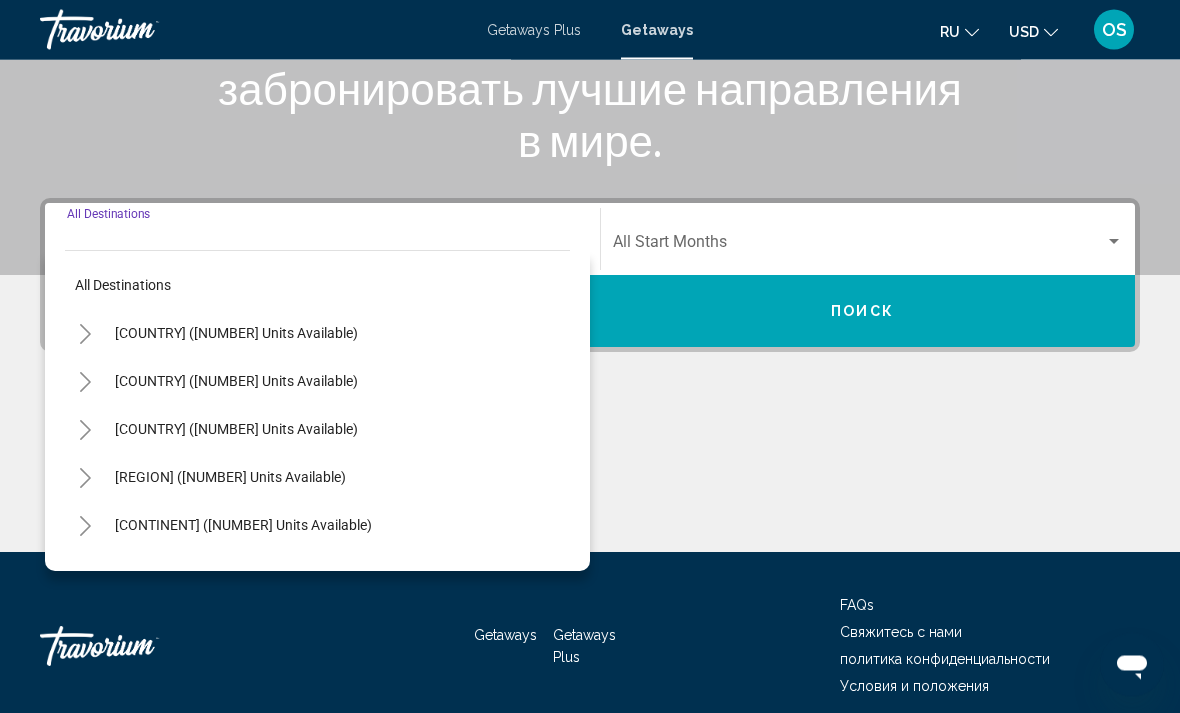 scroll, scrollTop: 345, scrollLeft: 0, axis: vertical 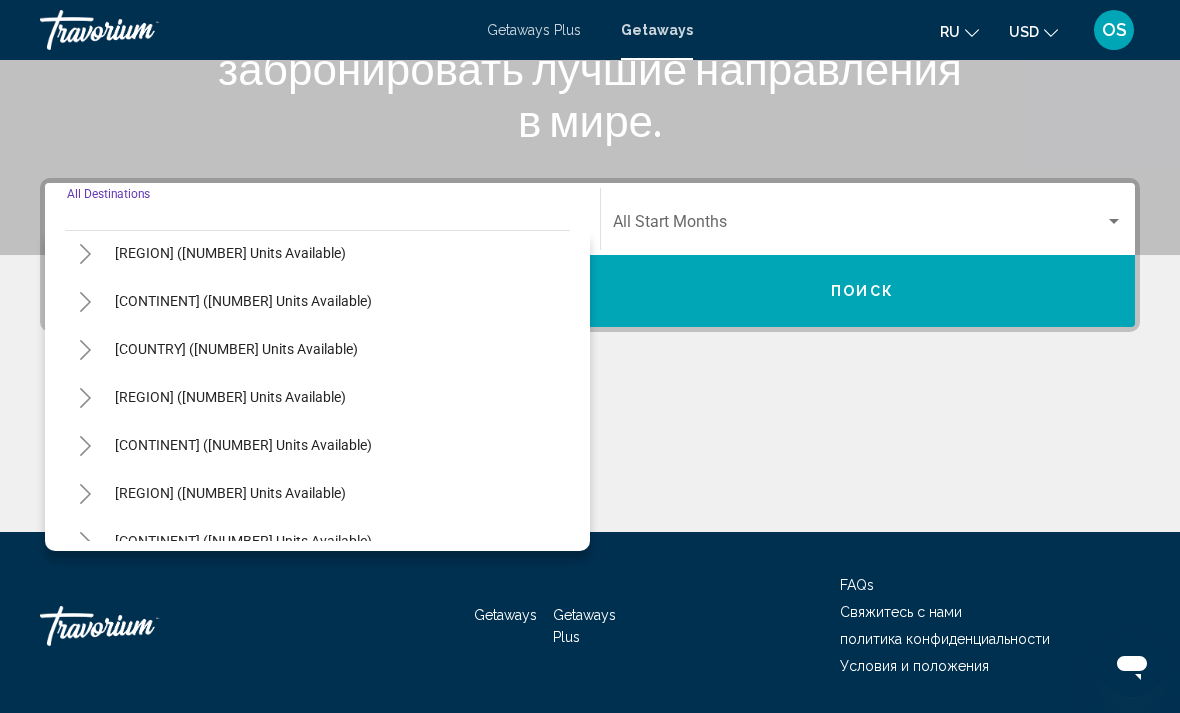 click 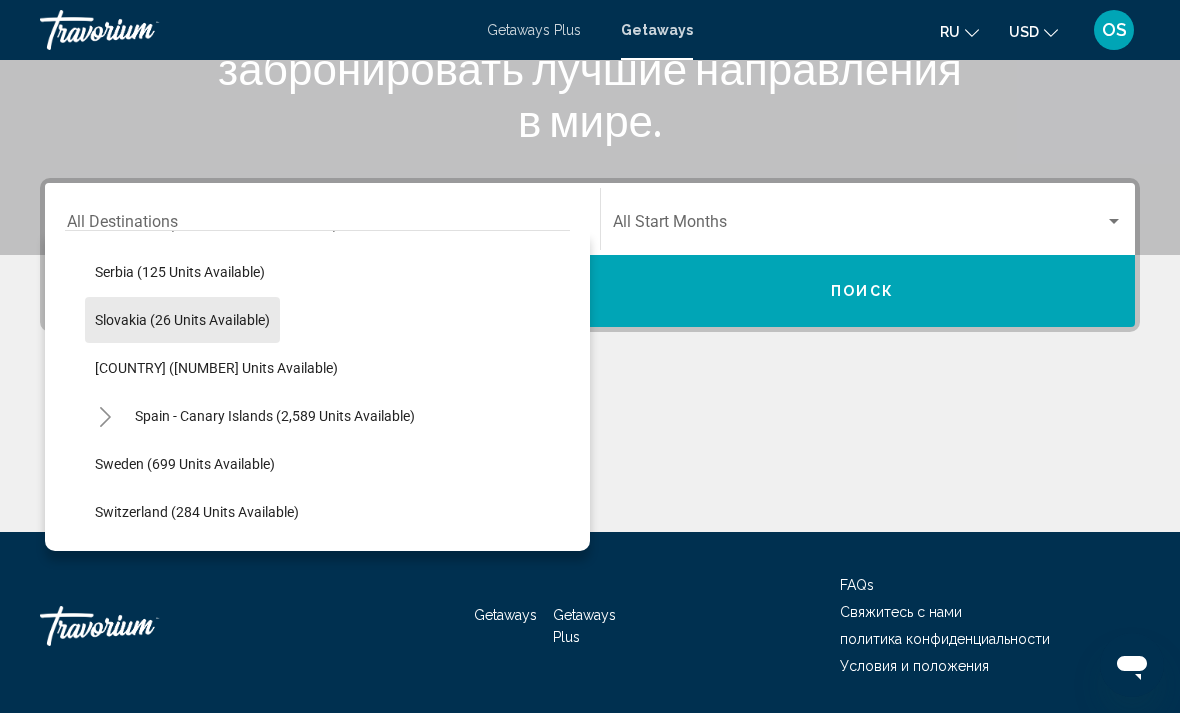 scroll, scrollTop: 961, scrollLeft: 0, axis: vertical 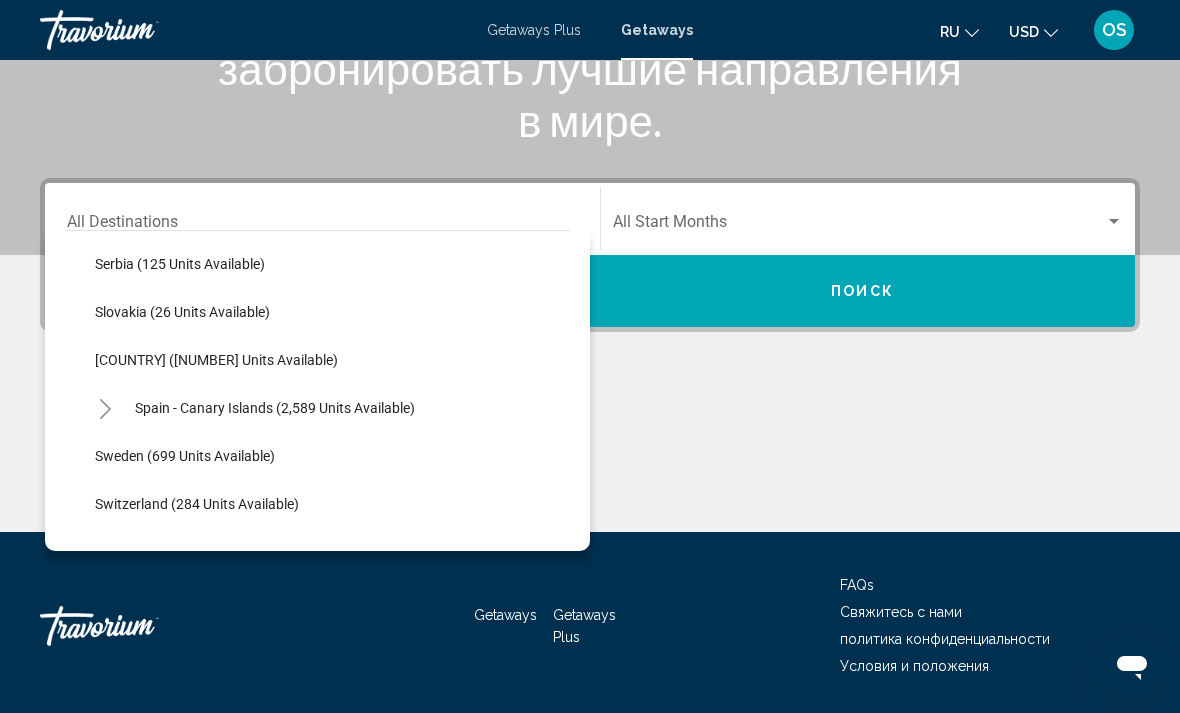 click on "Spain - Canary Islands (2,589 units available)" 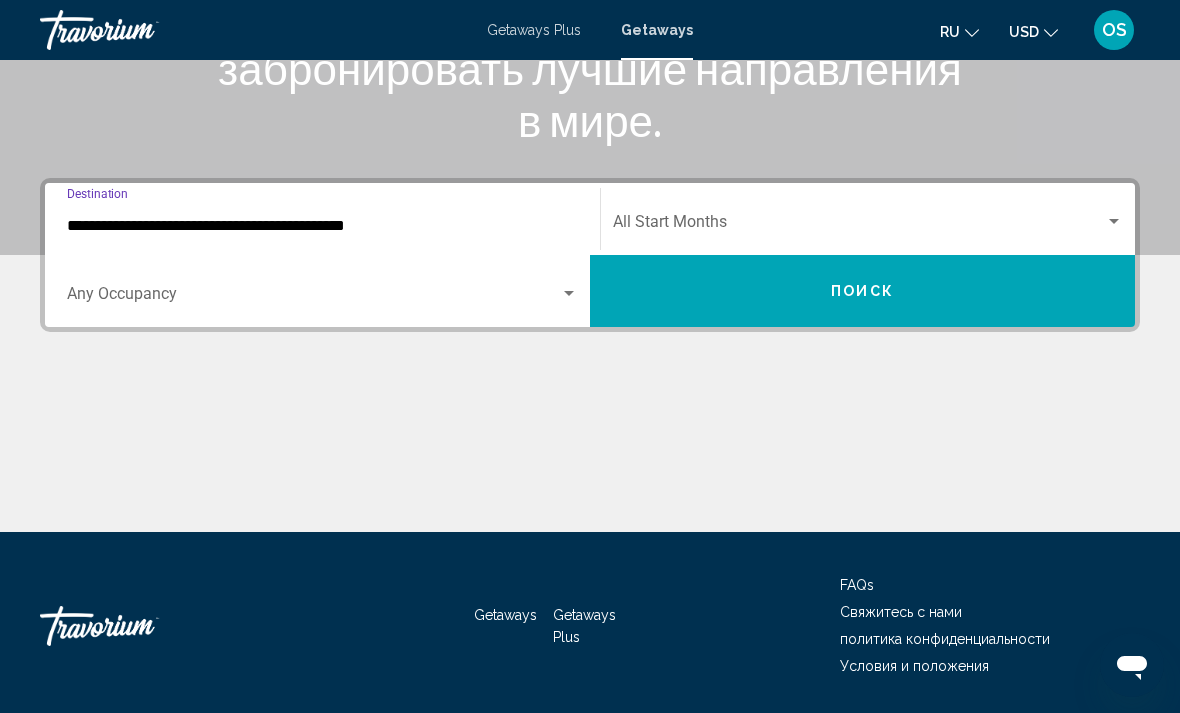 click at bounding box center (569, 294) 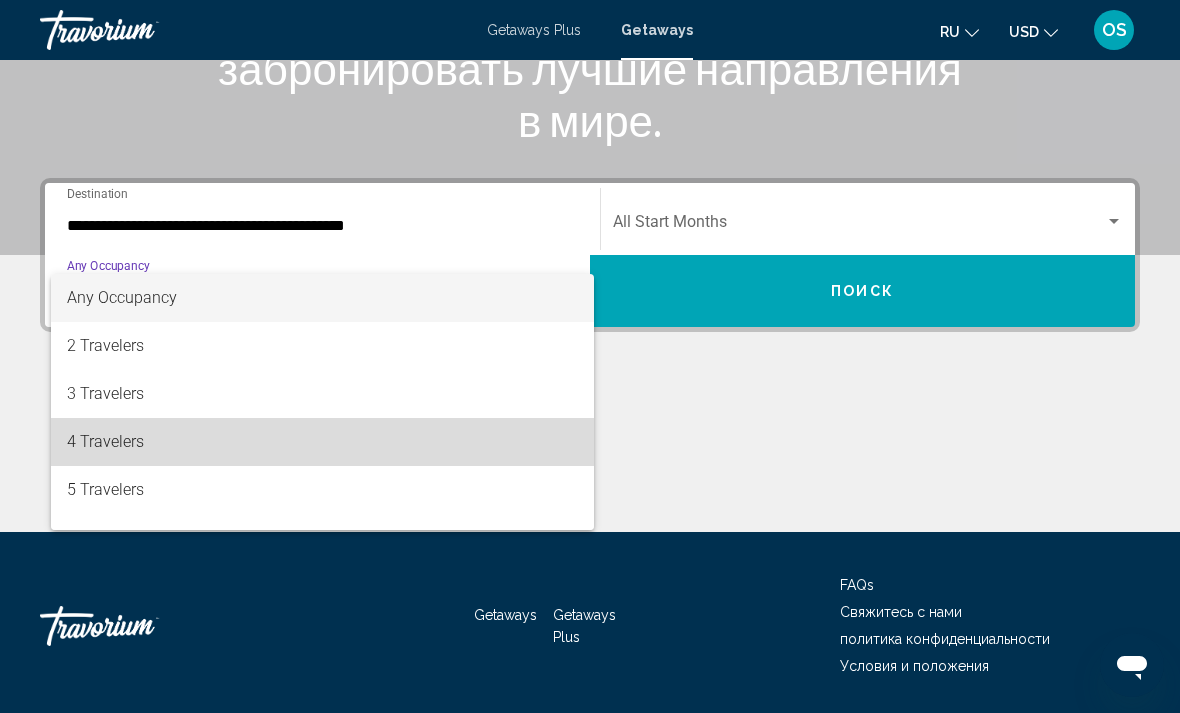 click on "4 Travelers" at bounding box center [322, 442] 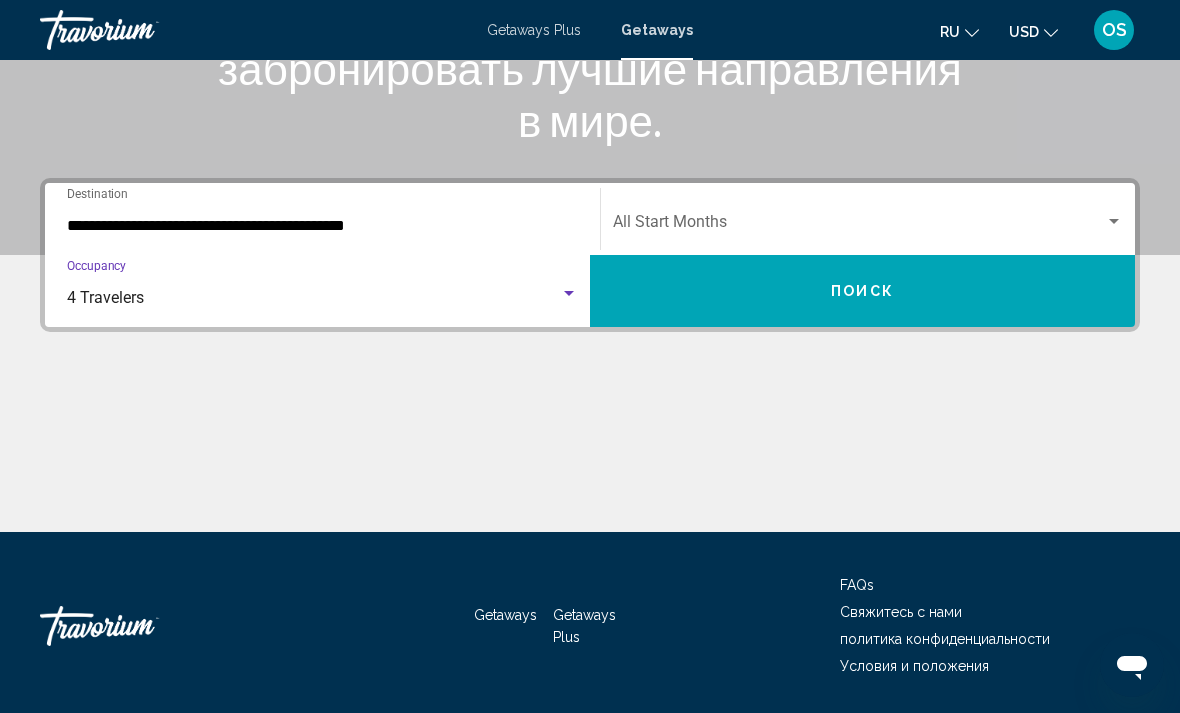 click at bounding box center [859, 226] 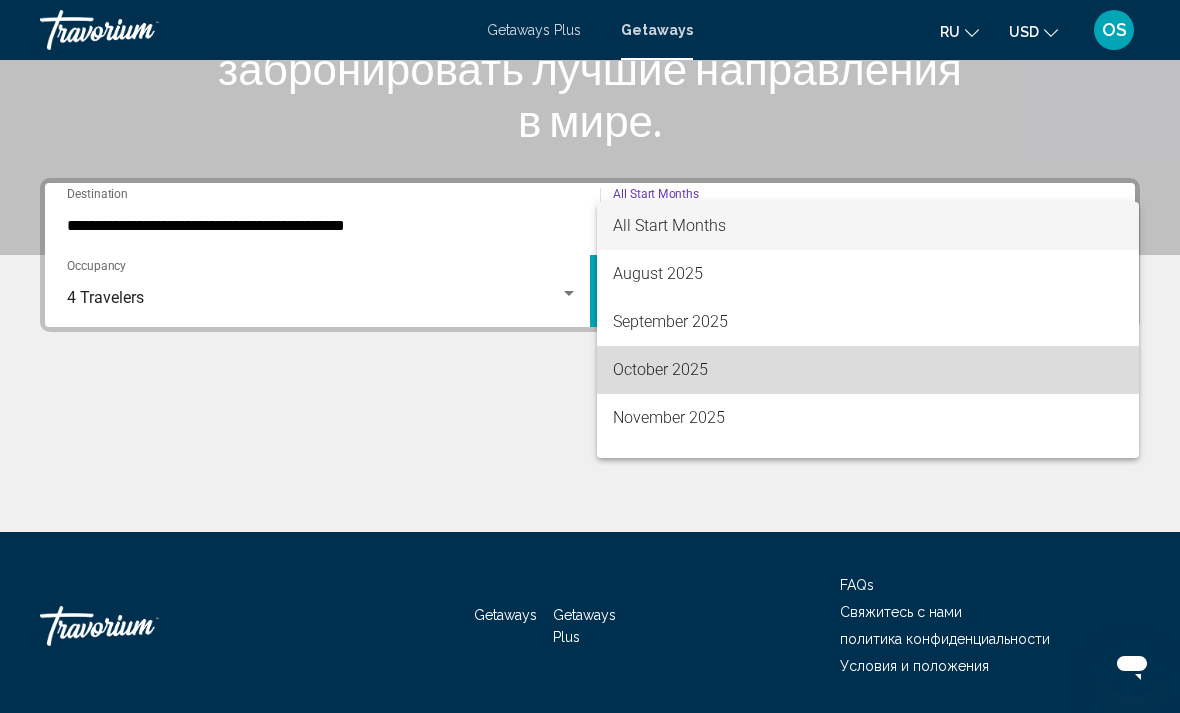 click on "October 2025" at bounding box center [868, 370] 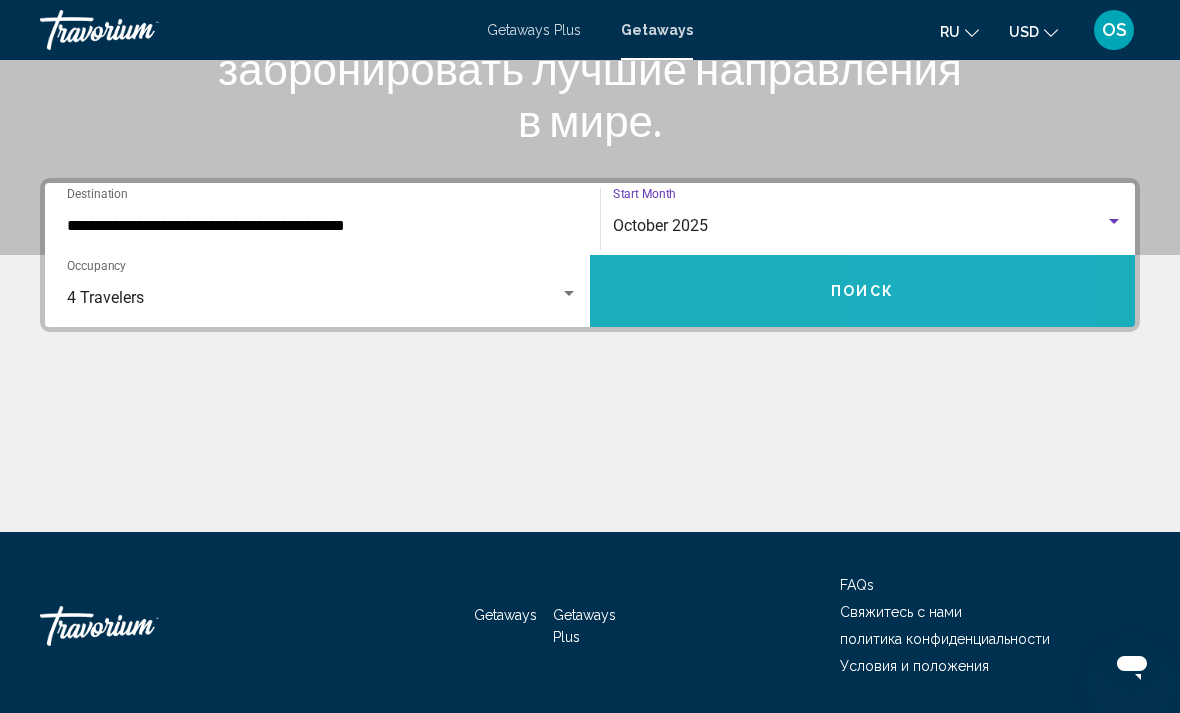 click on "Поиск" at bounding box center (862, 291) 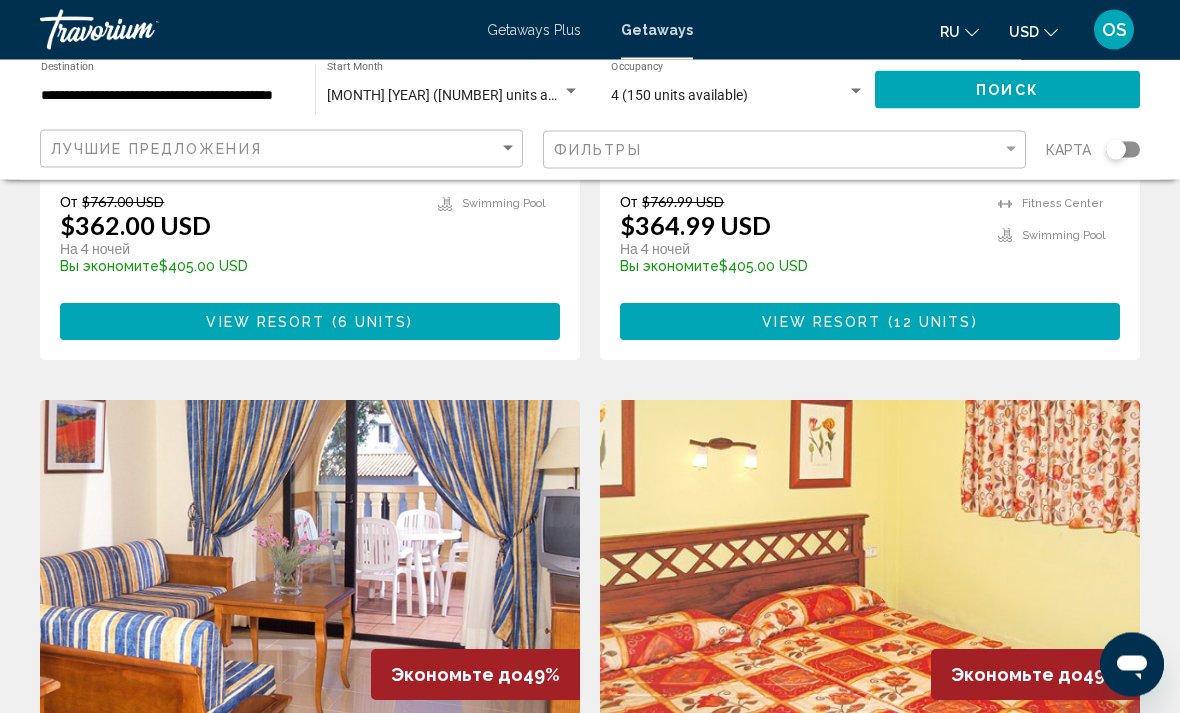 scroll, scrollTop: 531, scrollLeft: 0, axis: vertical 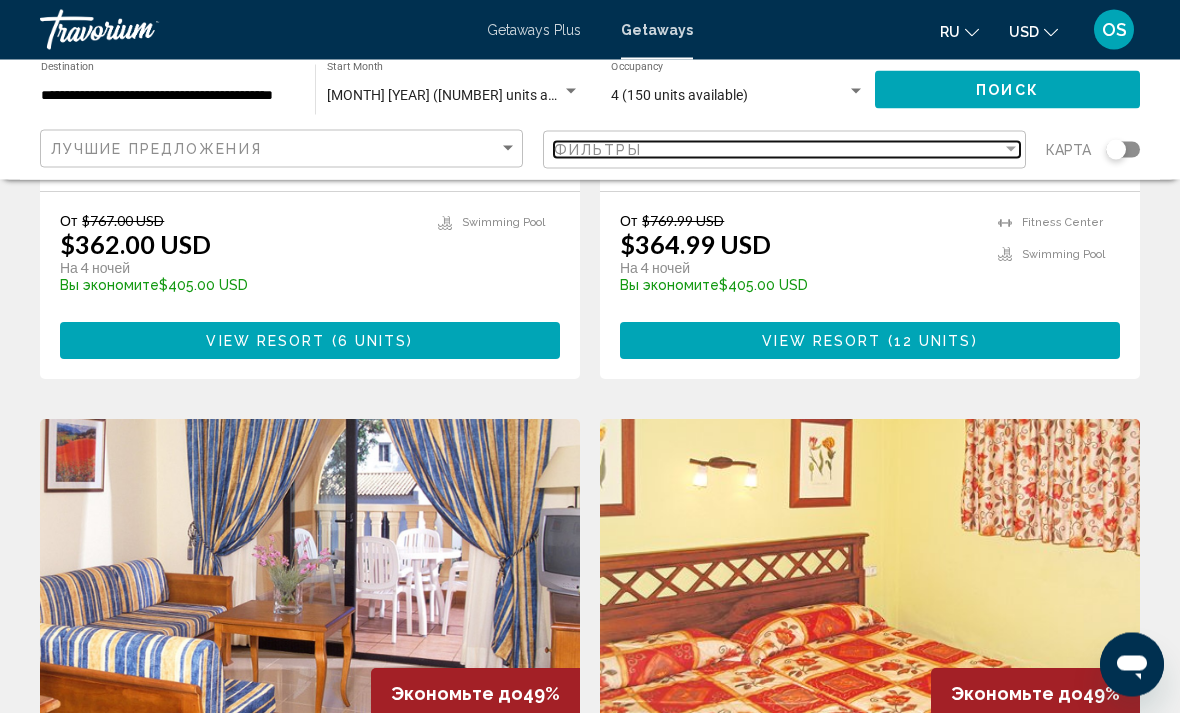 click on "Фильтры" at bounding box center (778, 150) 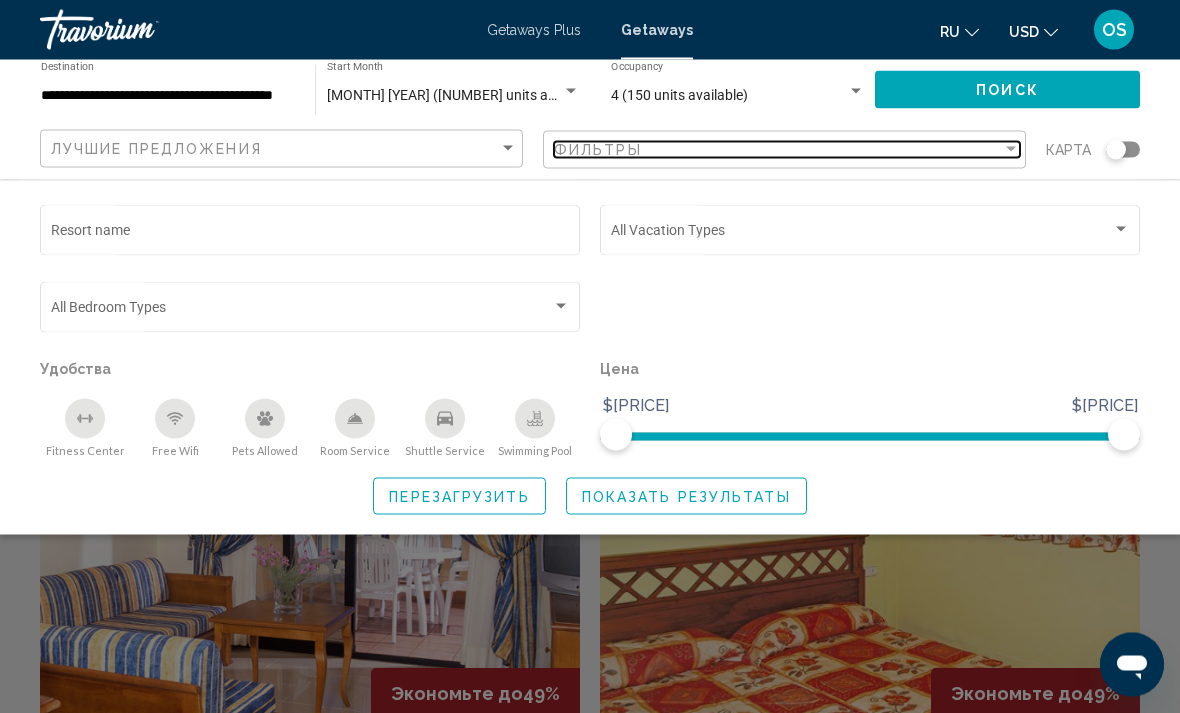 scroll, scrollTop: 532, scrollLeft: 0, axis: vertical 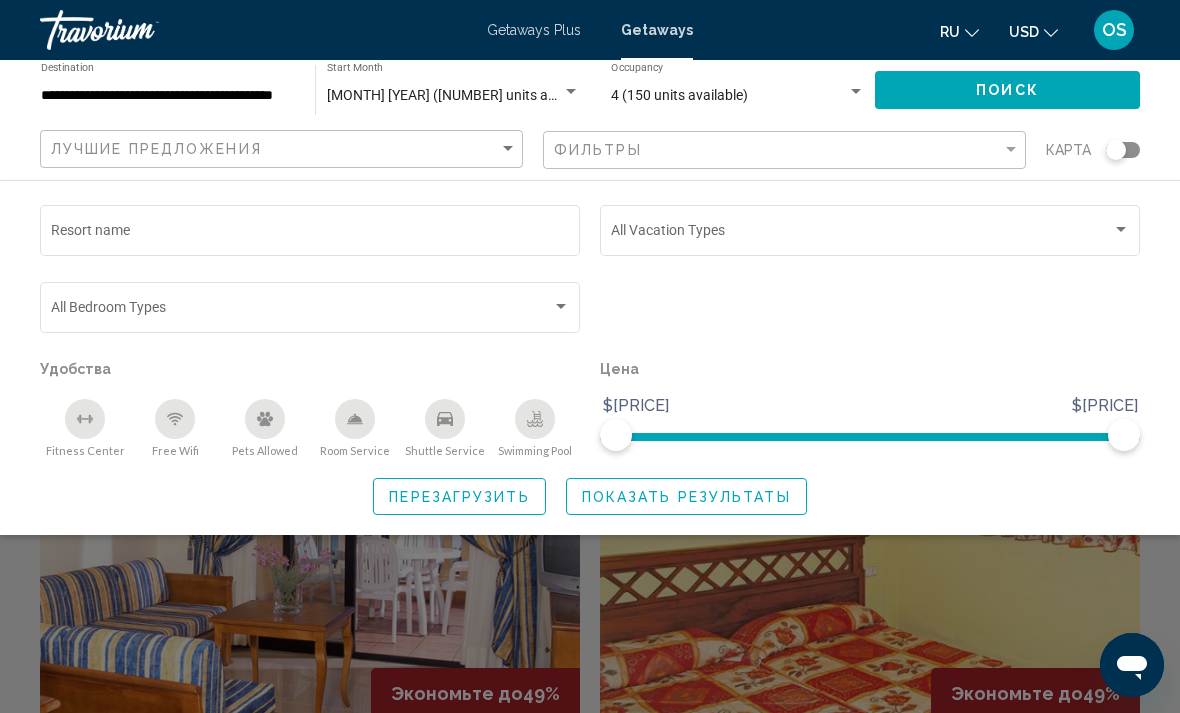 click 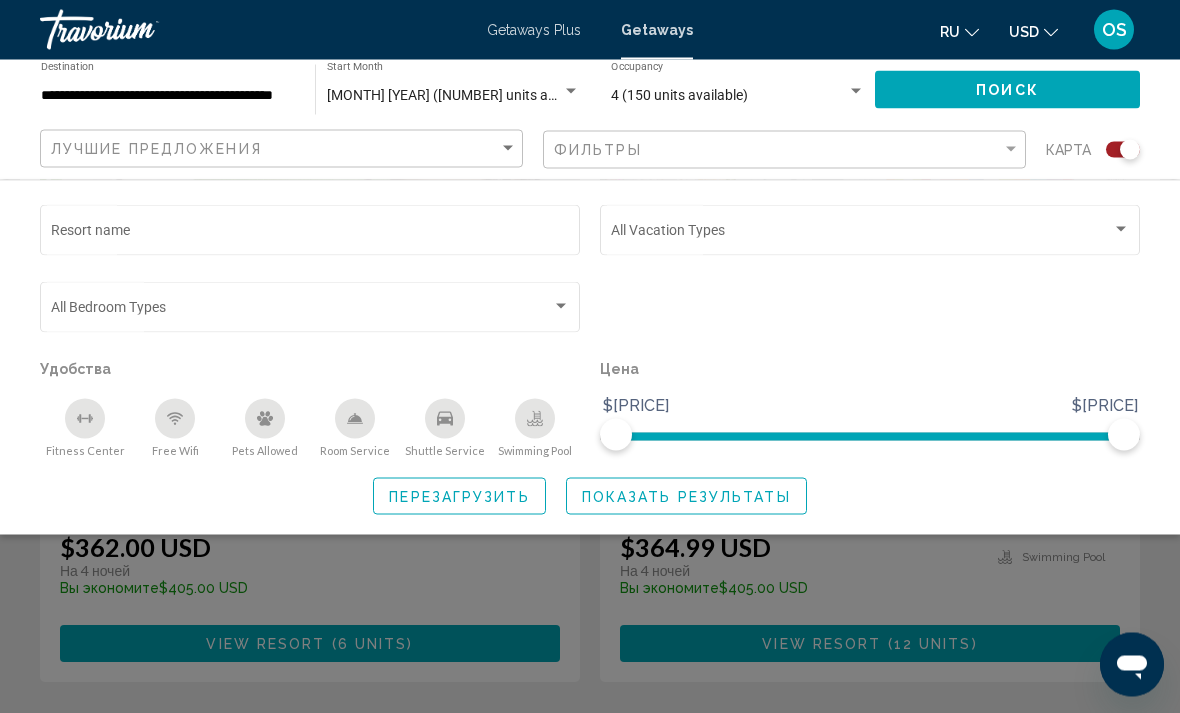 scroll, scrollTop: 408, scrollLeft: 0, axis: vertical 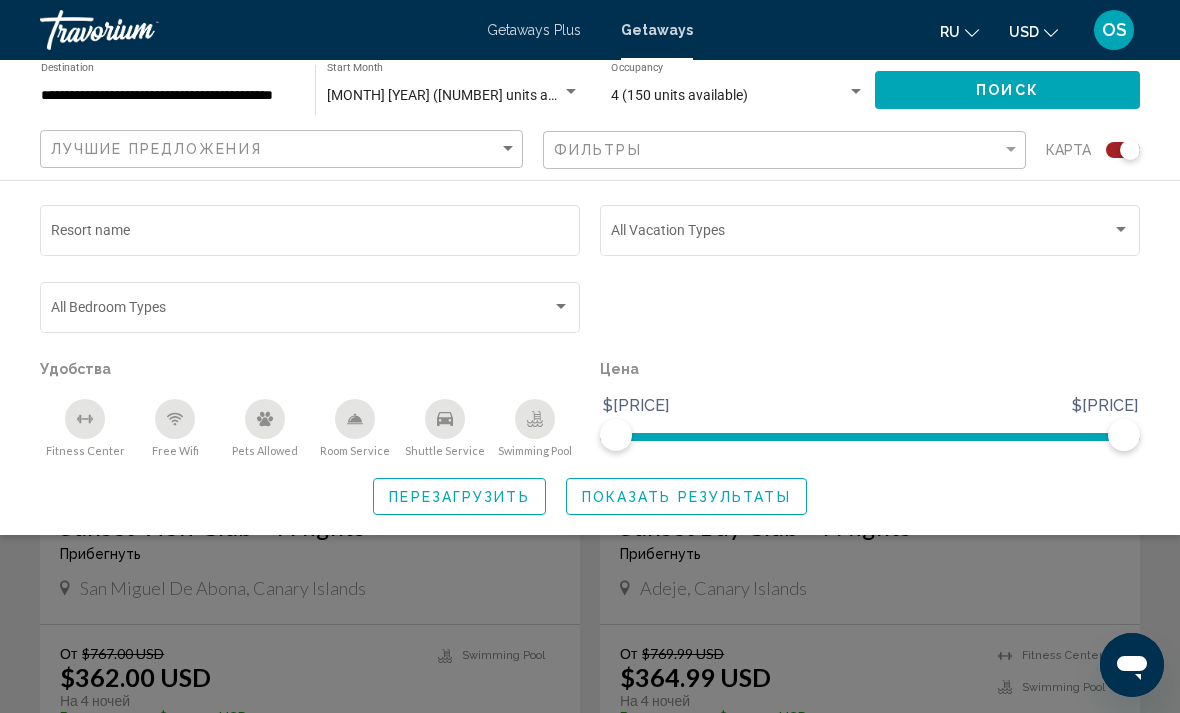 click on "Показать результаты" 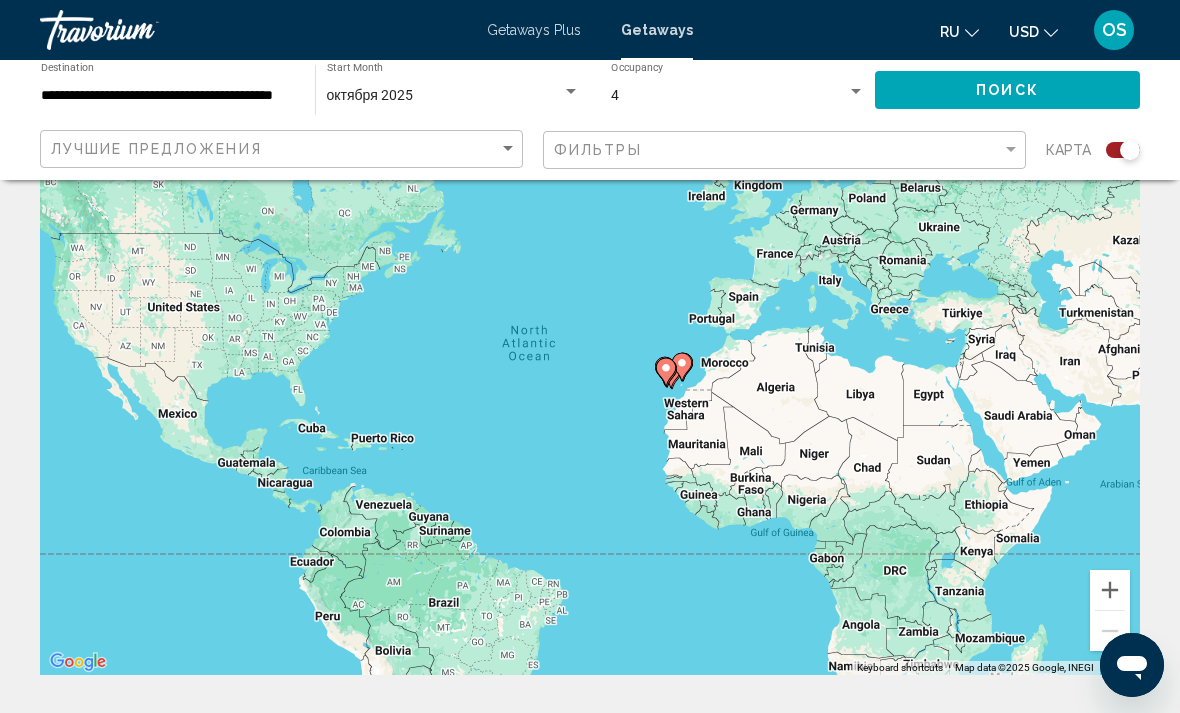 scroll, scrollTop: 144, scrollLeft: 0, axis: vertical 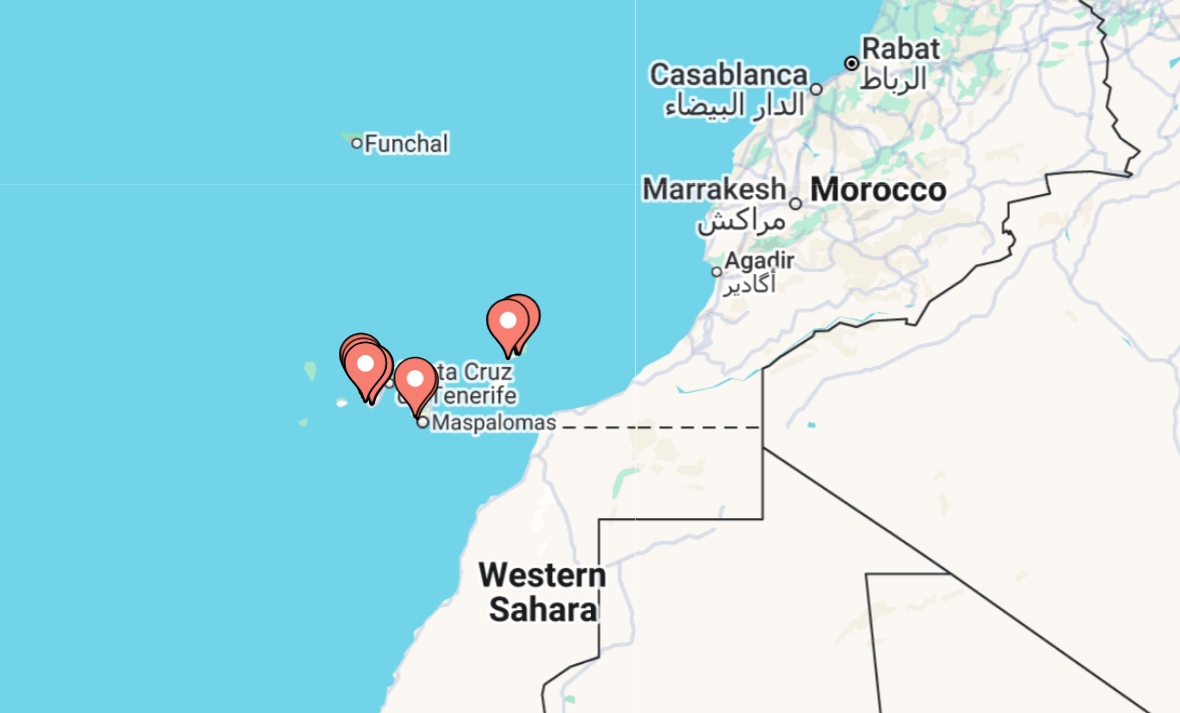 type on "**********" 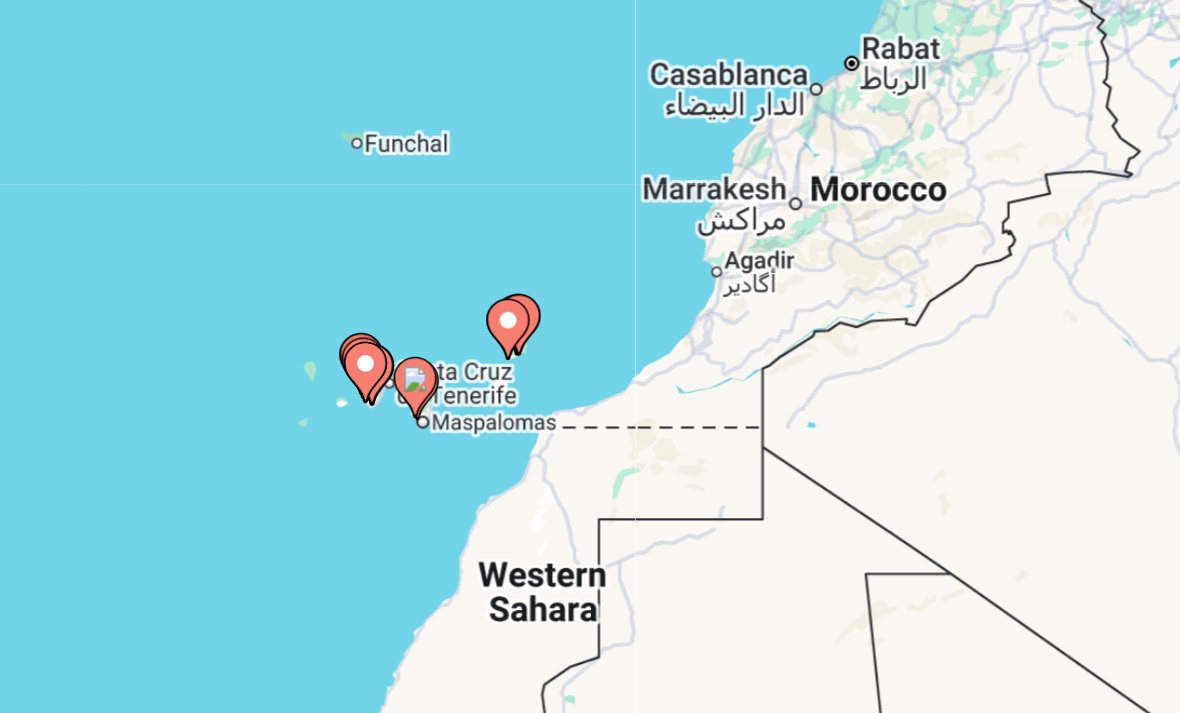 click 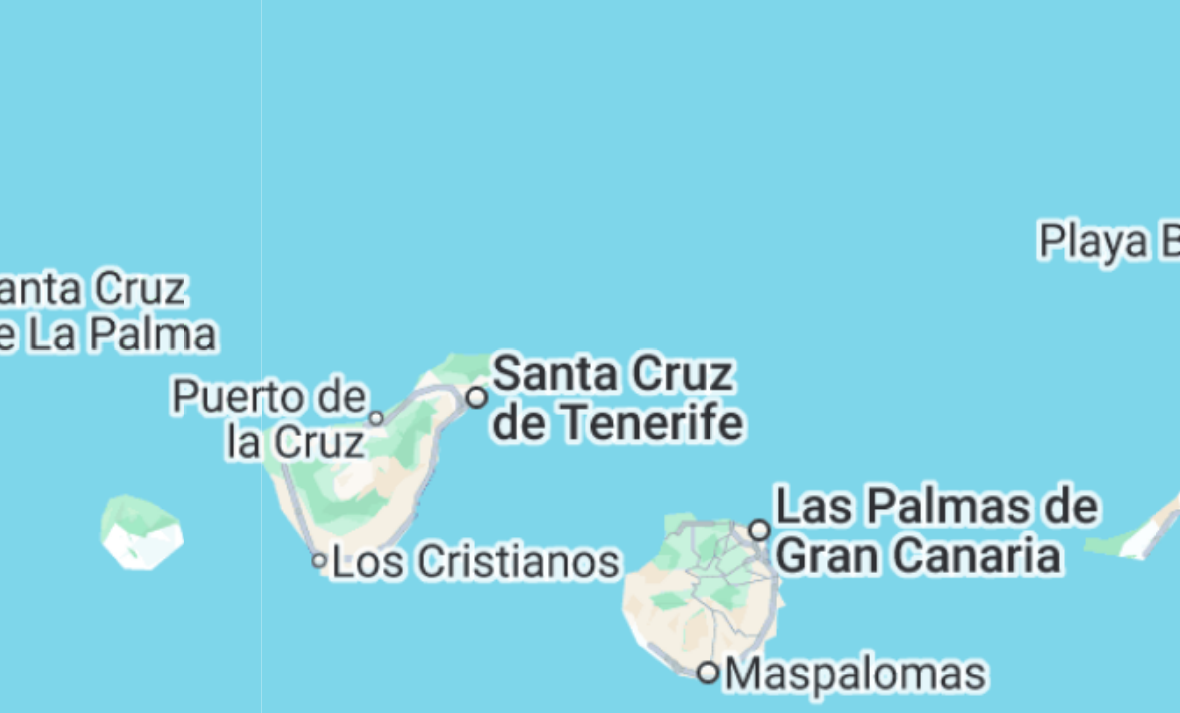 click on "To activate drag with keyboard, press Alt + Enter. Once in keyboard drag state, use the arrow keys to move the marker. To complete the drag, press the Enter key. To cancel, press Escape." at bounding box center [590, 356] 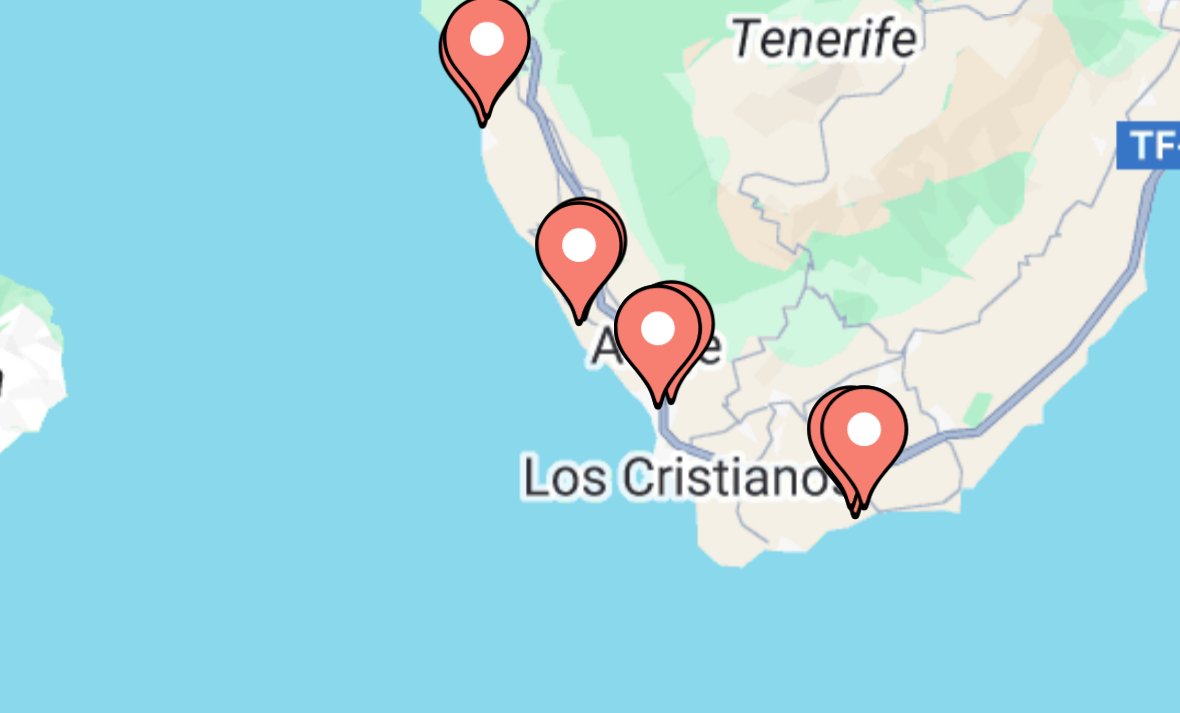 click 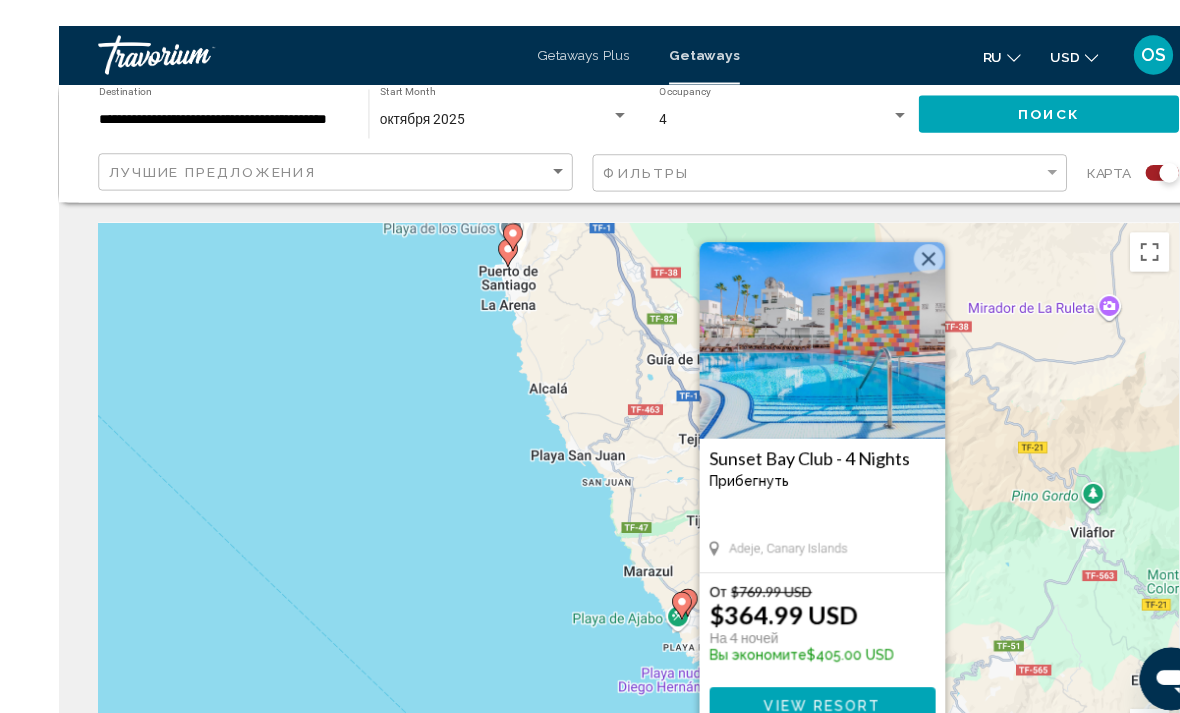 scroll, scrollTop: 1, scrollLeft: 0, axis: vertical 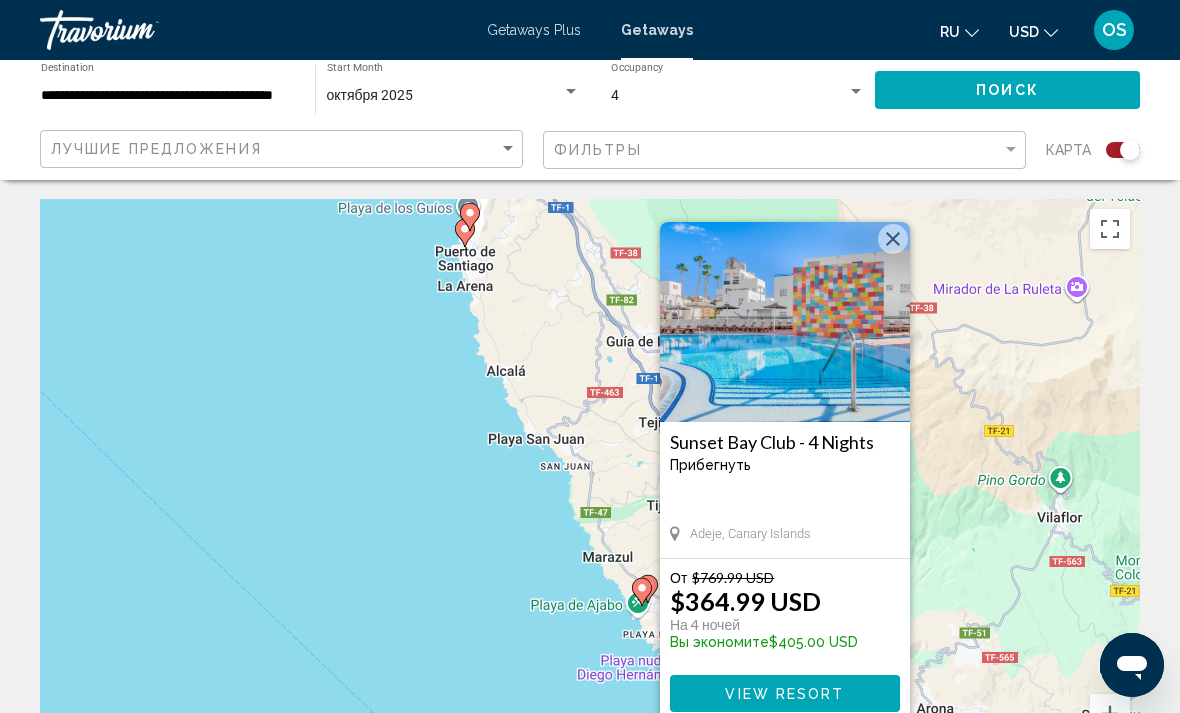 click at bounding box center [893, 239] 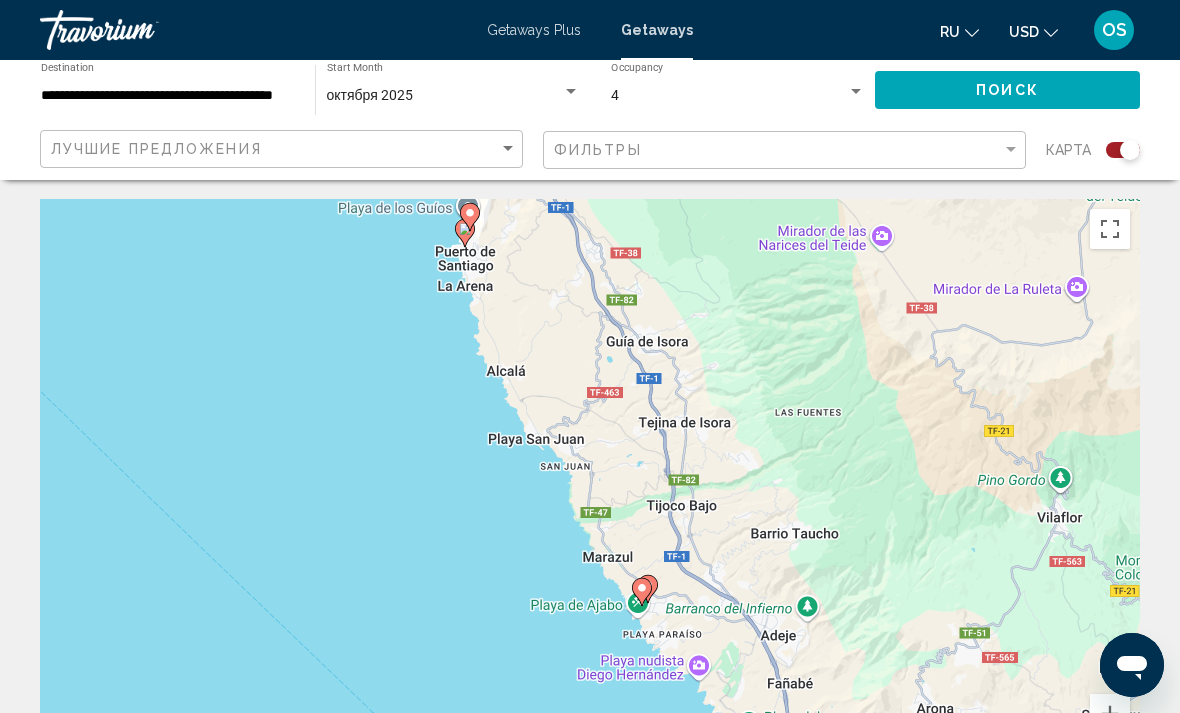 scroll, scrollTop: 0, scrollLeft: 0, axis: both 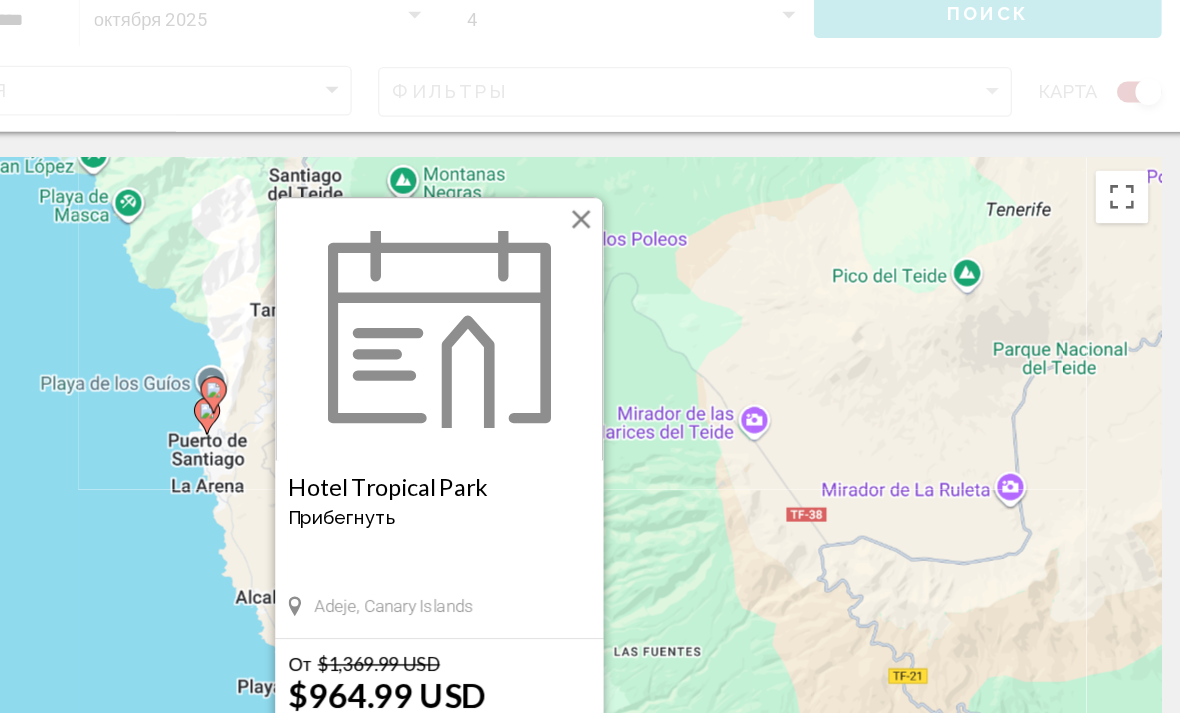 click at bounding box center [698, 247] 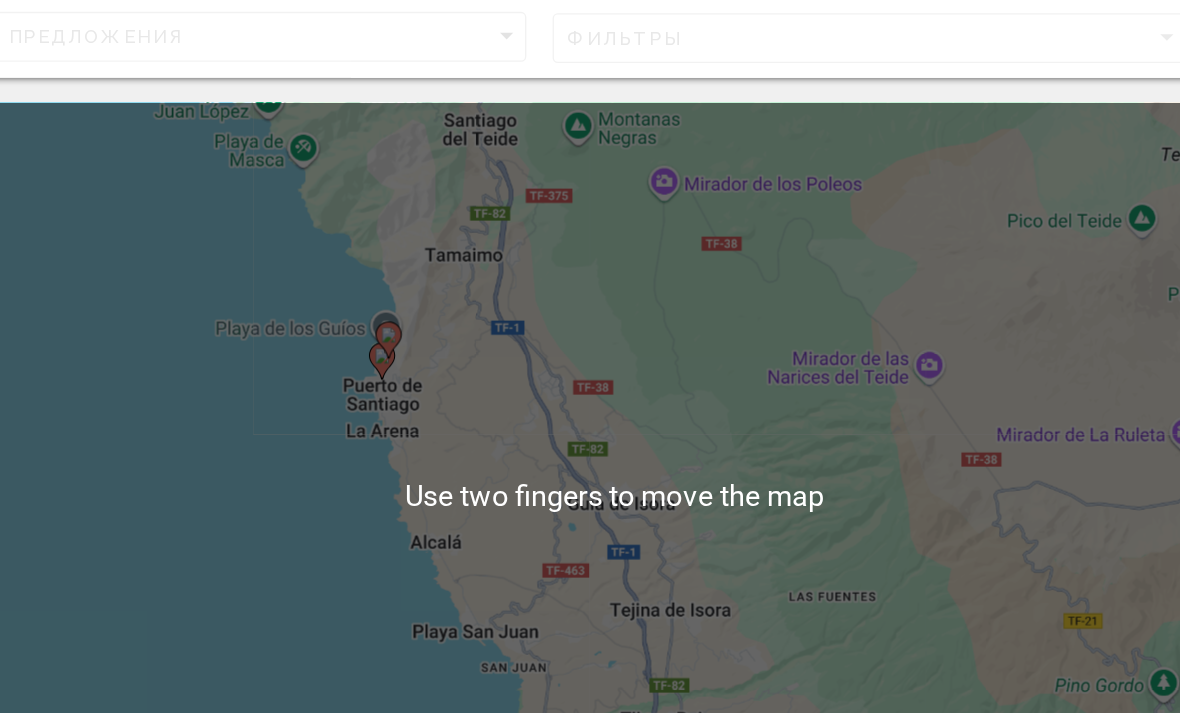 scroll, scrollTop: 2, scrollLeft: 0, axis: vertical 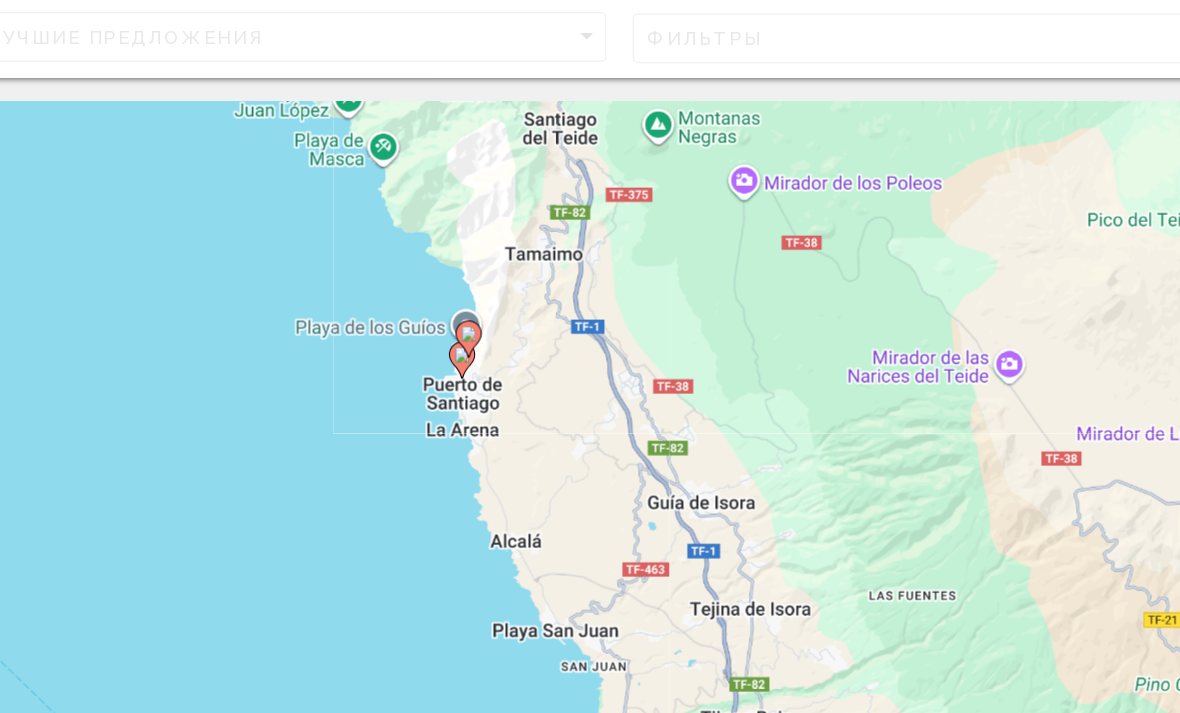 click 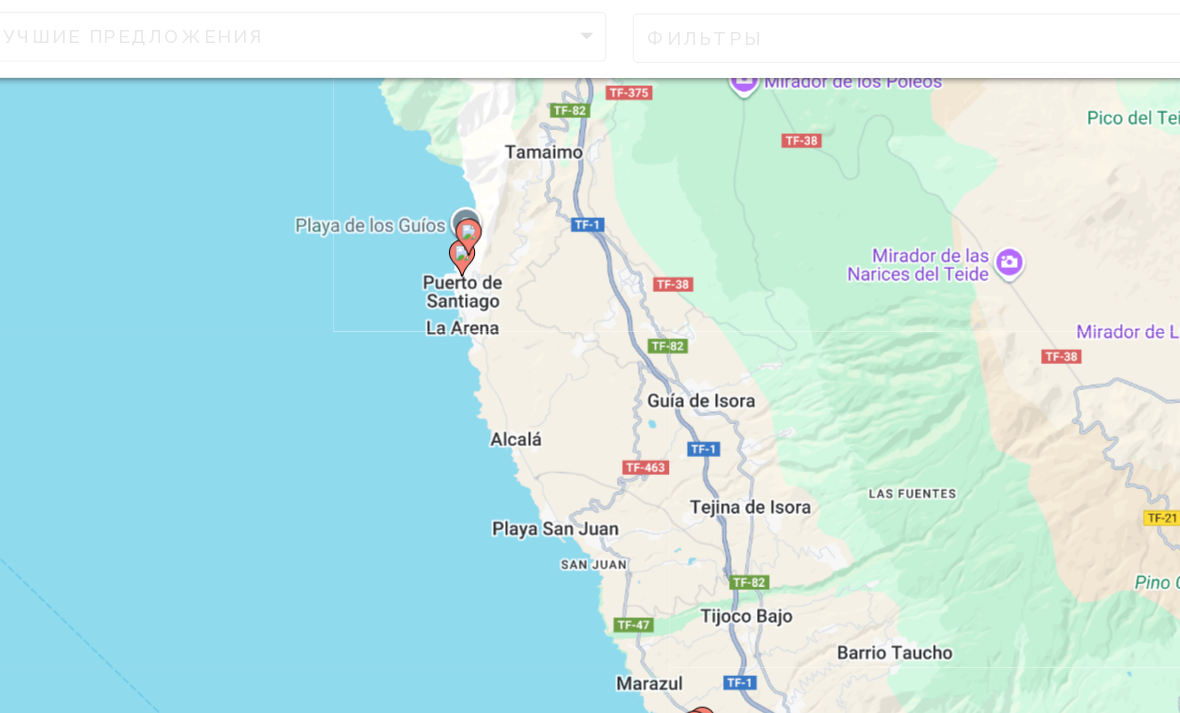 click at bounding box center [418, 302] 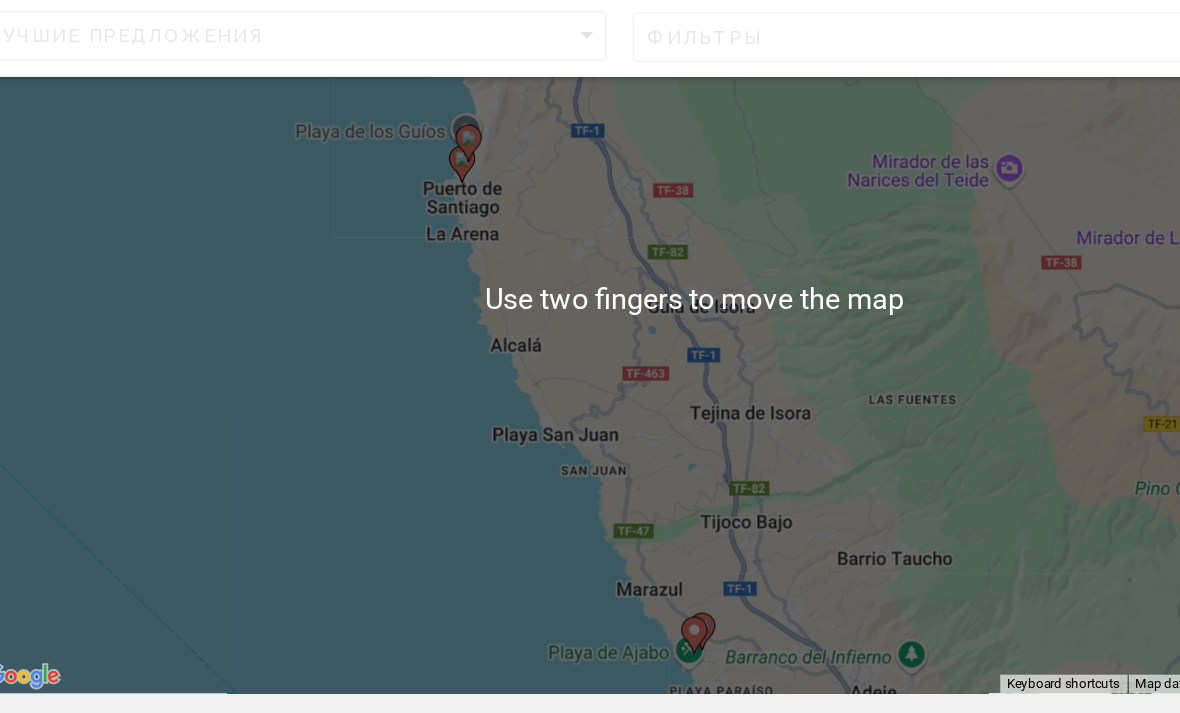 scroll, scrollTop: 154, scrollLeft: 0, axis: vertical 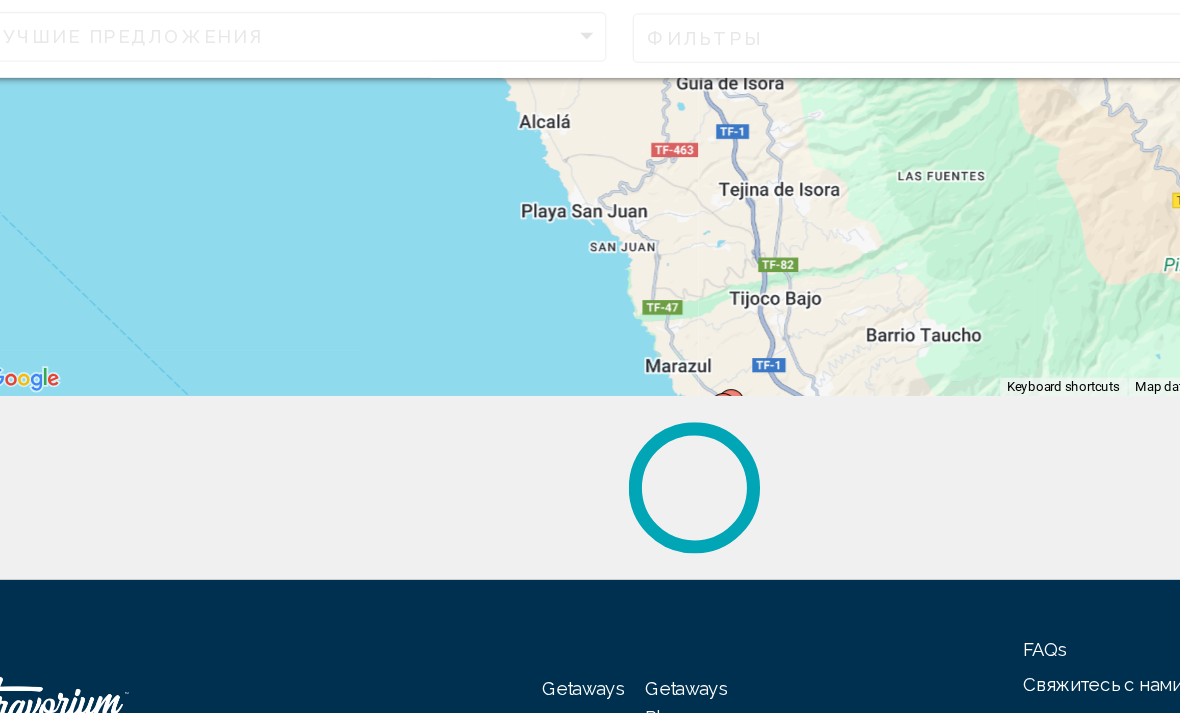 click 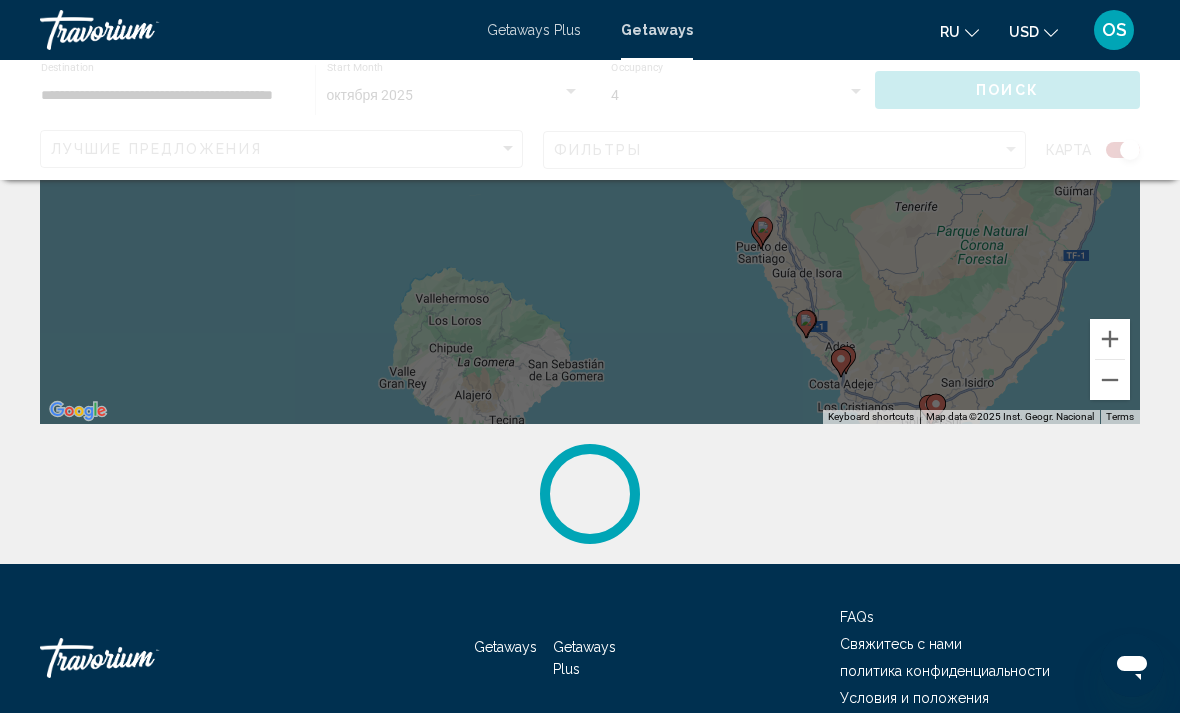 scroll, scrollTop: 362, scrollLeft: 0, axis: vertical 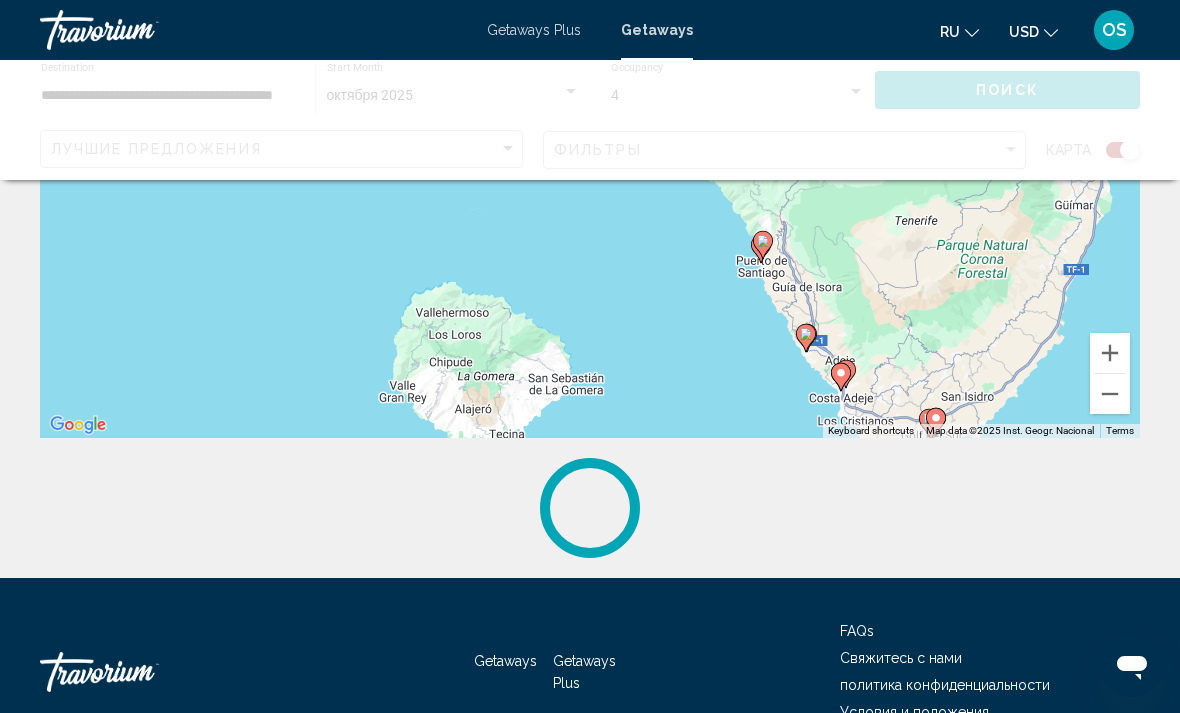 click 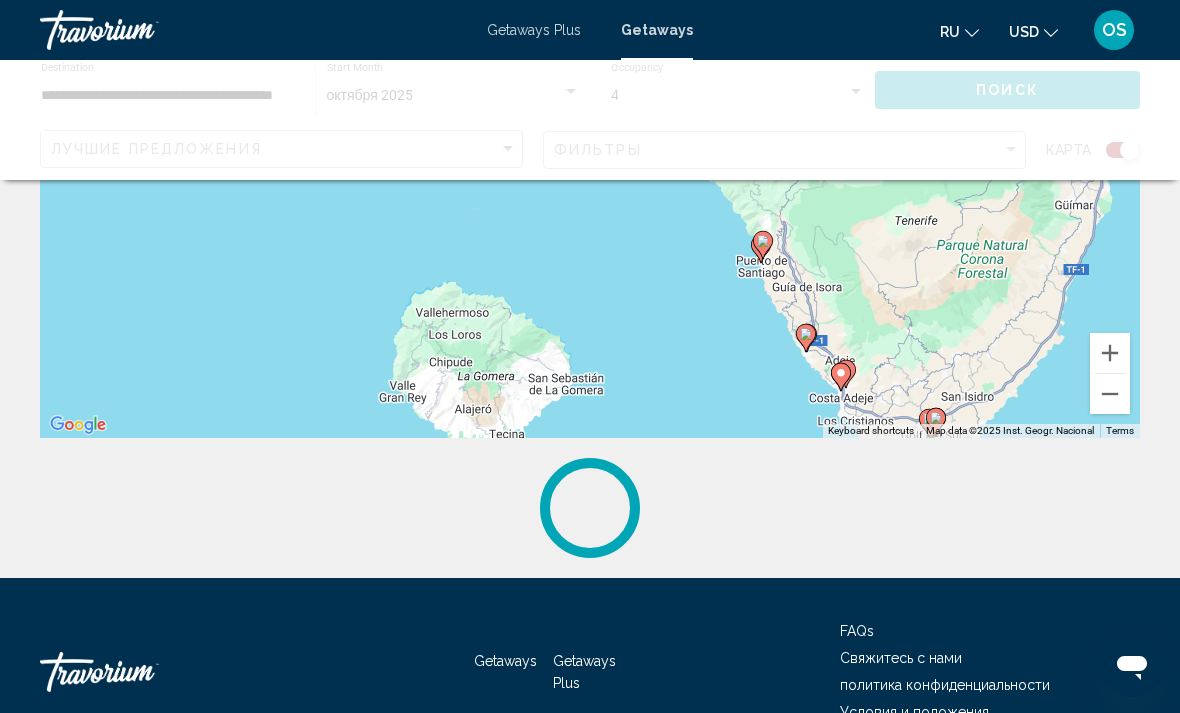 scroll, scrollTop: 200, scrollLeft: 0, axis: vertical 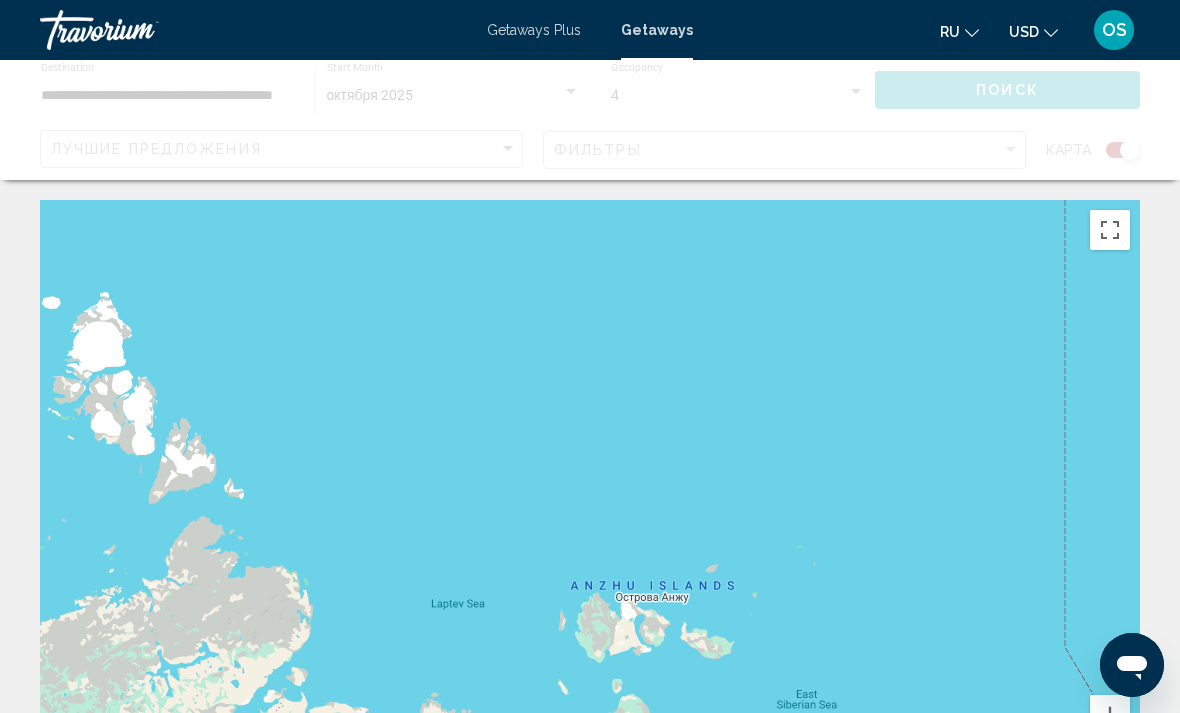 click 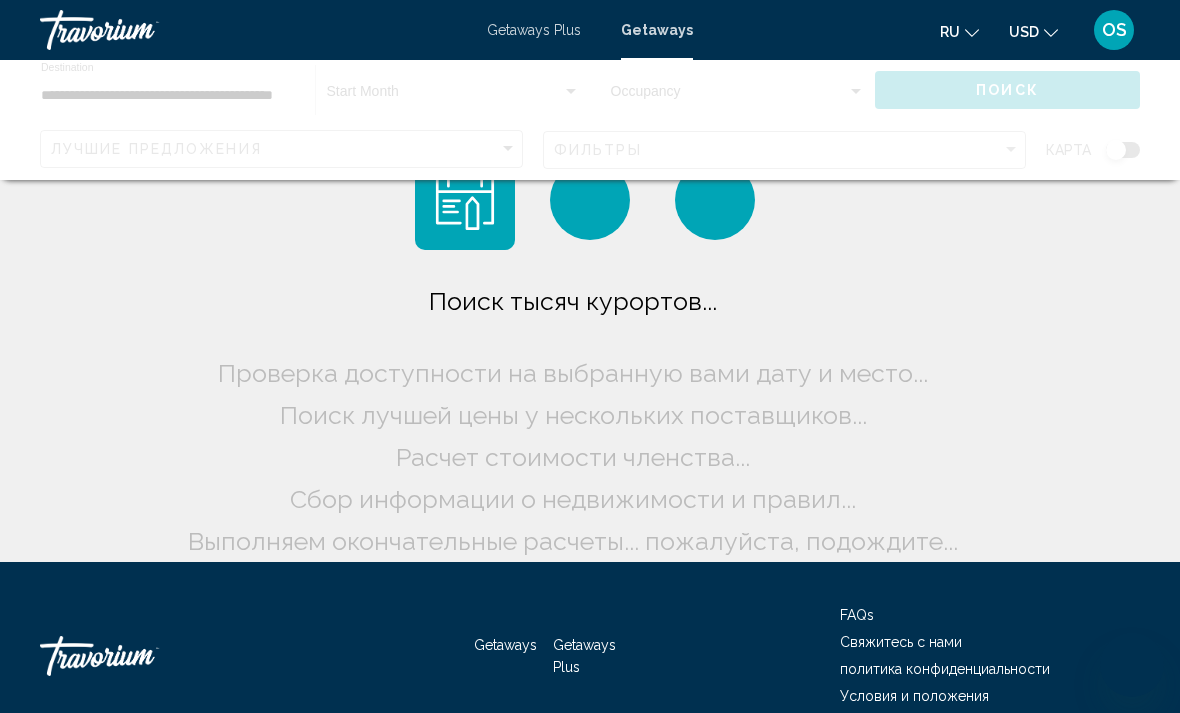 scroll, scrollTop: 0, scrollLeft: 0, axis: both 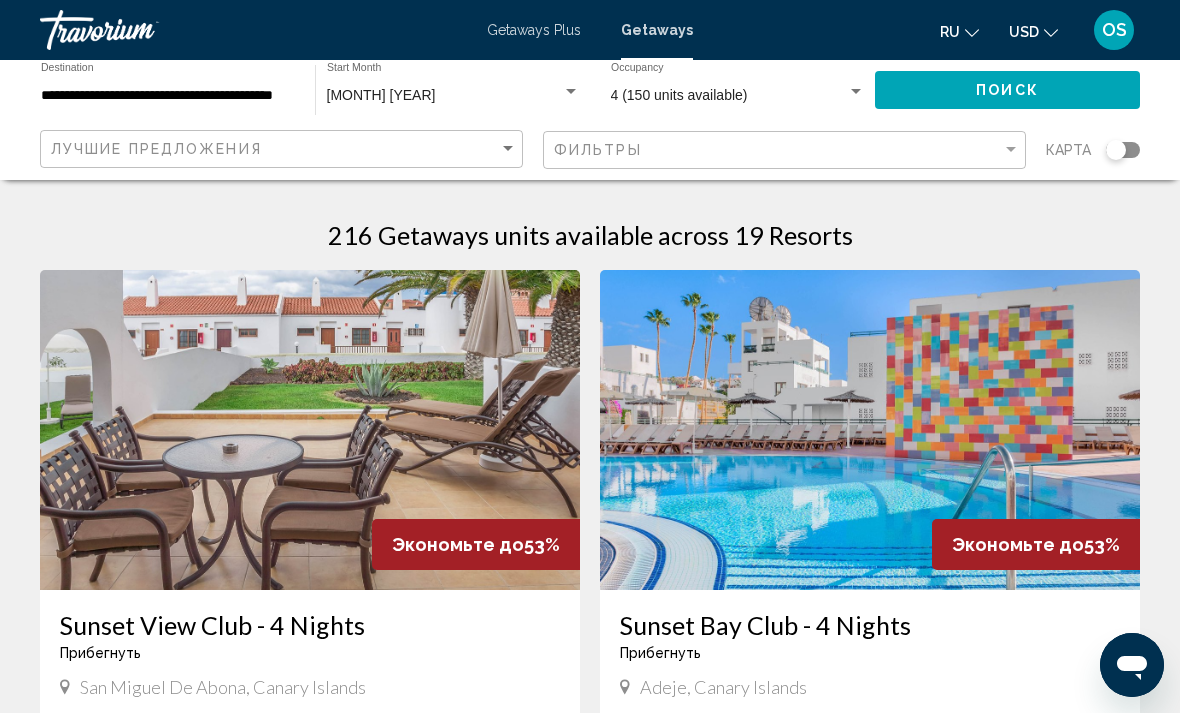 click on "Getaways Plus" at bounding box center (534, 30) 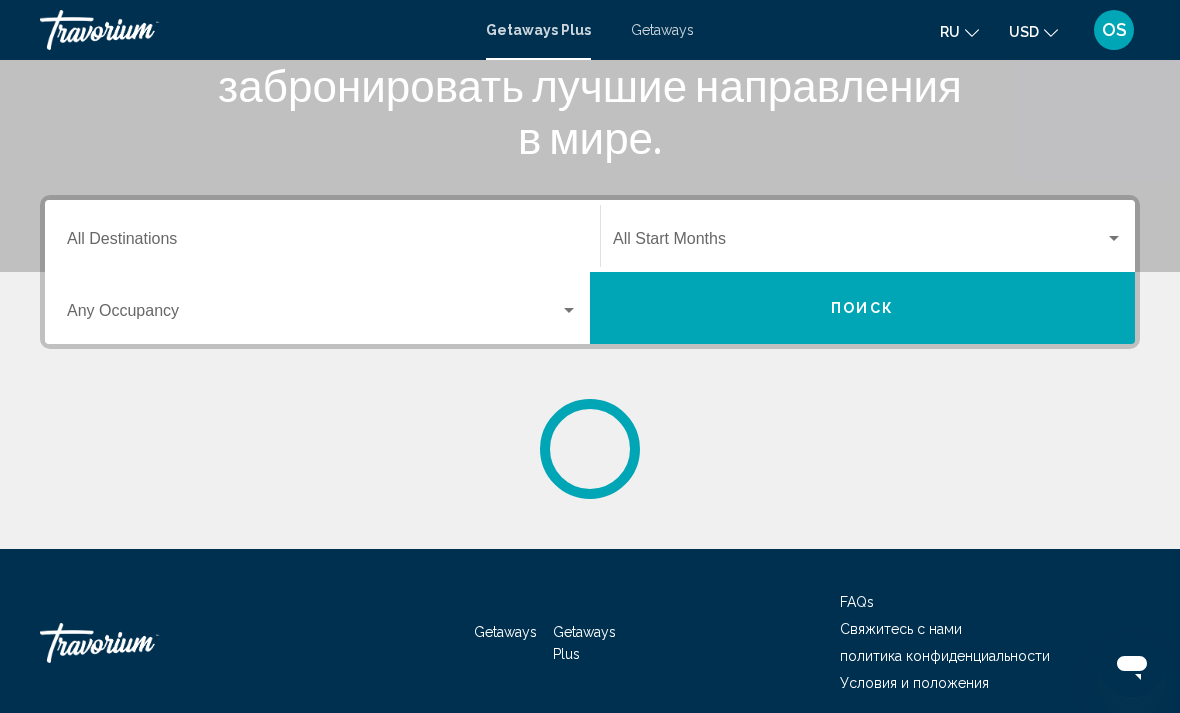 scroll, scrollTop: 330, scrollLeft: 0, axis: vertical 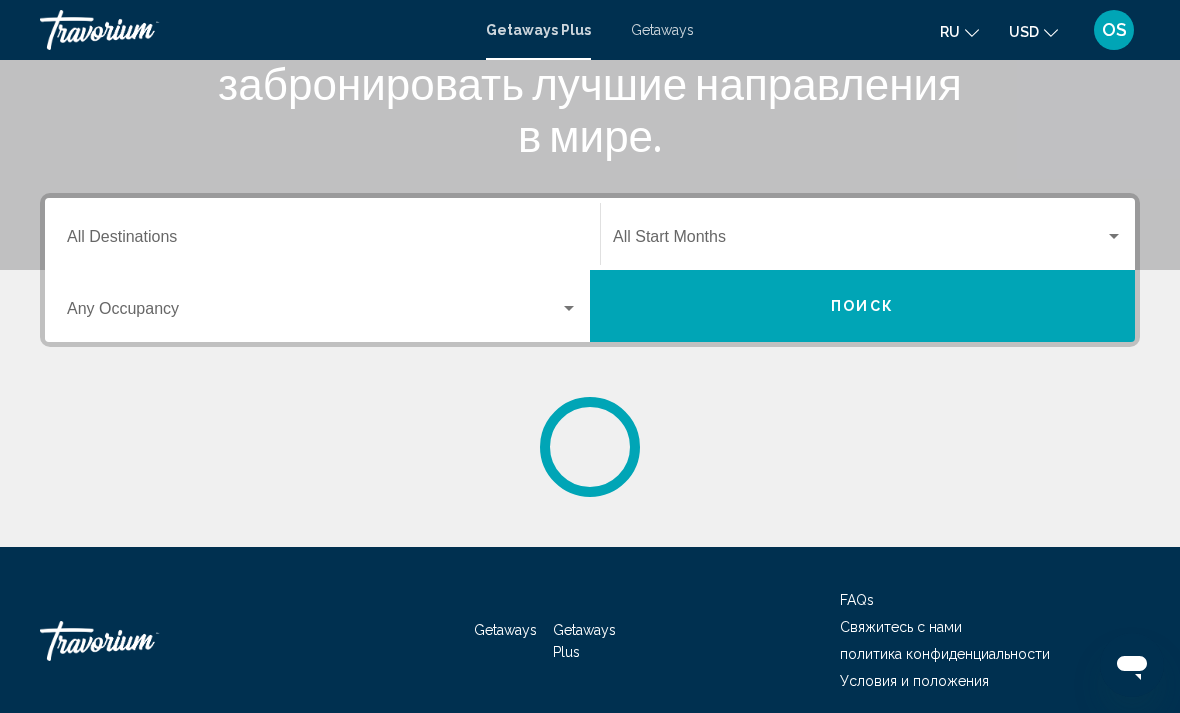 click at bounding box center (859, 241) 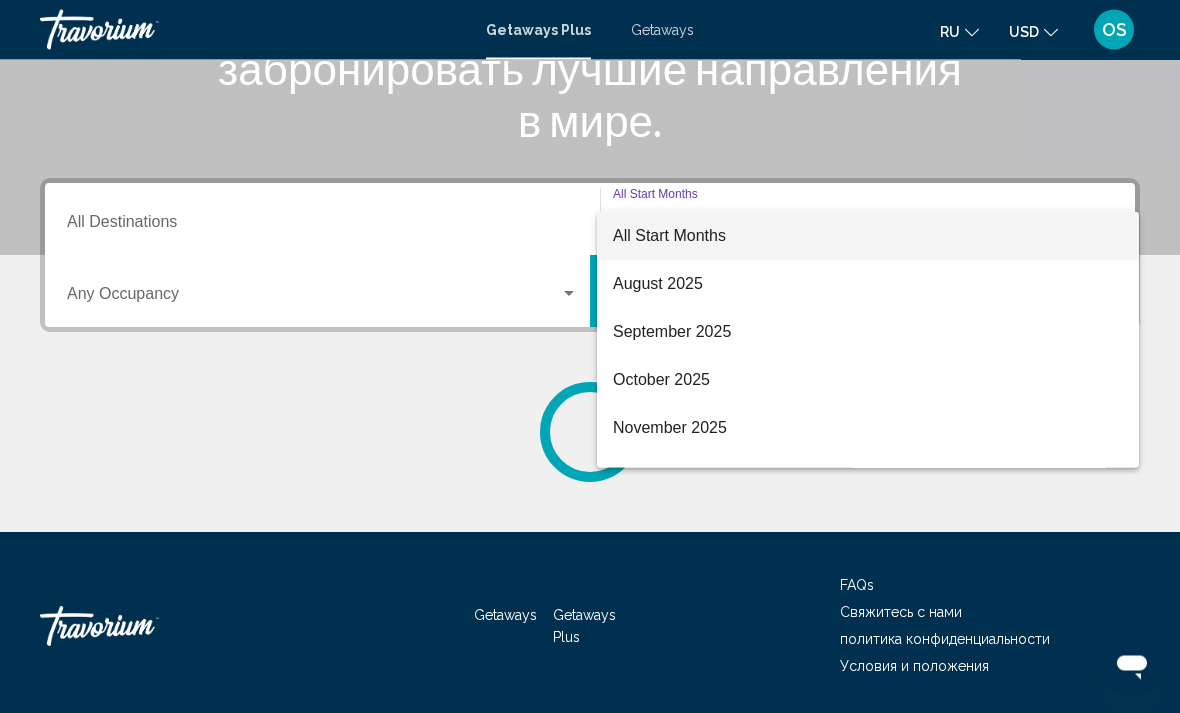 scroll, scrollTop: 345, scrollLeft: 0, axis: vertical 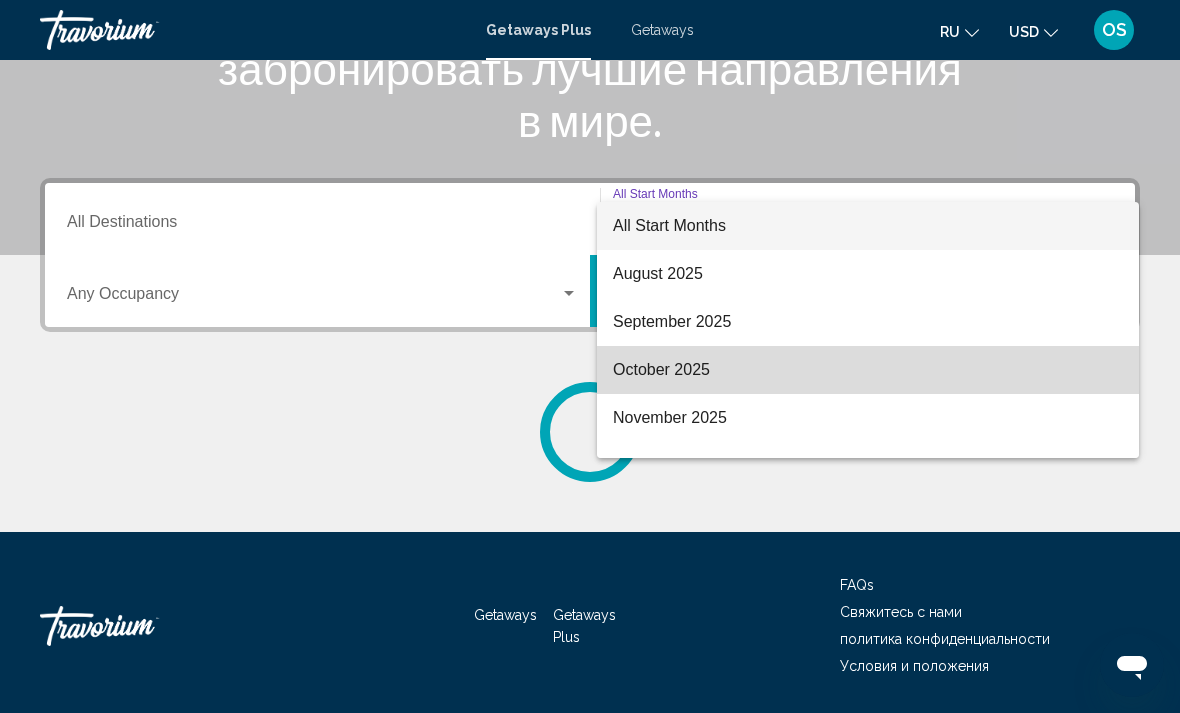 click on "October 2025" at bounding box center (868, 370) 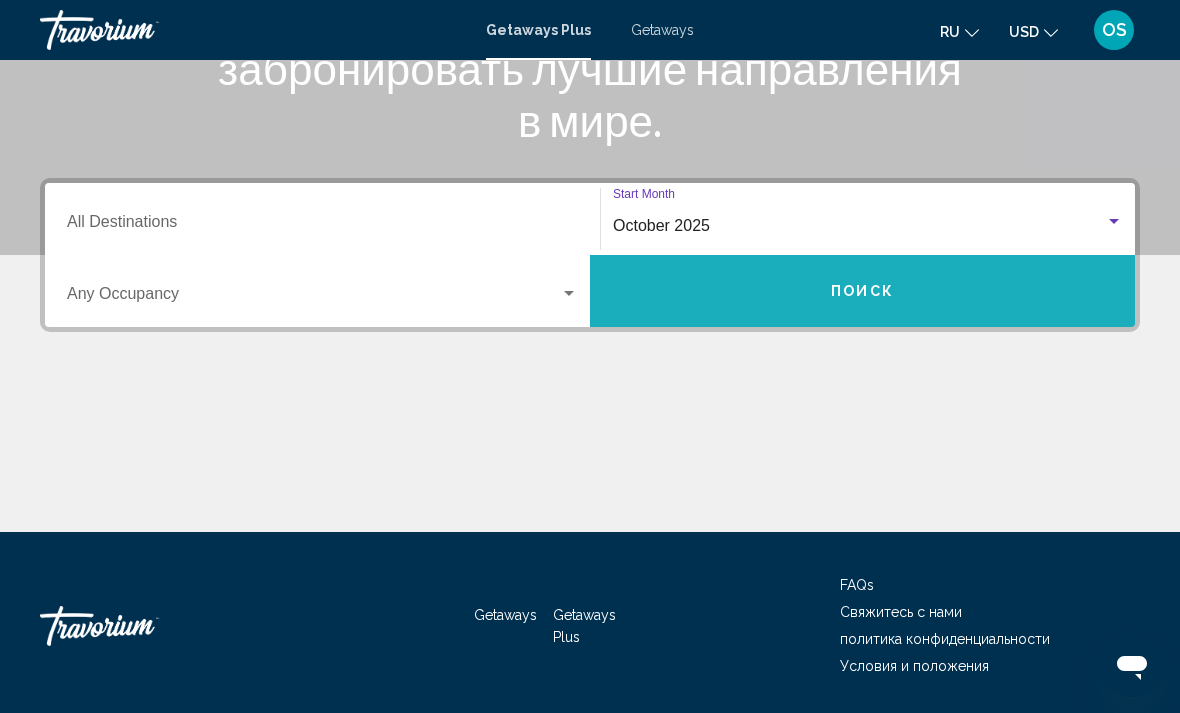 click on "Поиск" at bounding box center (862, 292) 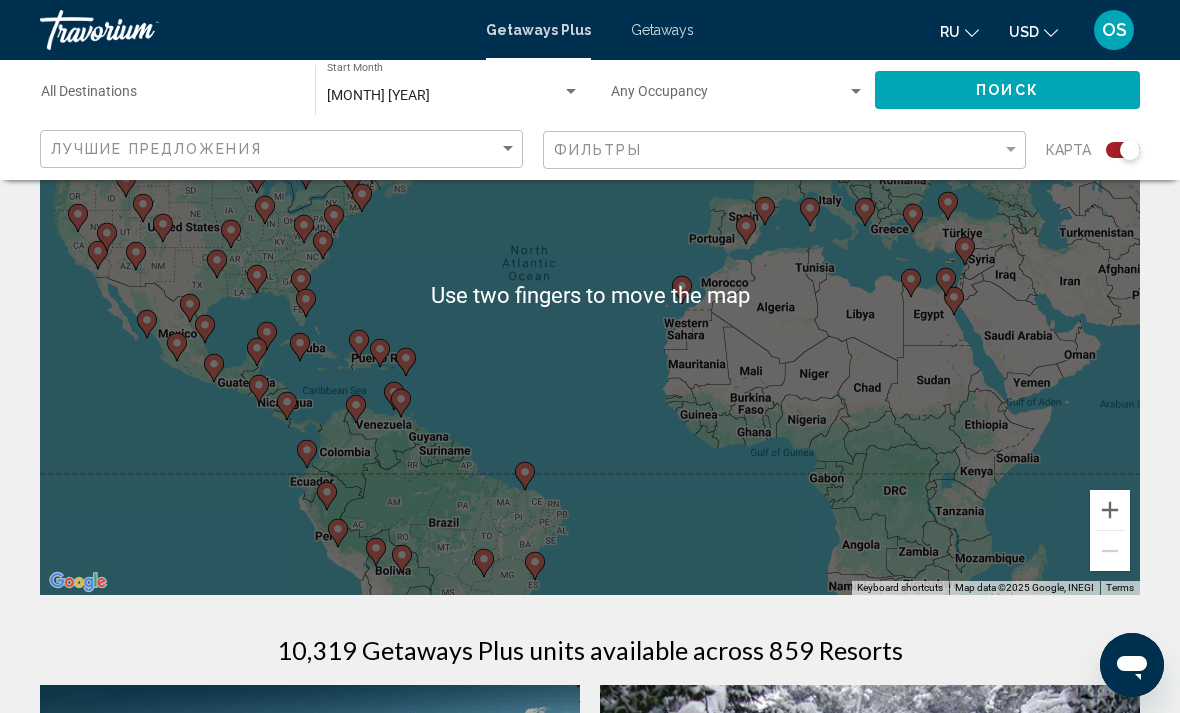 scroll, scrollTop: 233, scrollLeft: 0, axis: vertical 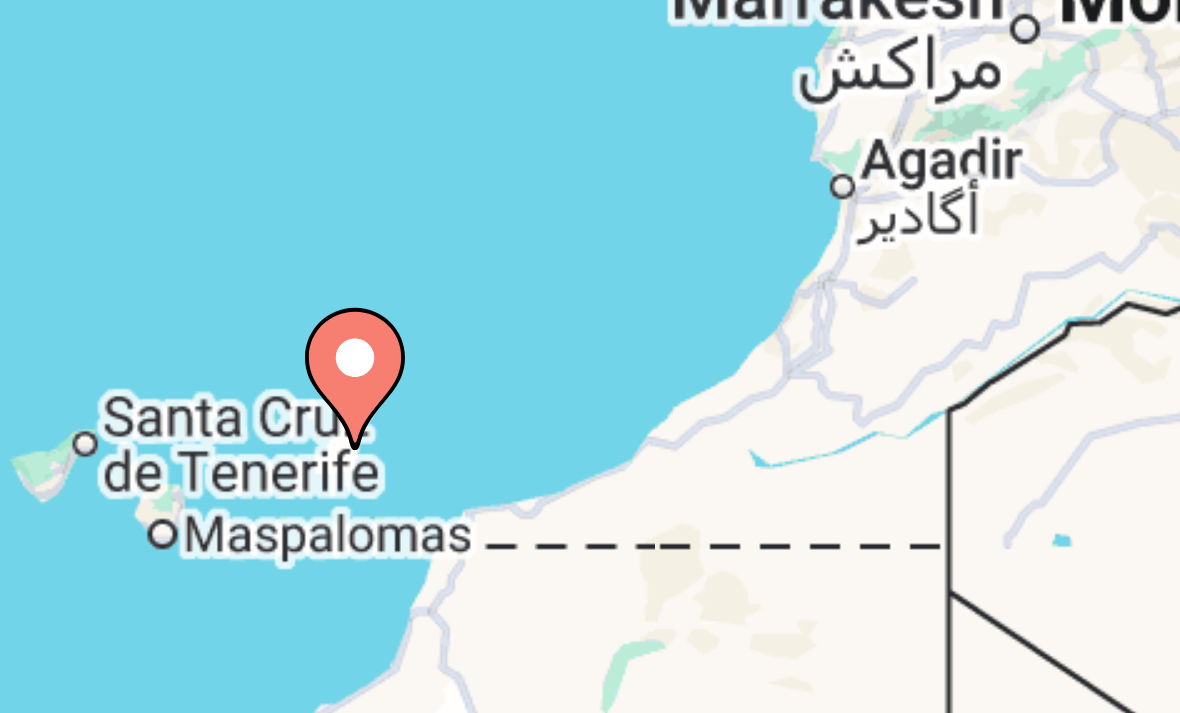 type on "**********" 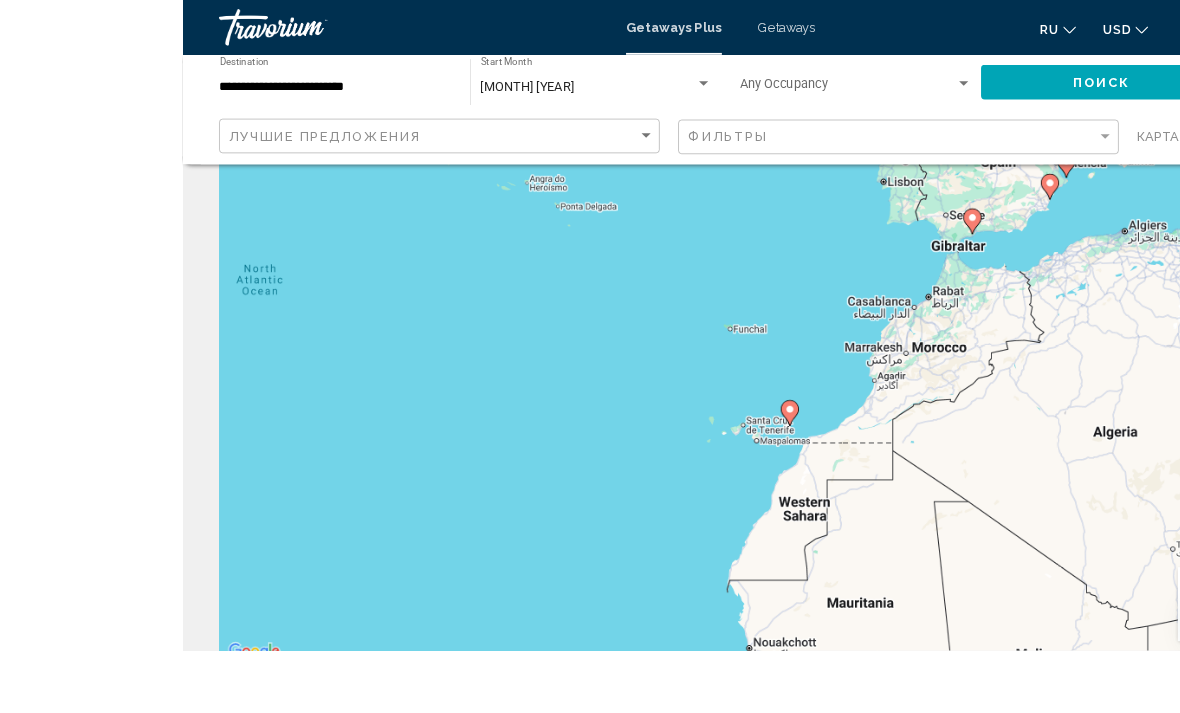 scroll, scrollTop: 115, scrollLeft: 0, axis: vertical 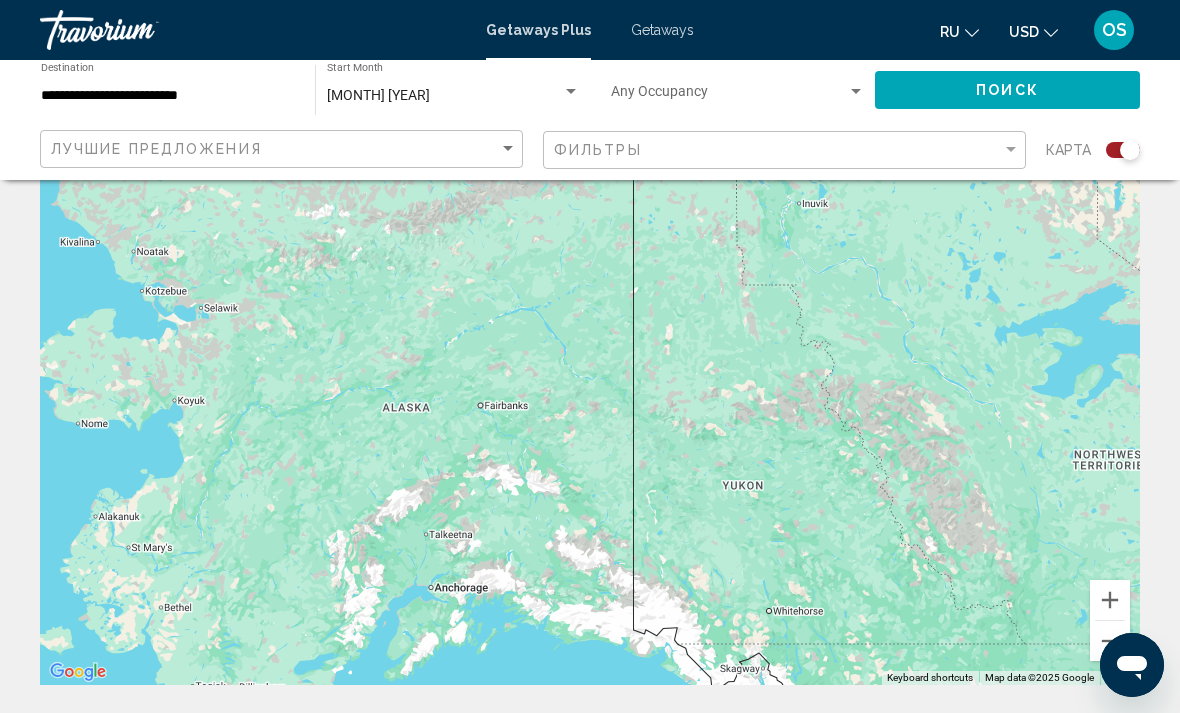 click on "Getaways" at bounding box center [662, 30] 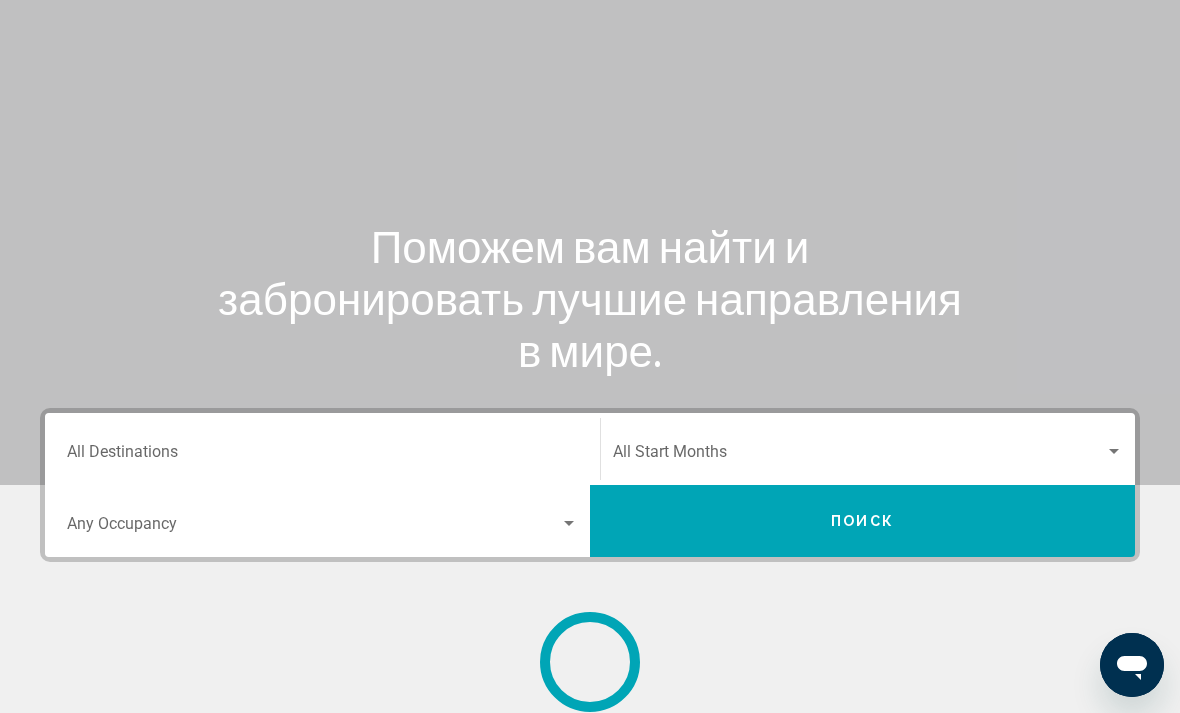 scroll, scrollTop: 0, scrollLeft: 0, axis: both 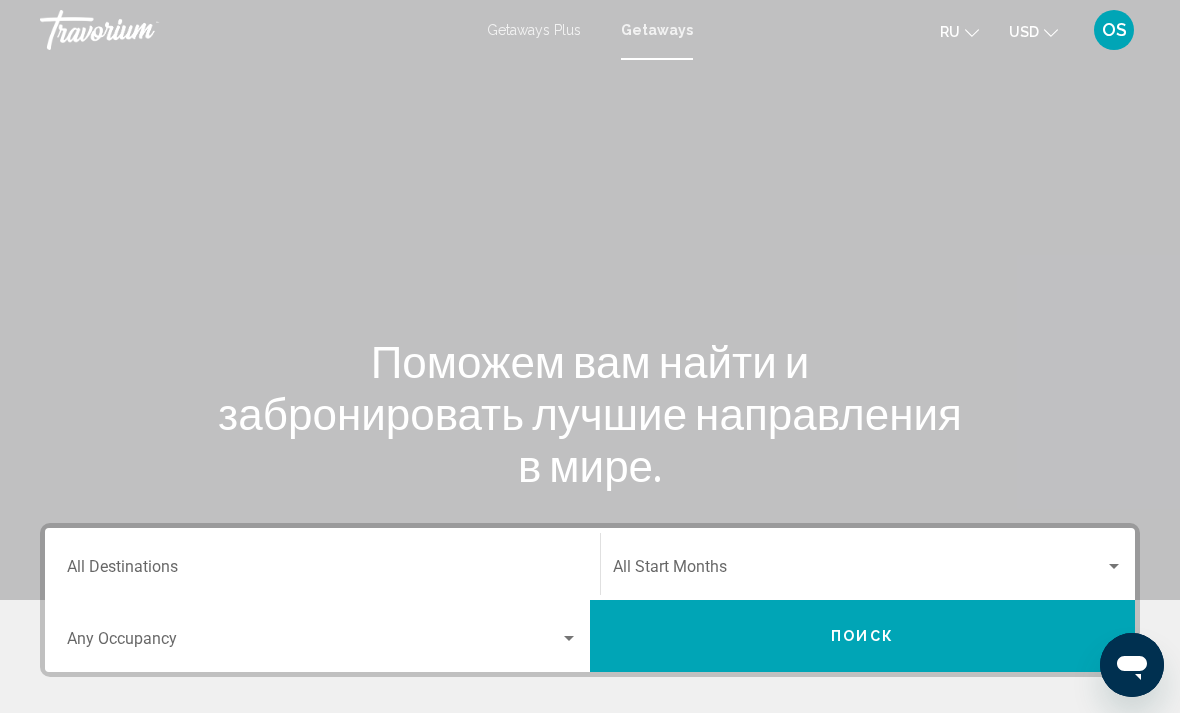 click on "Start Month All Start Months" 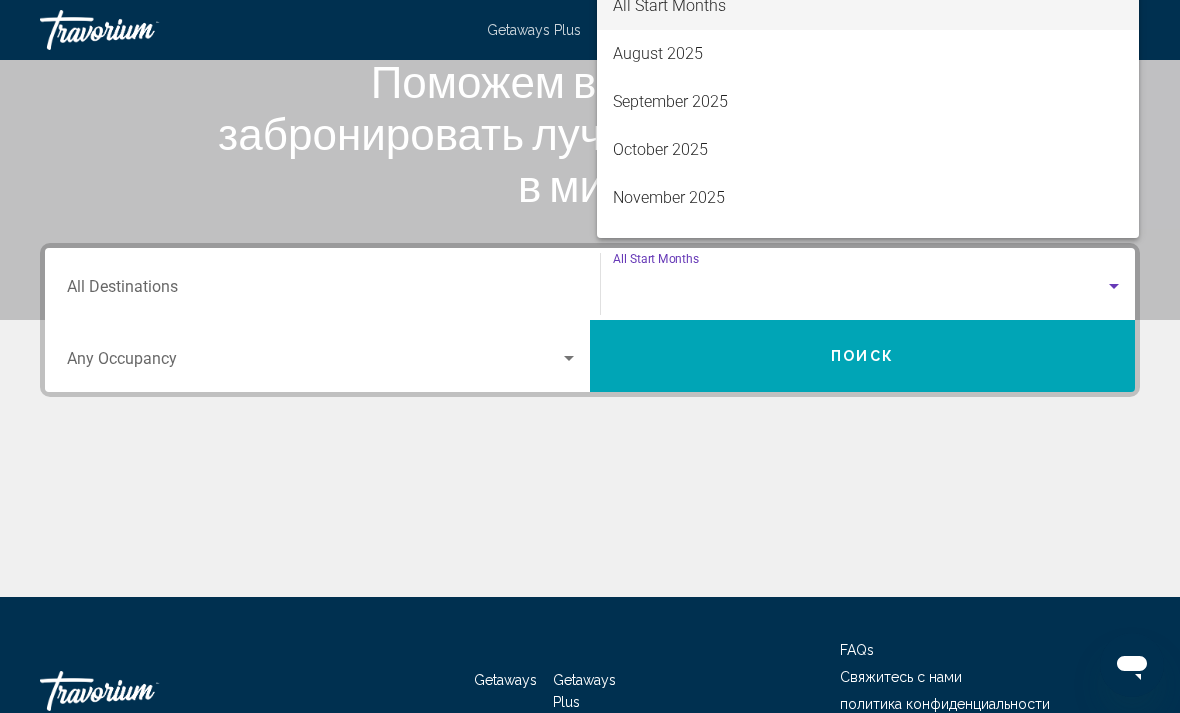 scroll, scrollTop: 345, scrollLeft: 0, axis: vertical 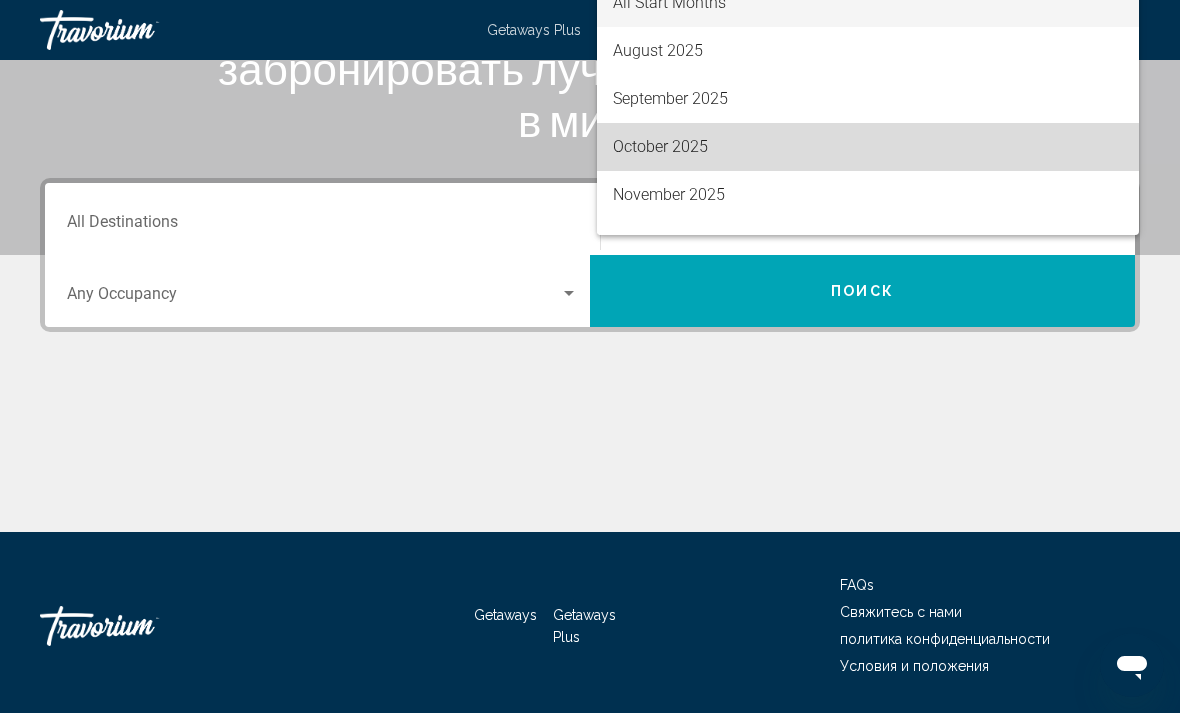 click on "October 2025" at bounding box center (868, 147) 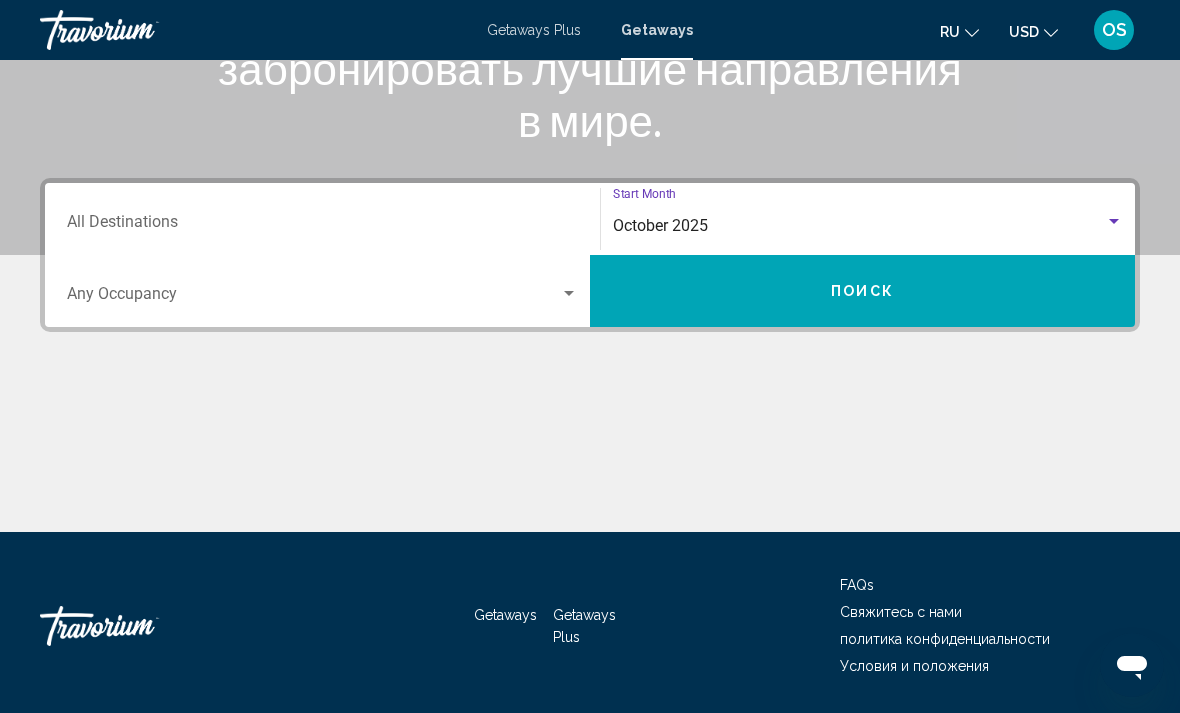 click on "Destination All Destinations" at bounding box center [322, 226] 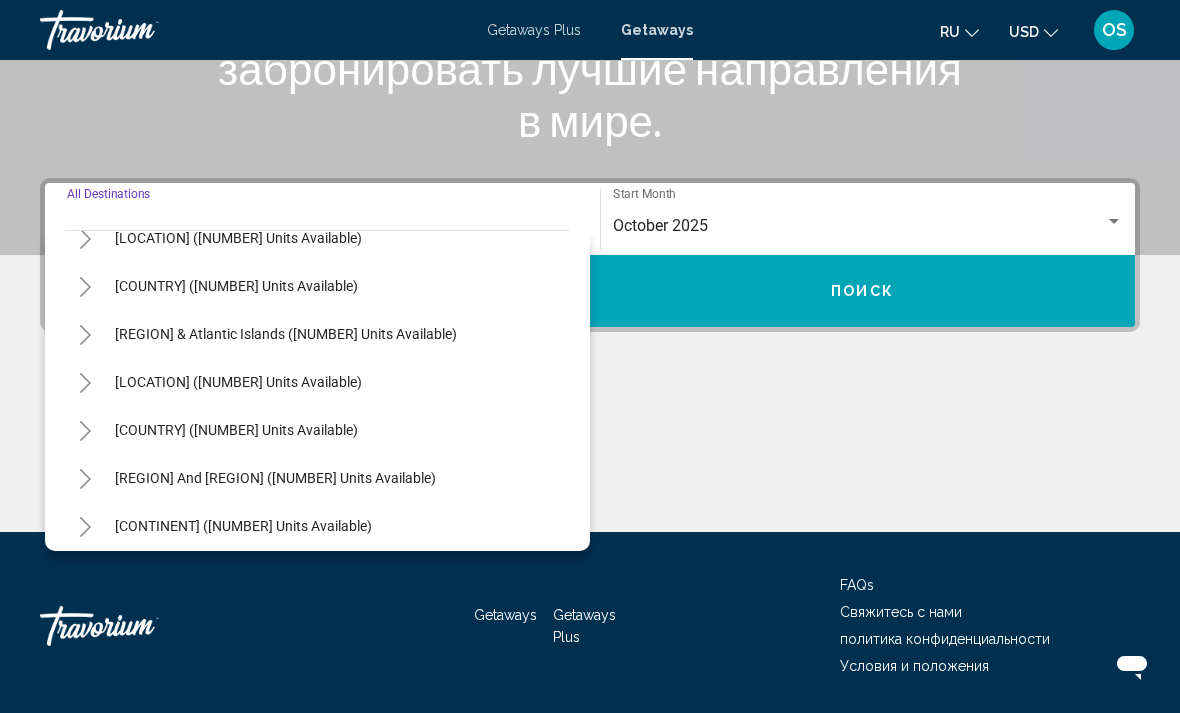 scroll, scrollTop: 126, scrollLeft: 0, axis: vertical 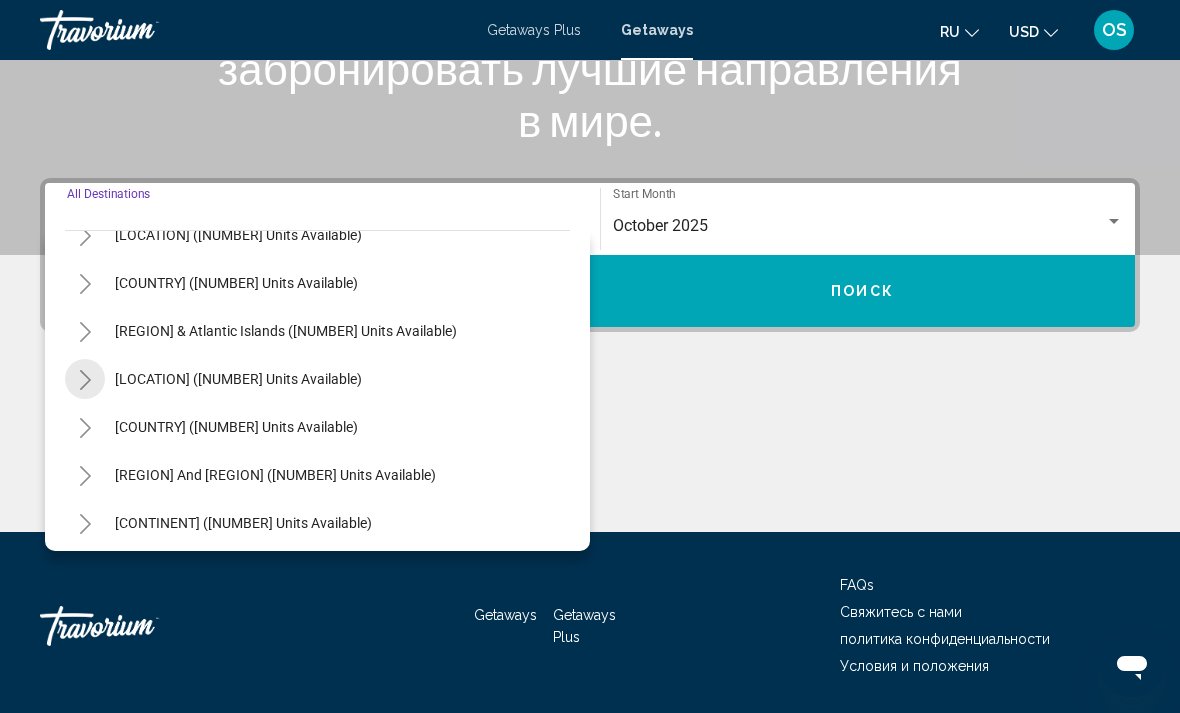 click 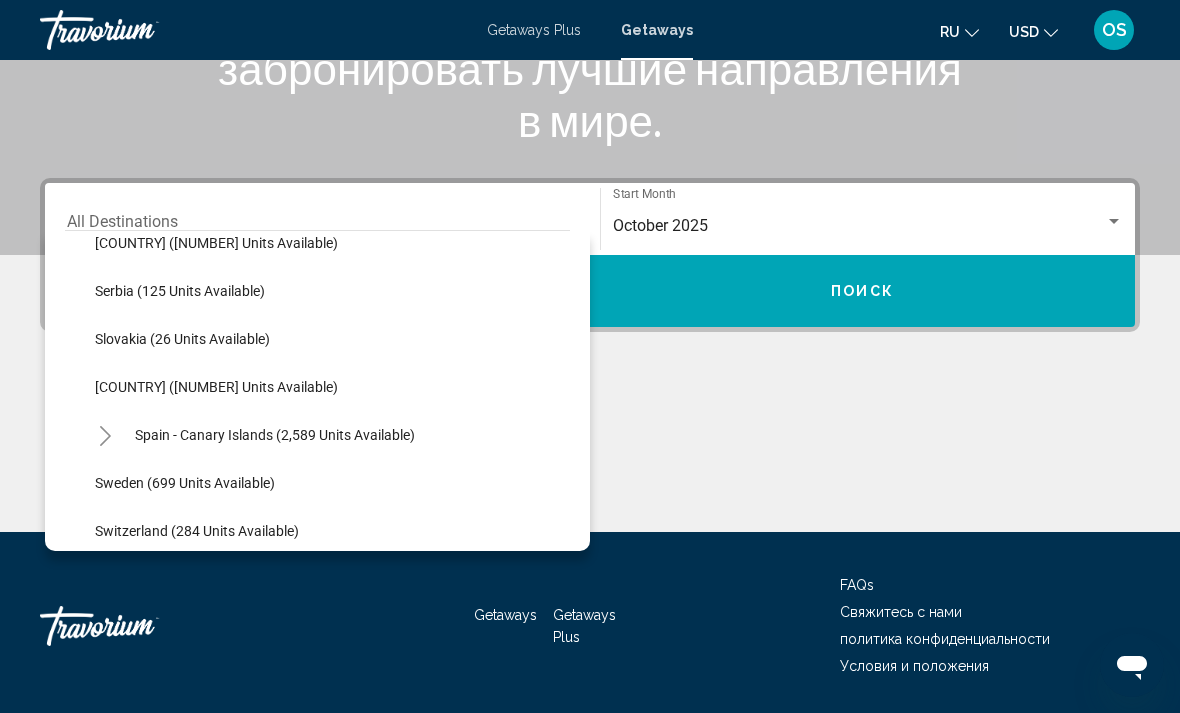 scroll, scrollTop: 942, scrollLeft: 0, axis: vertical 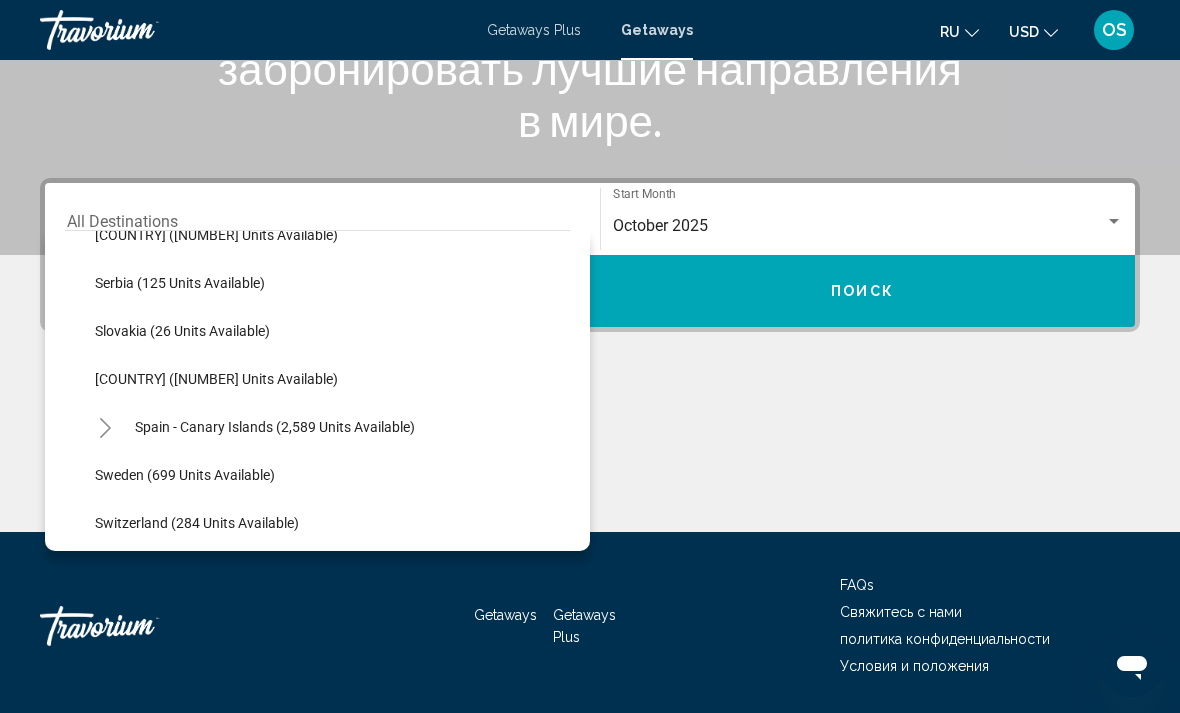 click on "Spain - Canary Islands (2,589 units available)" 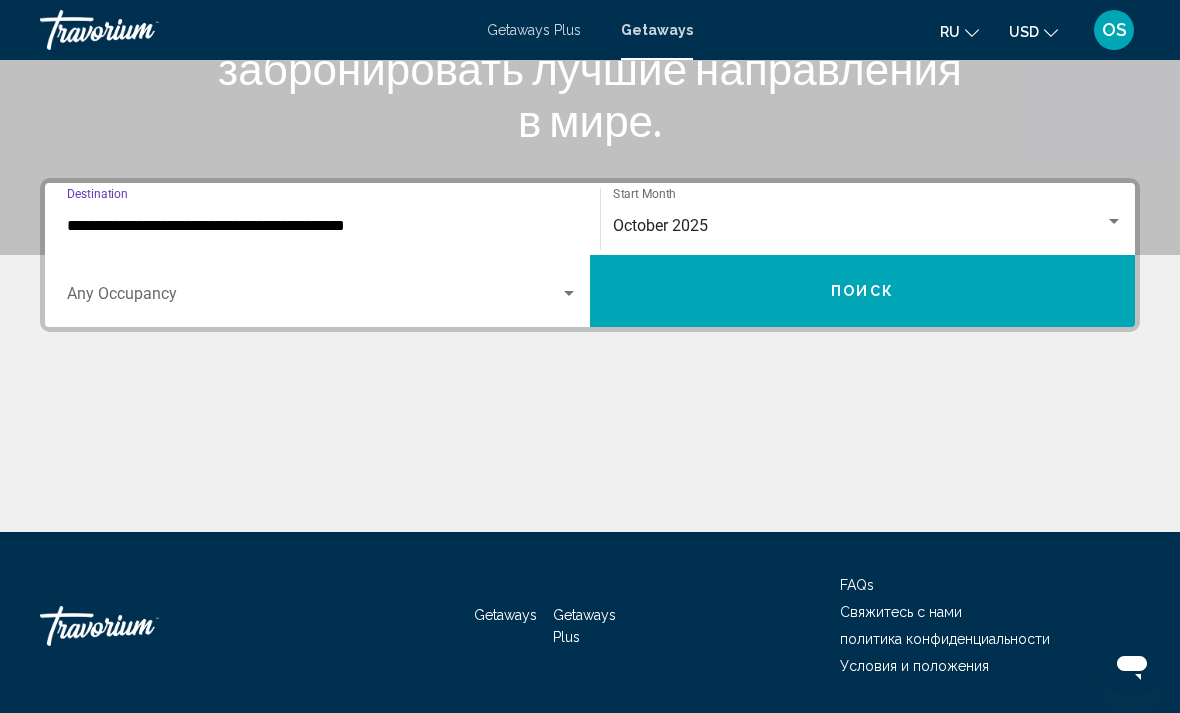 click at bounding box center (313, 298) 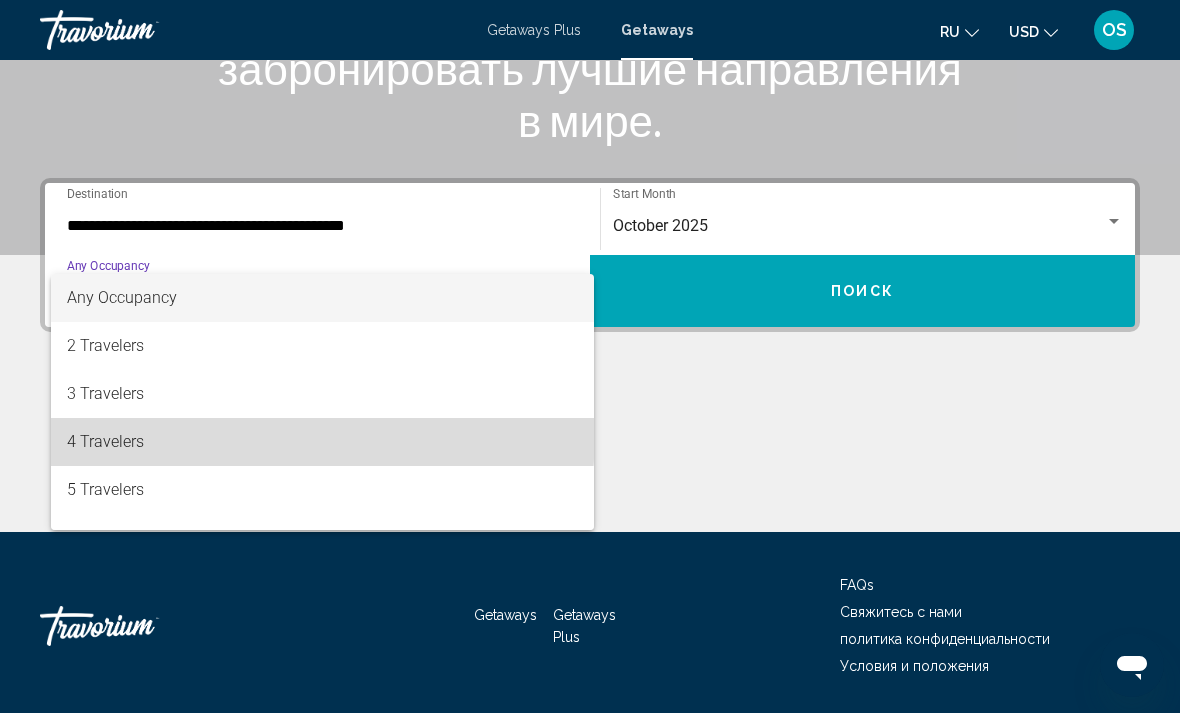 click on "4 Travelers" at bounding box center [322, 442] 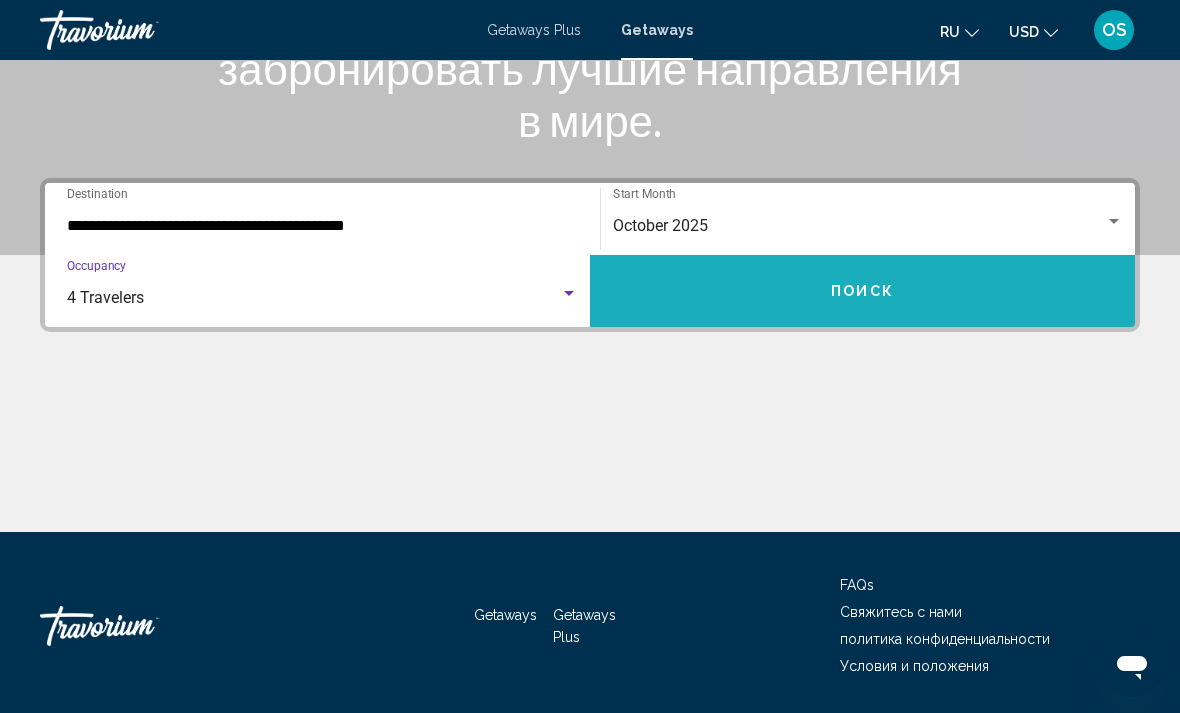 click on "Поиск" at bounding box center (862, 292) 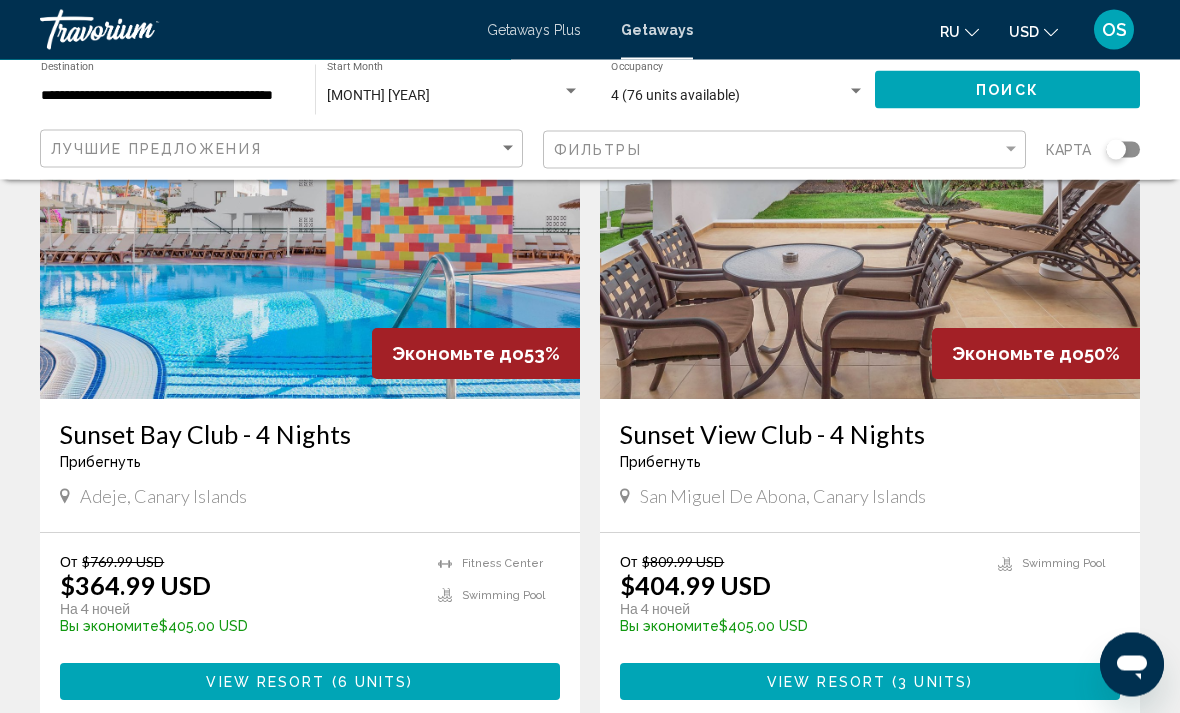 scroll, scrollTop: 191, scrollLeft: 0, axis: vertical 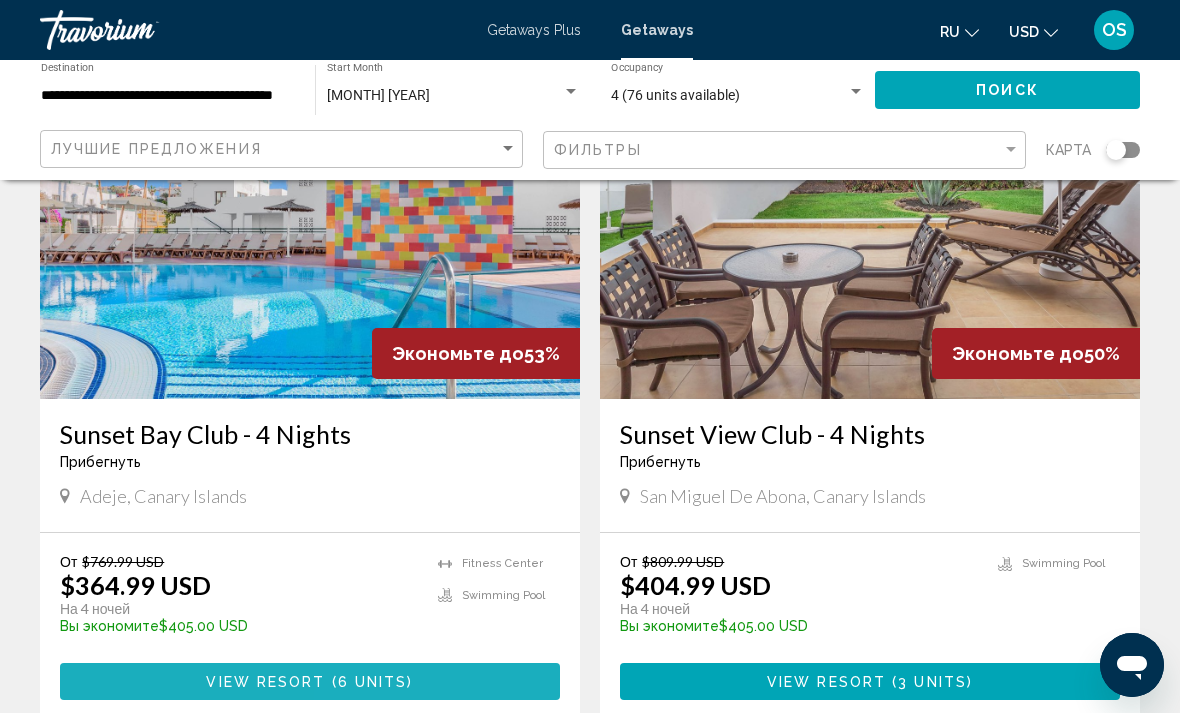 click on "View Resort    ( 6 units )" at bounding box center (310, 681) 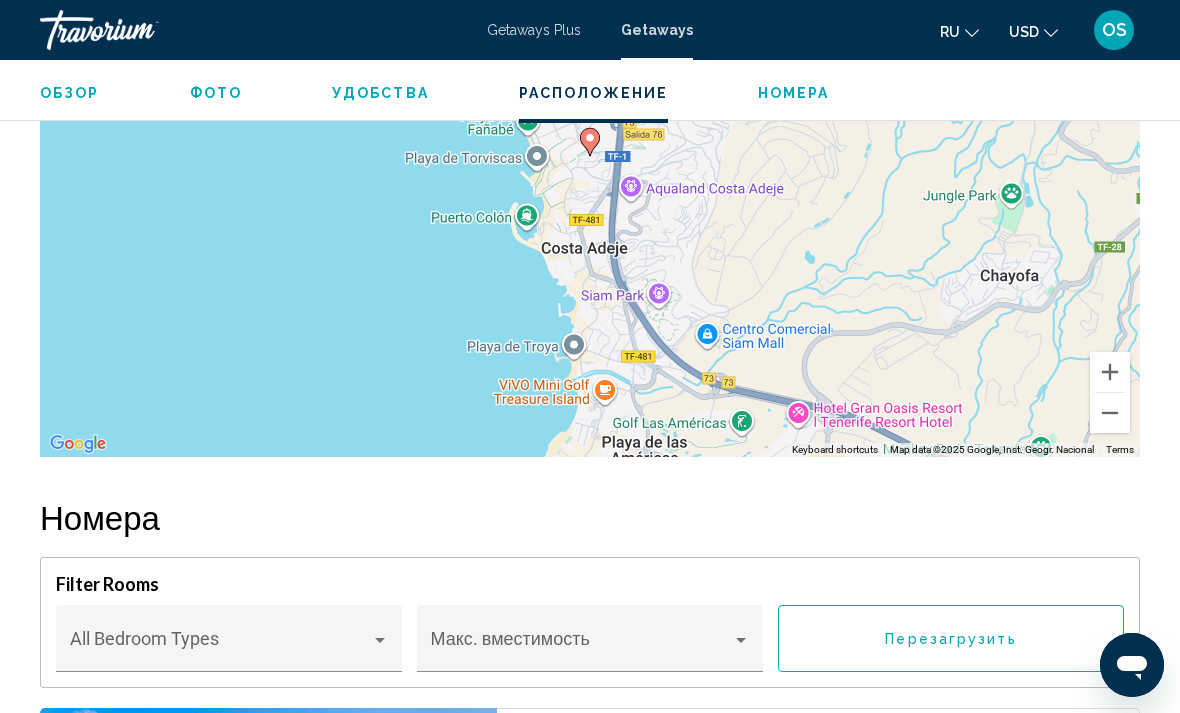scroll, scrollTop: 3347, scrollLeft: 0, axis: vertical 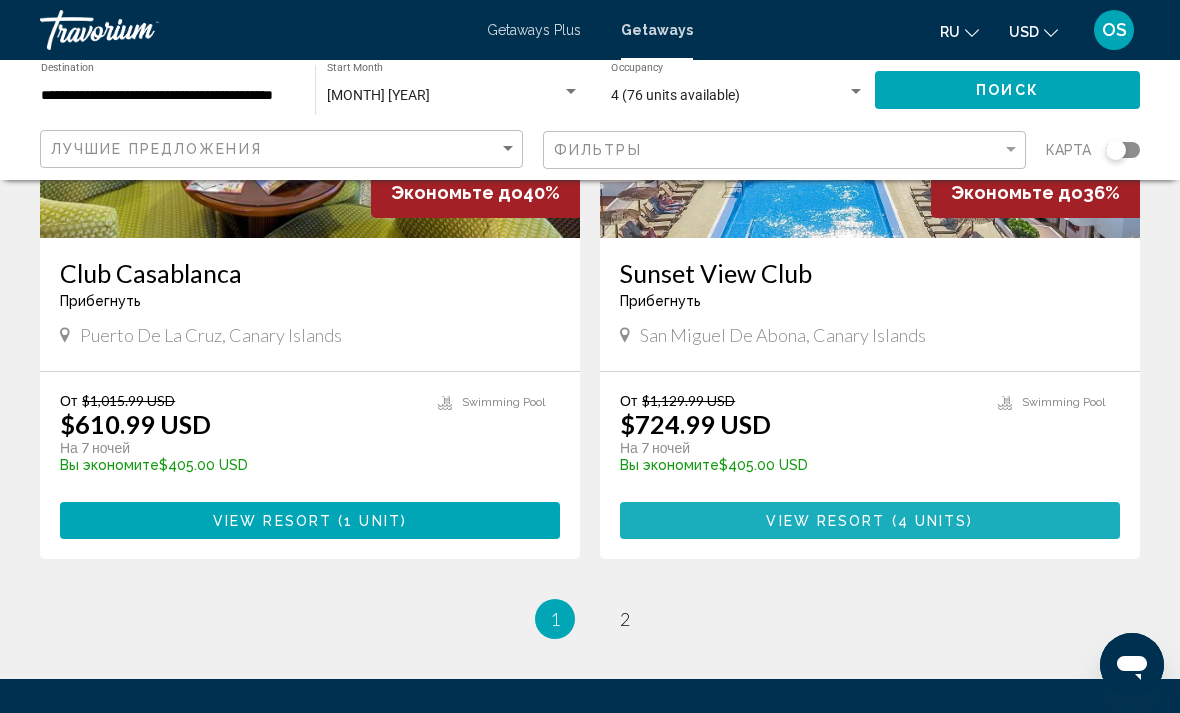 click on "View Resort" at bounding box center (825, 521) 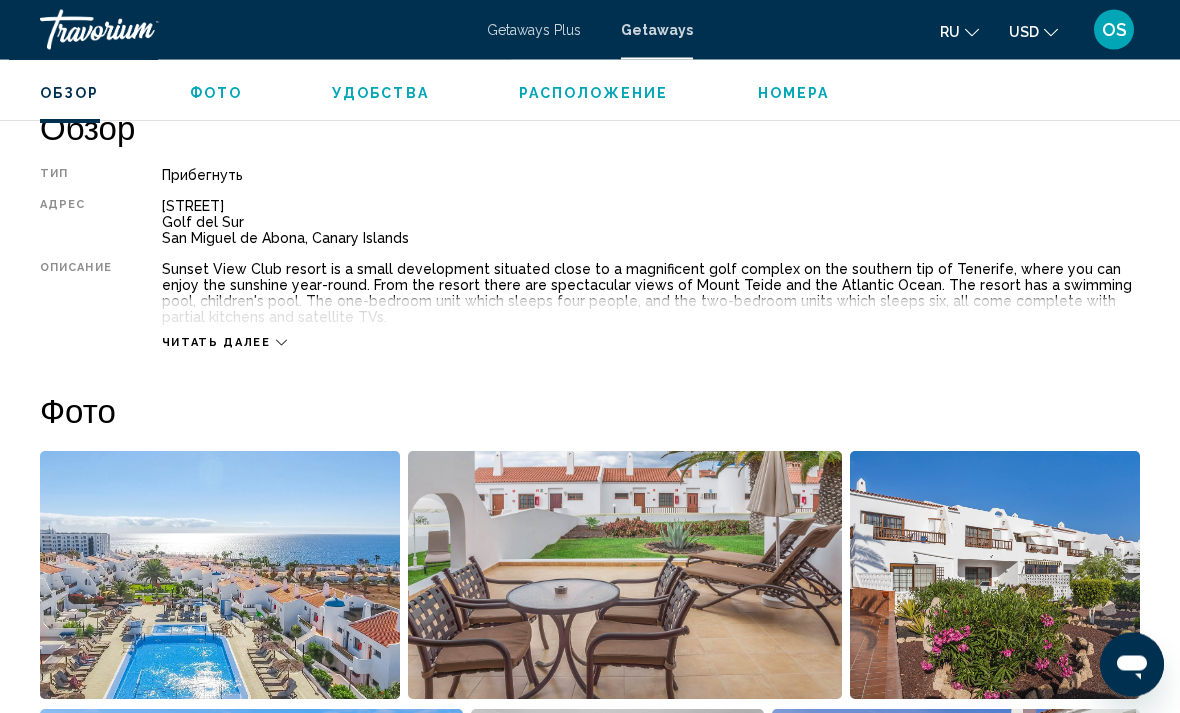 scroll, scrollTop: 1005, scrollLeft: 0, axis: vertical 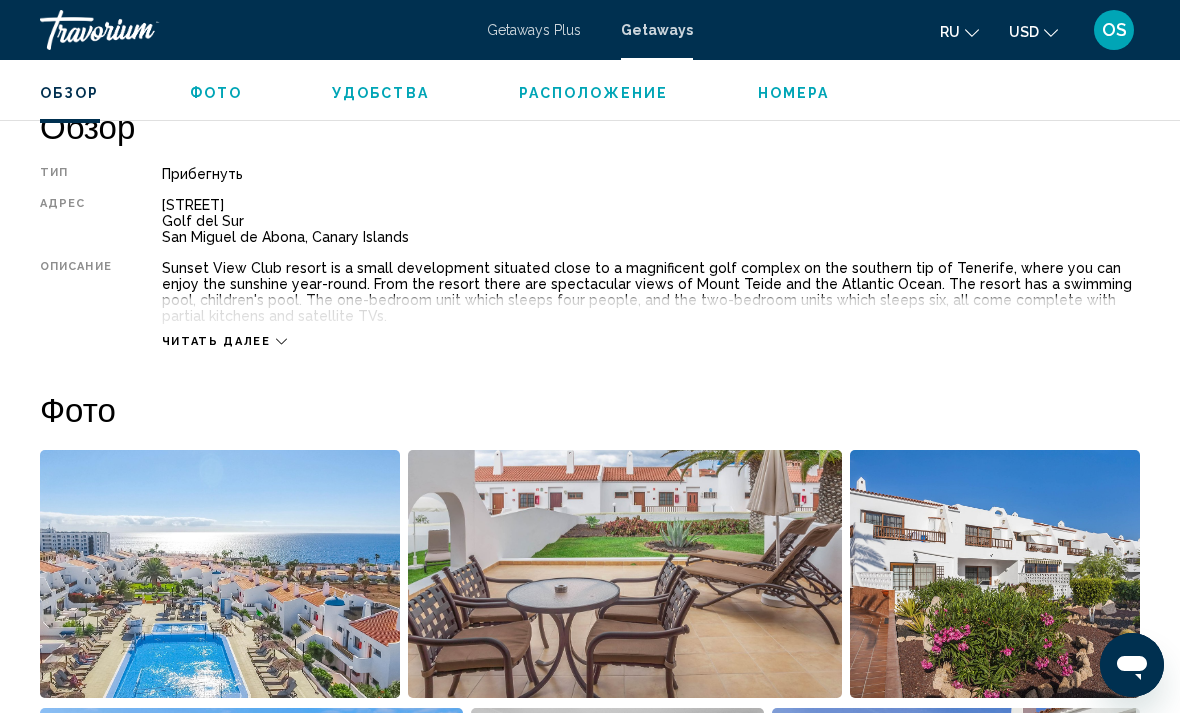 click on "Обзор Тип Прибегнуть Все включено Нет «все включено» Адрес [STREET_NAME] Golf del Sur [CITY], Canary Islands Описание [RESORT_NAME] resort is a small development situated close to a magnificent golf complex on the southern tip of Tenerife, where you can enjoy the sunshine year-round. From the resort there are spectacular views of Mount Teide and the Atlantic Ocean. The resort has a swimming pool, children's pool. The one-bedroom unit which sleeps four people, and the two-bedroom units which sleeps six, all come complete with partial kitchens and satellite TVs. Читать далее
Фото Удобства
Swimming Pool ATM/banking Billiards or pool table Car Rental Concierge desk/services Game room Gift shops or newsstand Grocery Shopping Service Hot tub Internet access in public areas (fees may apply) Laundry facilities Marina Medical facility Movie Rental 7" at bounding box center [590, 2445] 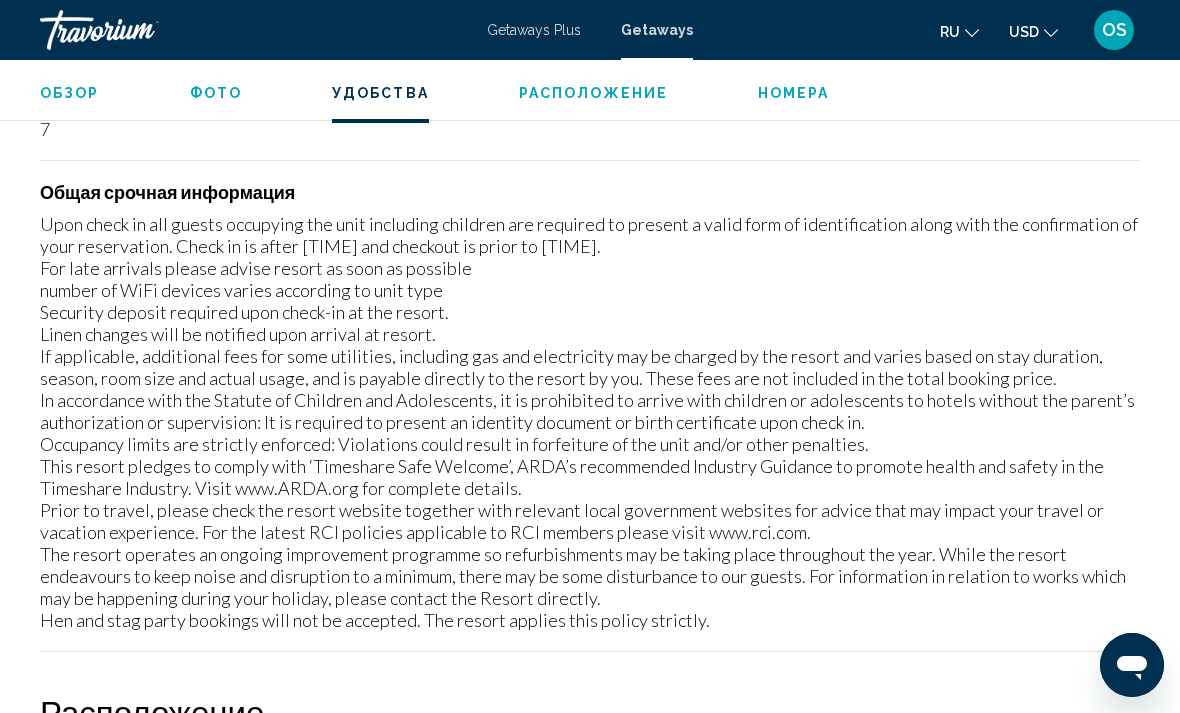 scroll, scrollTop: 2837, scrollLeft: 0, axis: vertical 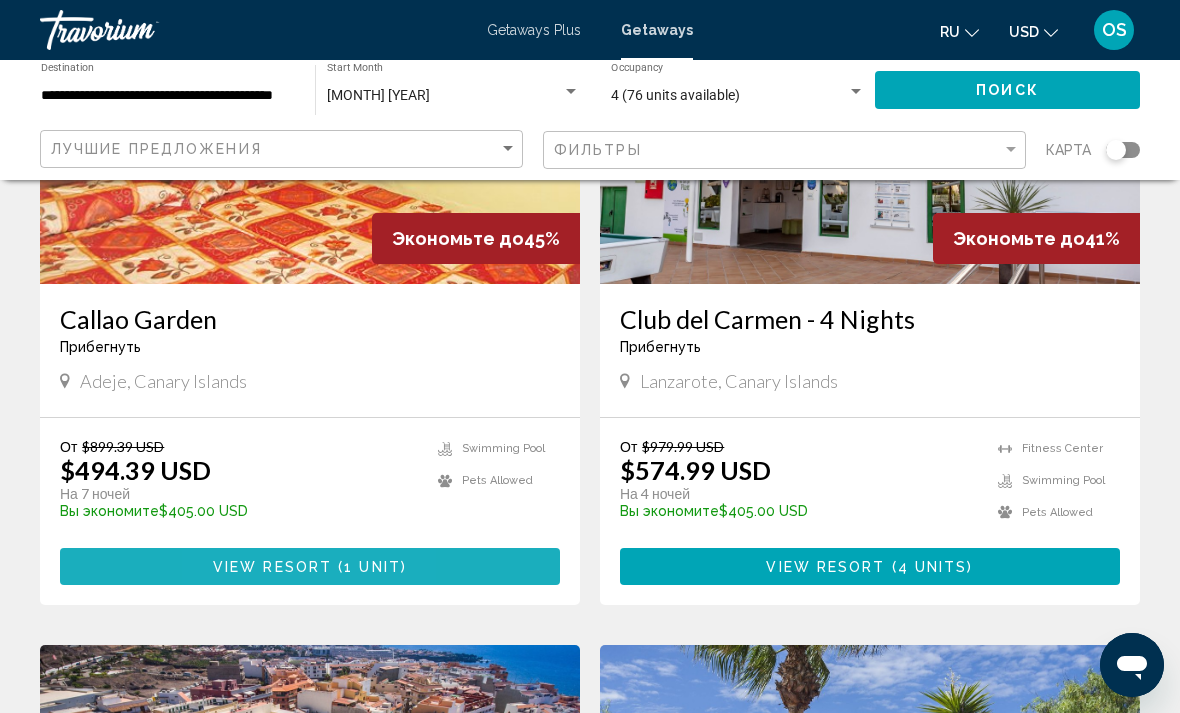 click on "View Resort" at bounding box center [272, 567] 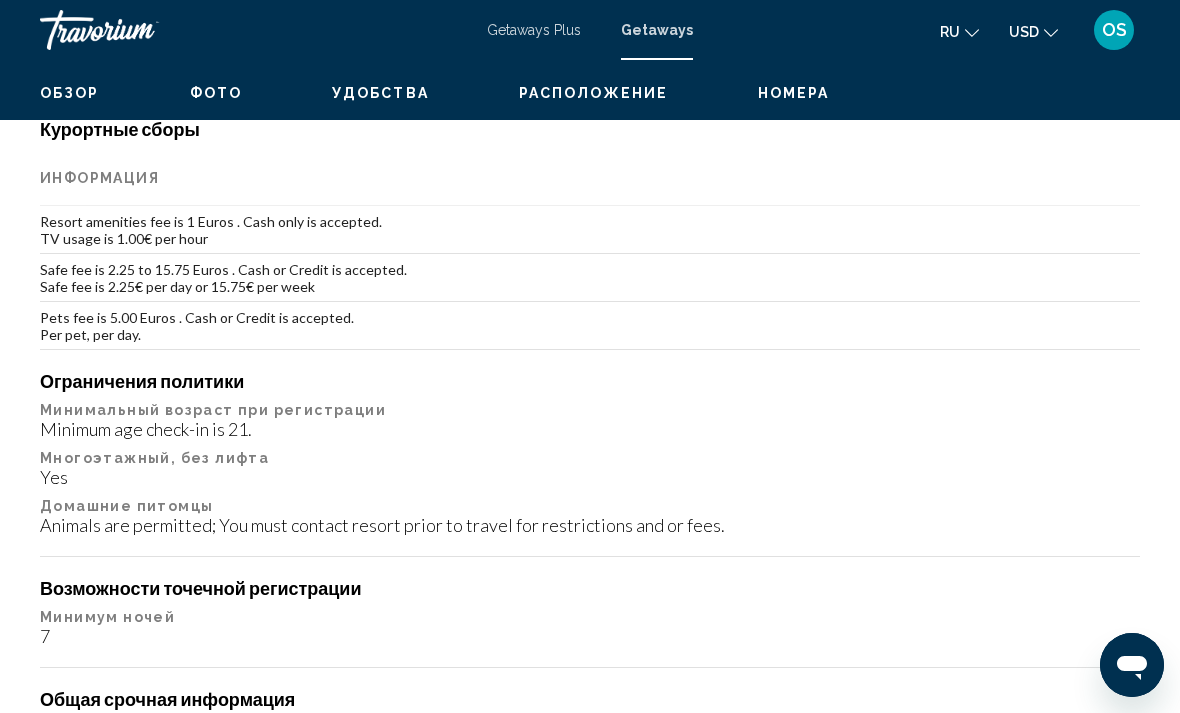 scroll, scrollTop: 0, scrollLeft: 0, axis: both 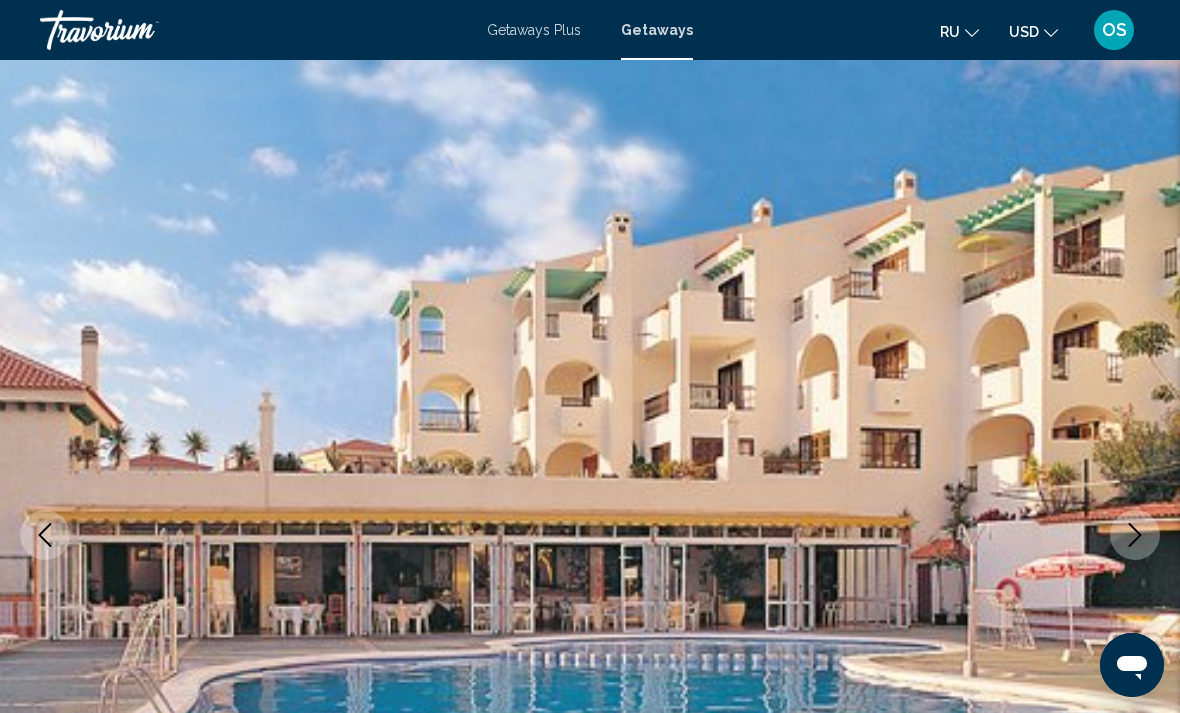 click at bounding box center (1135, 535) 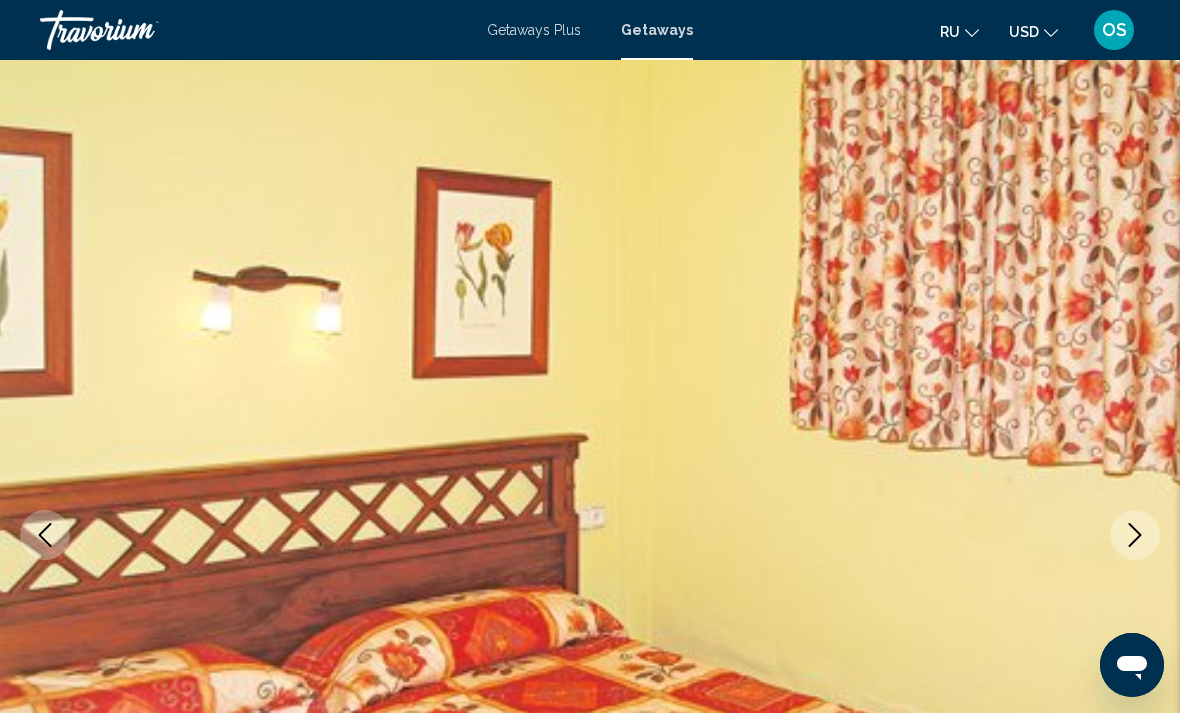 click 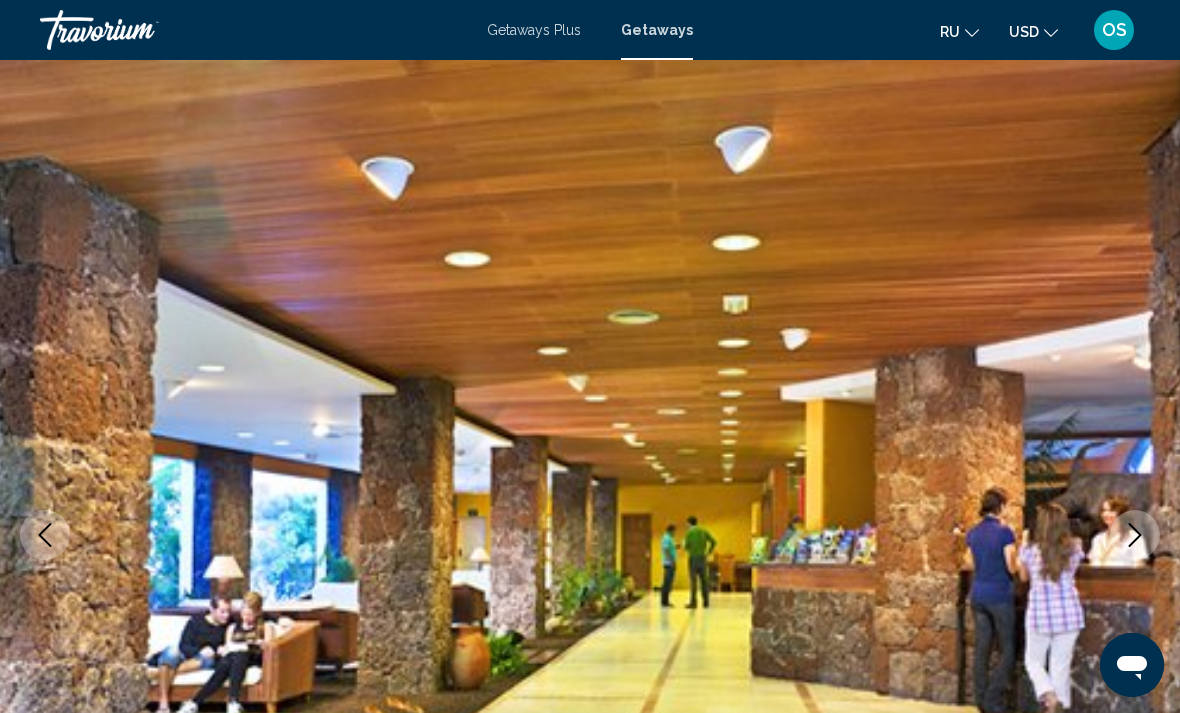 click 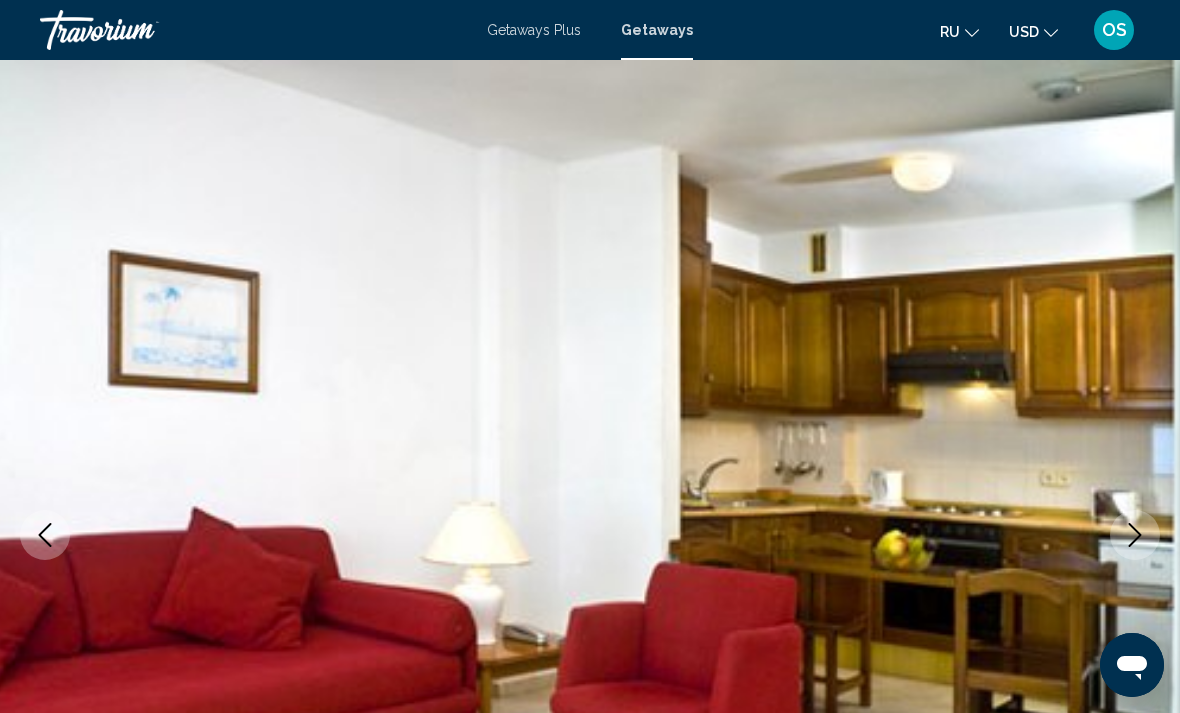 click at bounding box center (1135, 535) 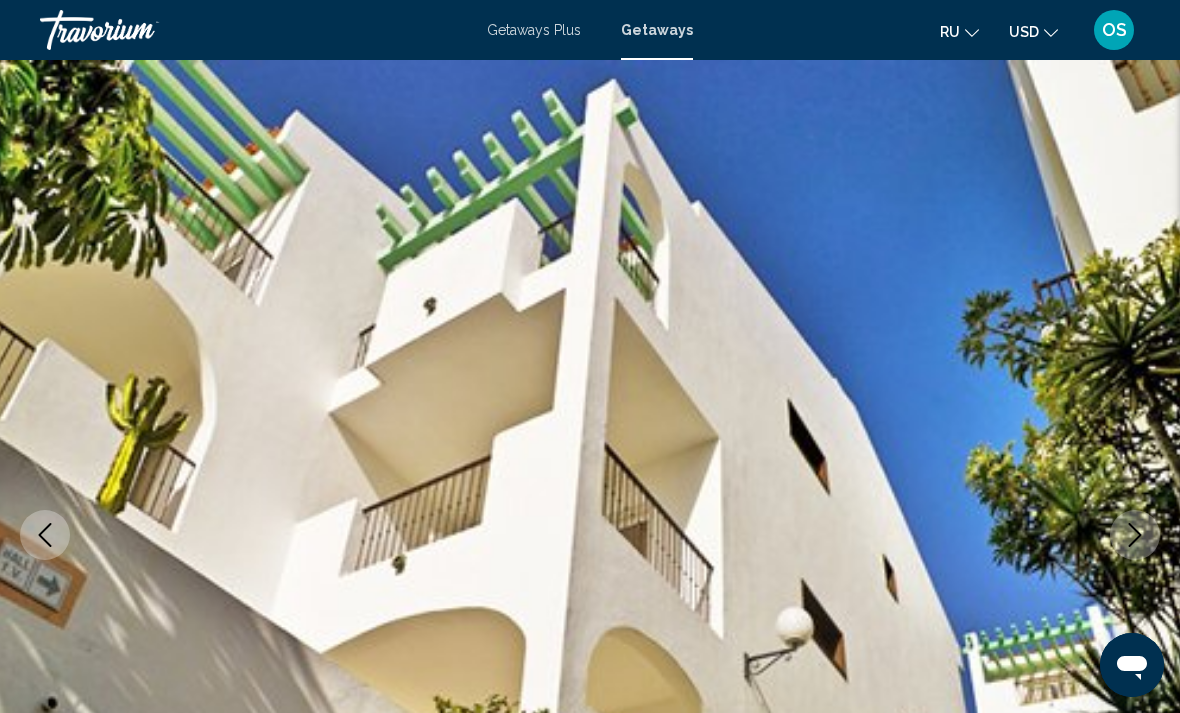 click 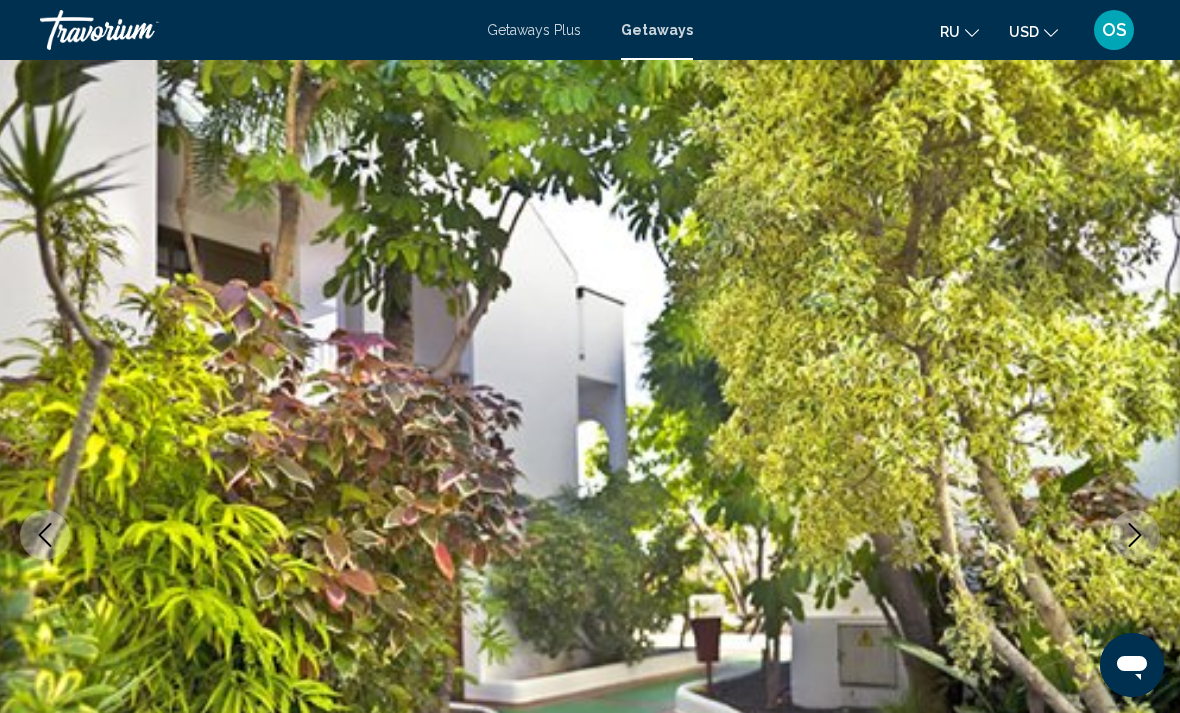 click 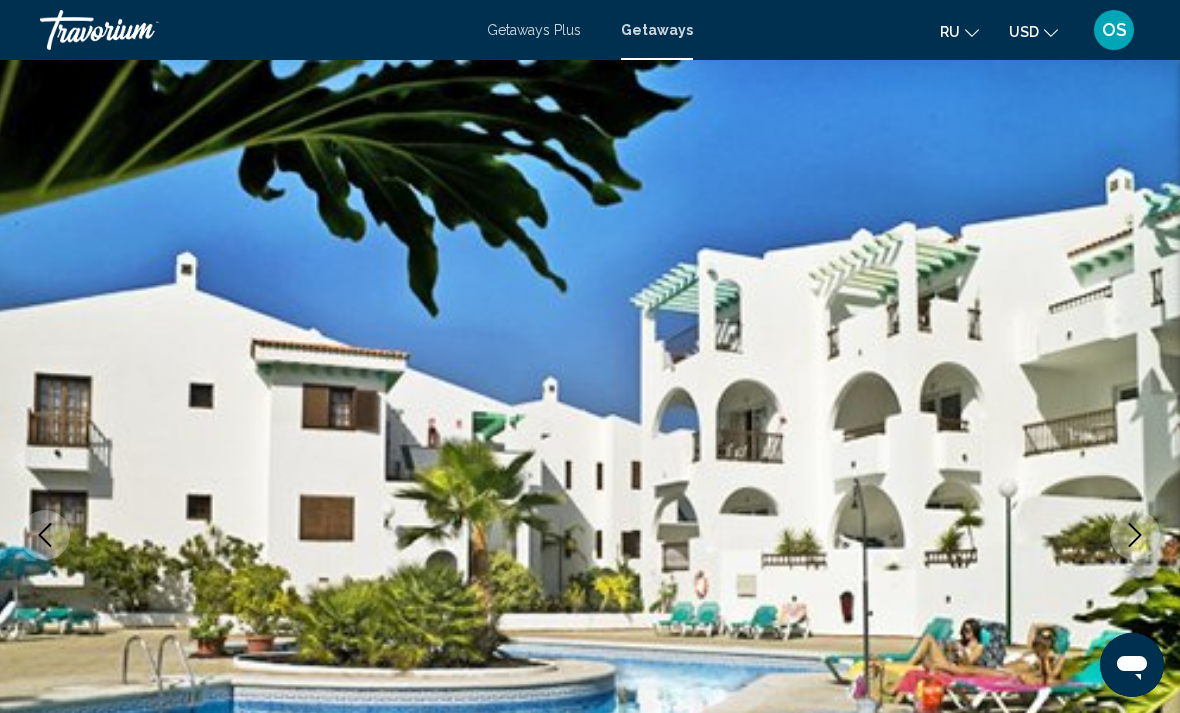 click 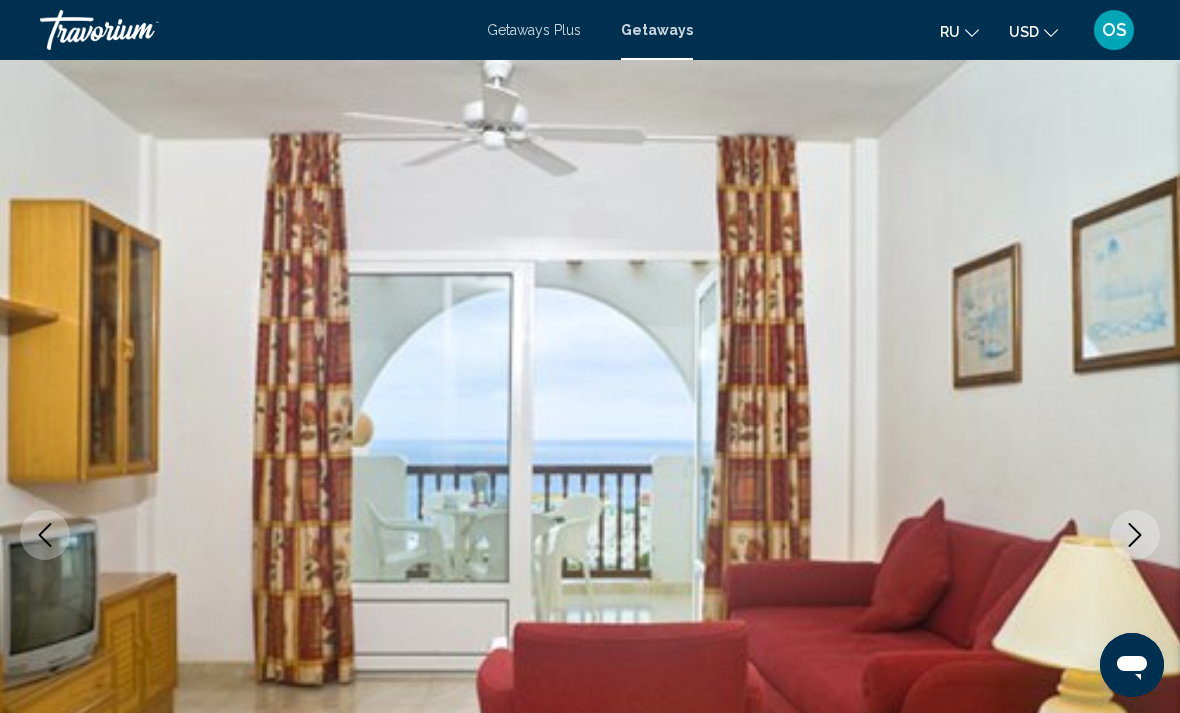 click at bounding box center [1135, 535] 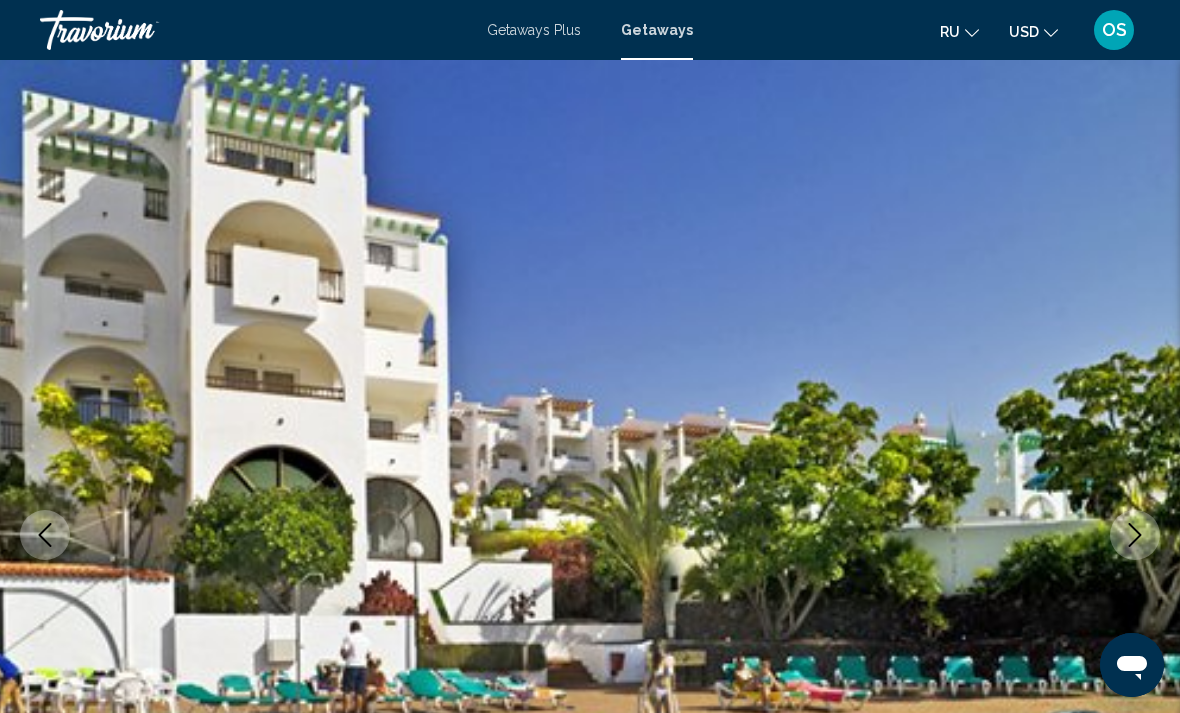 click 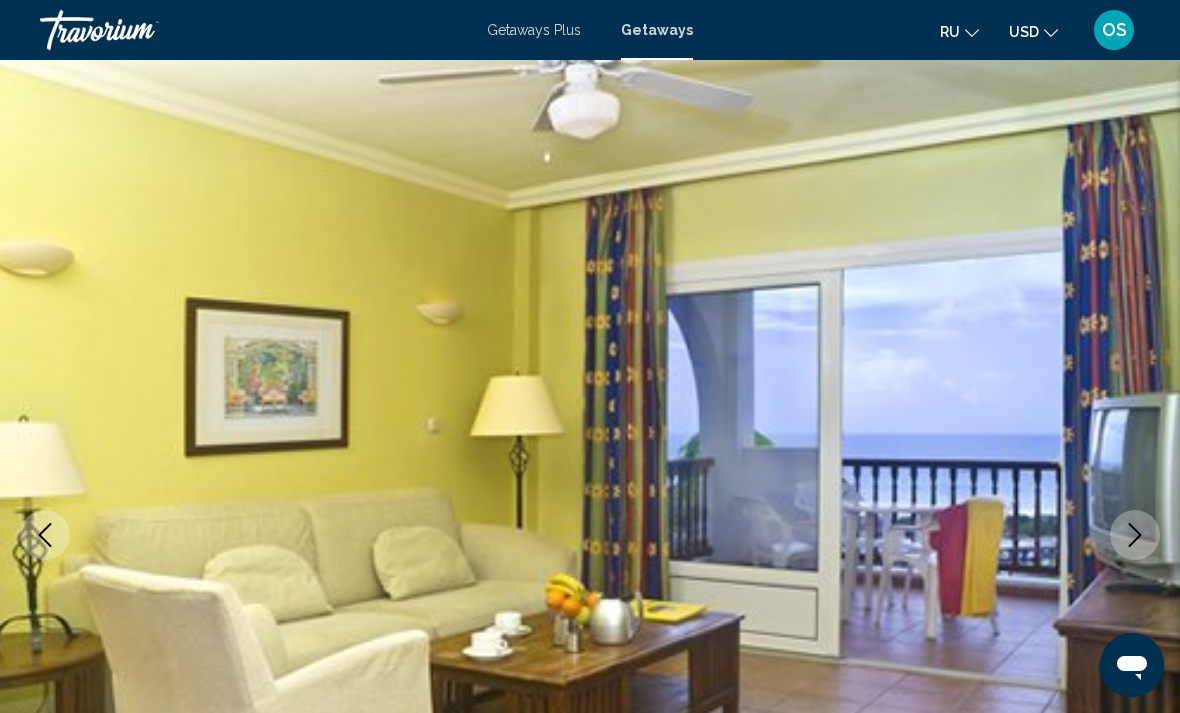 click at bounding box center (1135, 535) 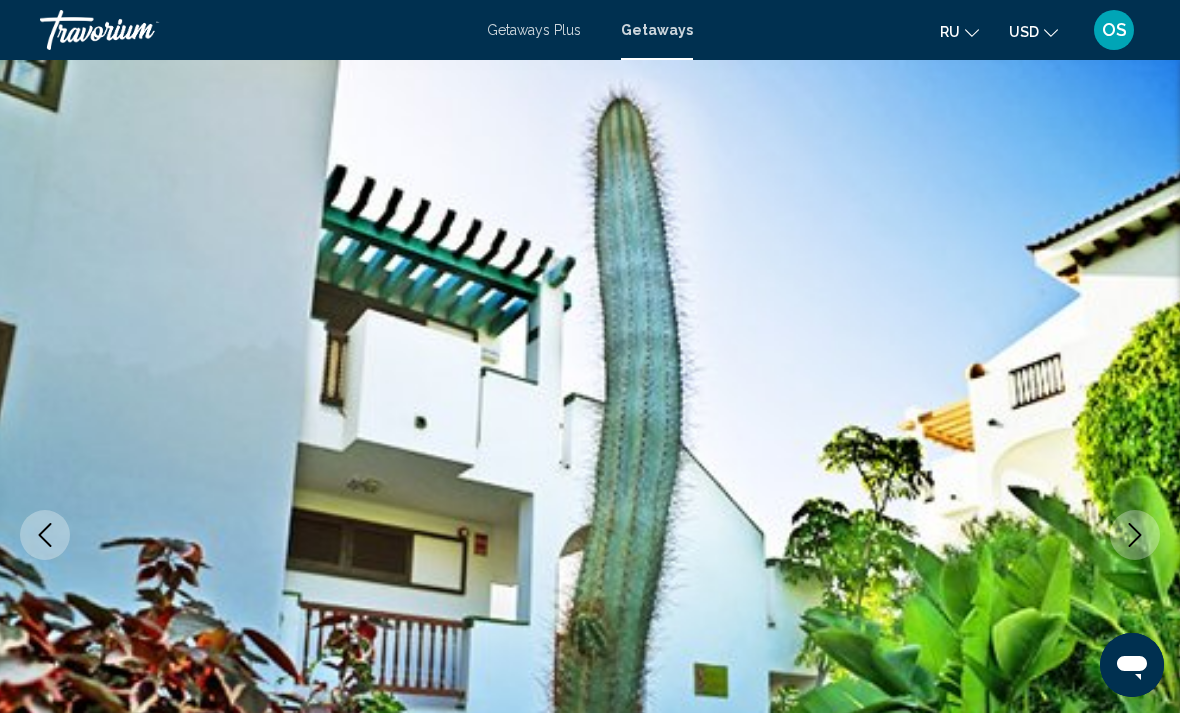 click at bounding box center (1135, 535) 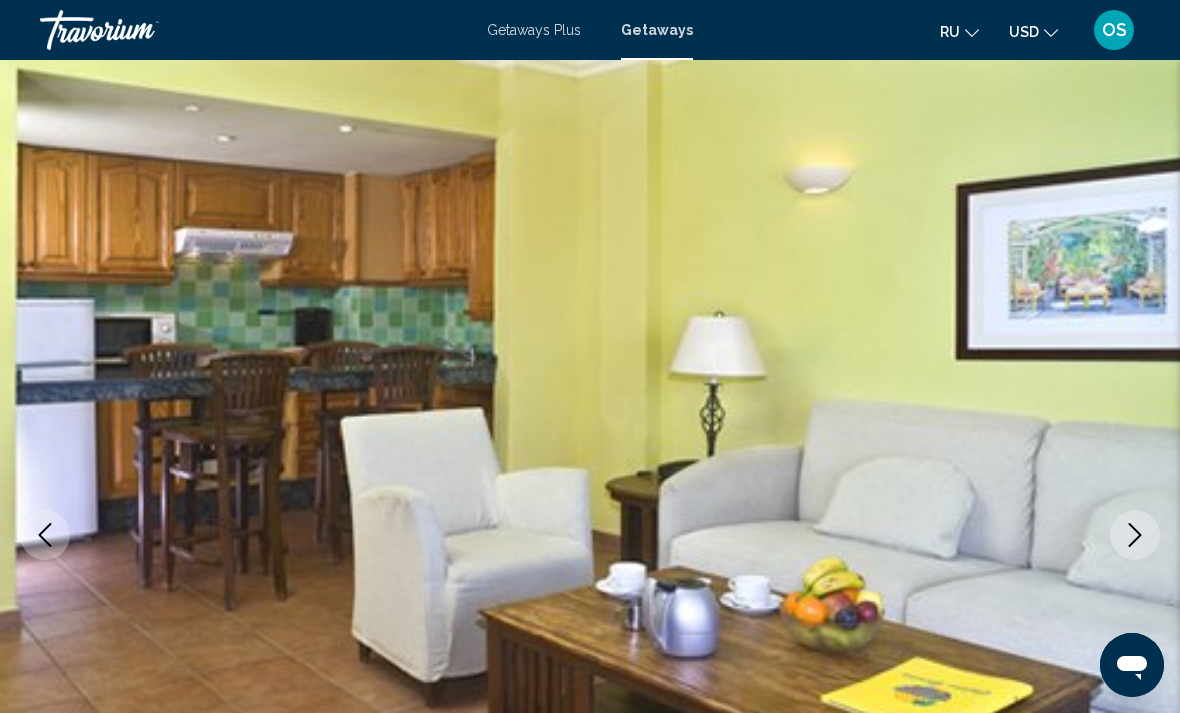 click at bounding box center (1135, 535) 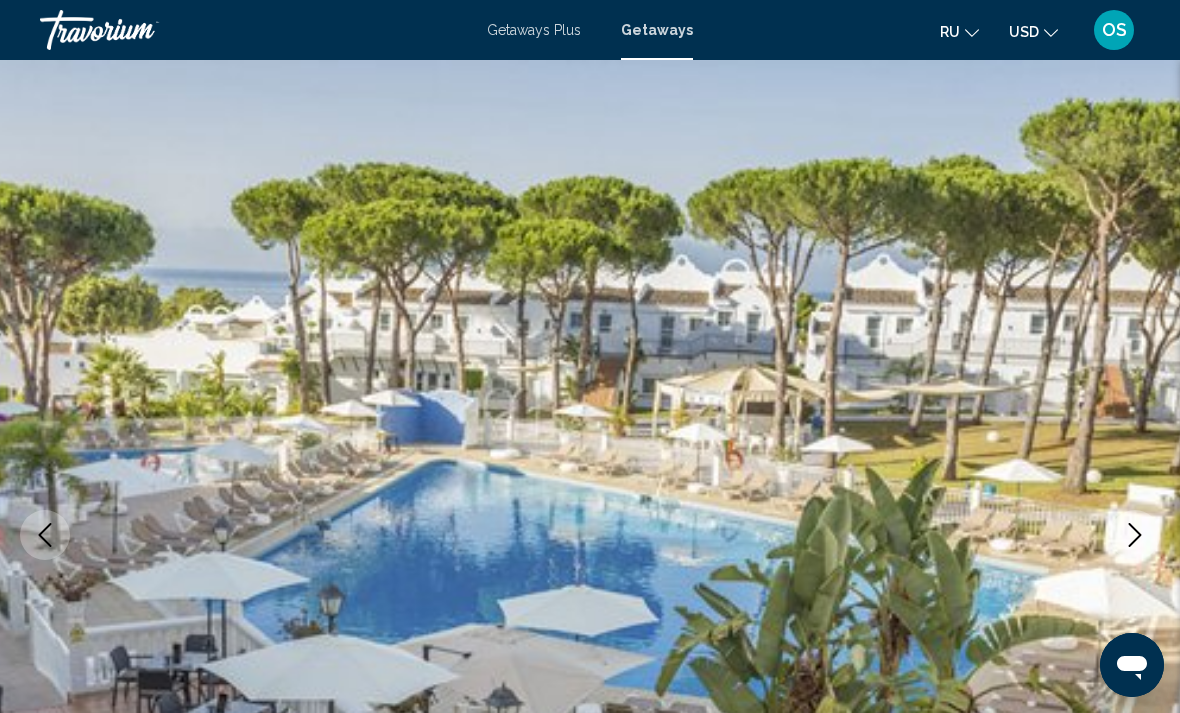 click at bounding box center [1135, 535] 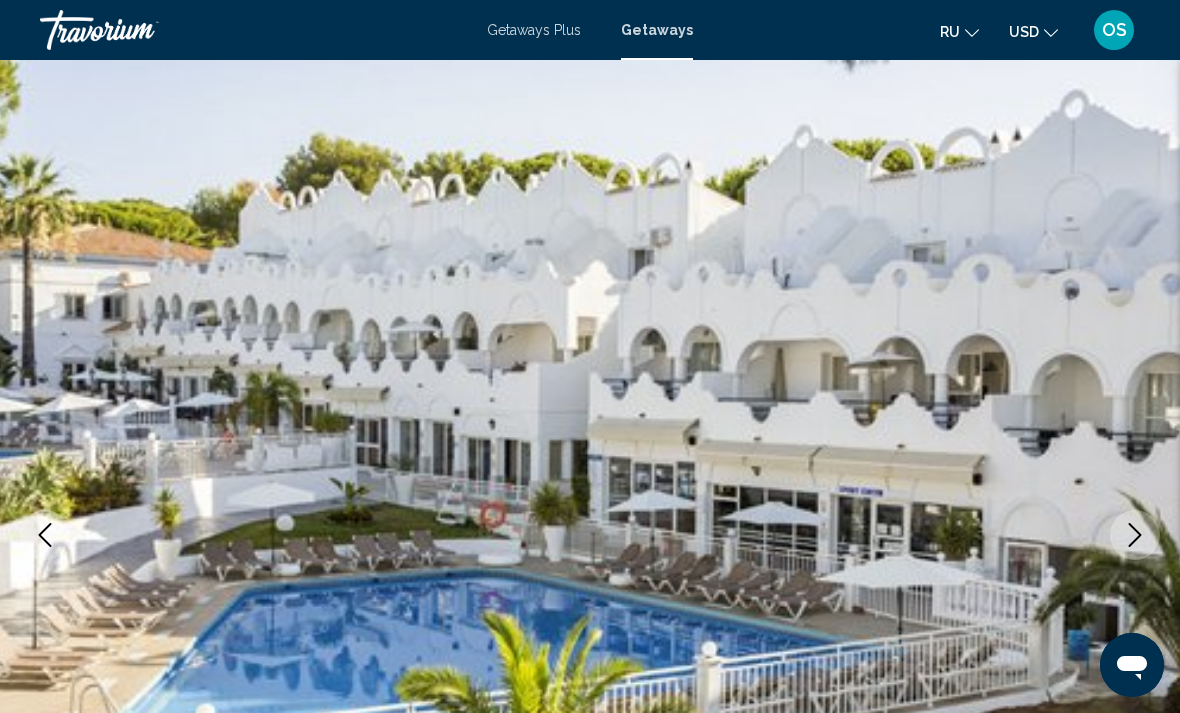 click at bounding box center (1135, 535) 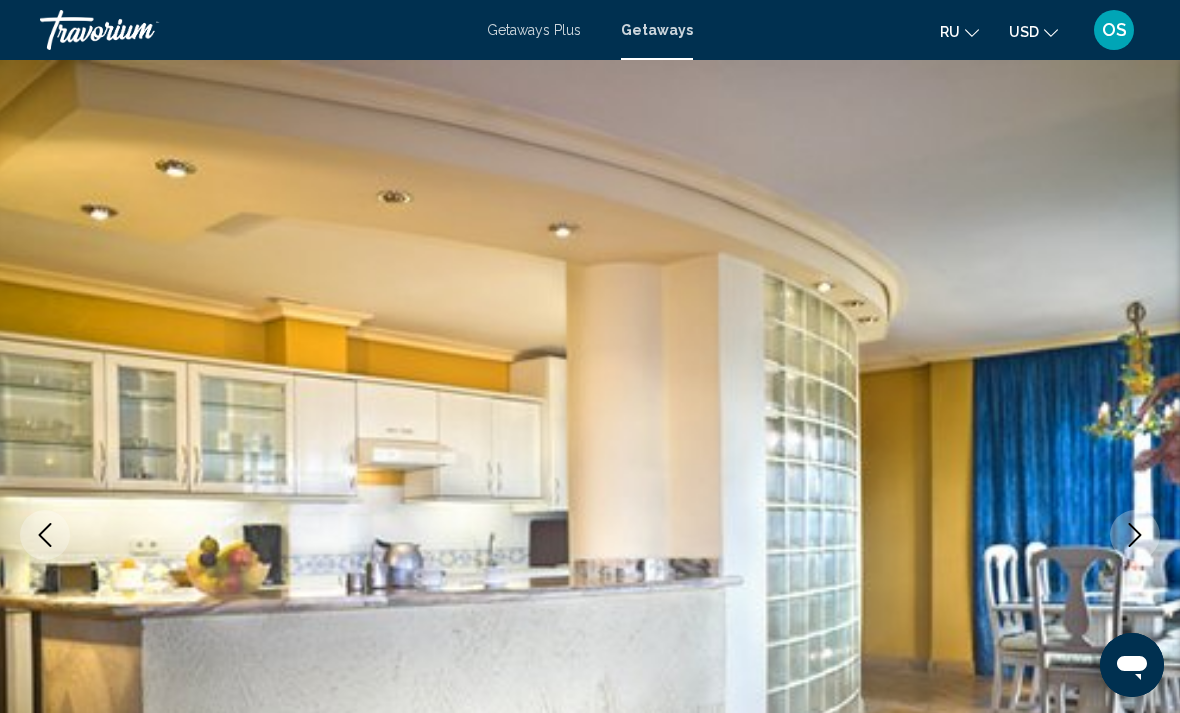 click at bounding box center [1135, 535] 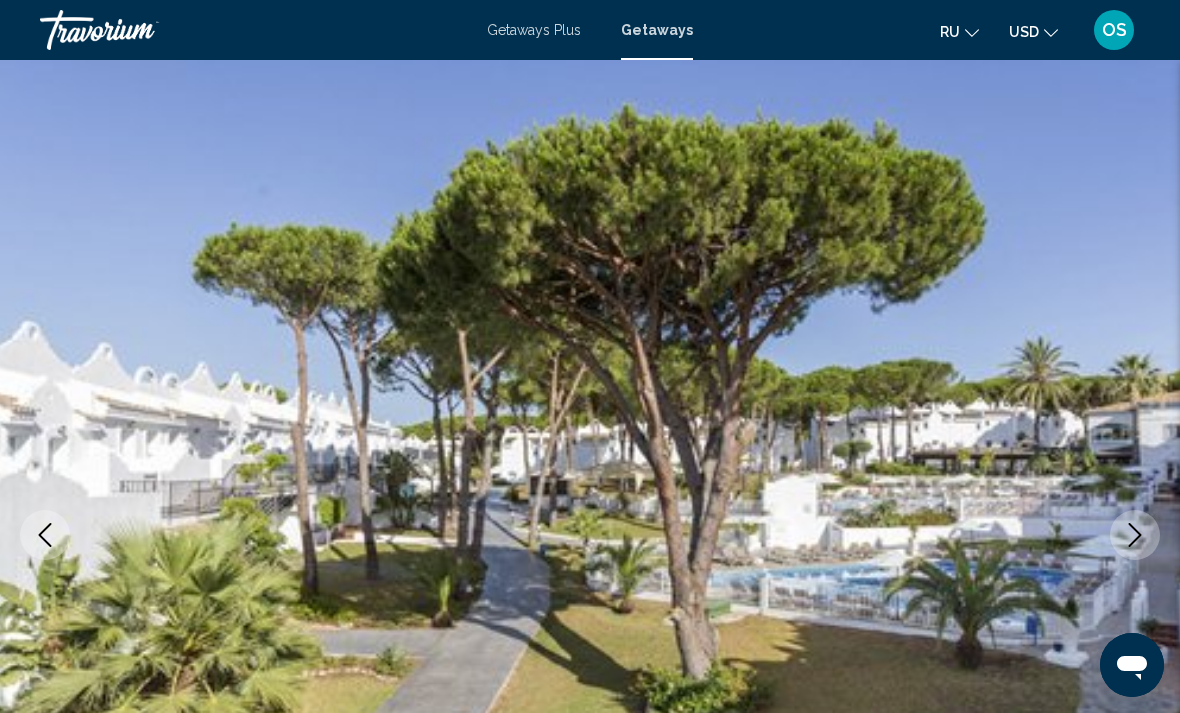 click at bounding box center [1135, 535] 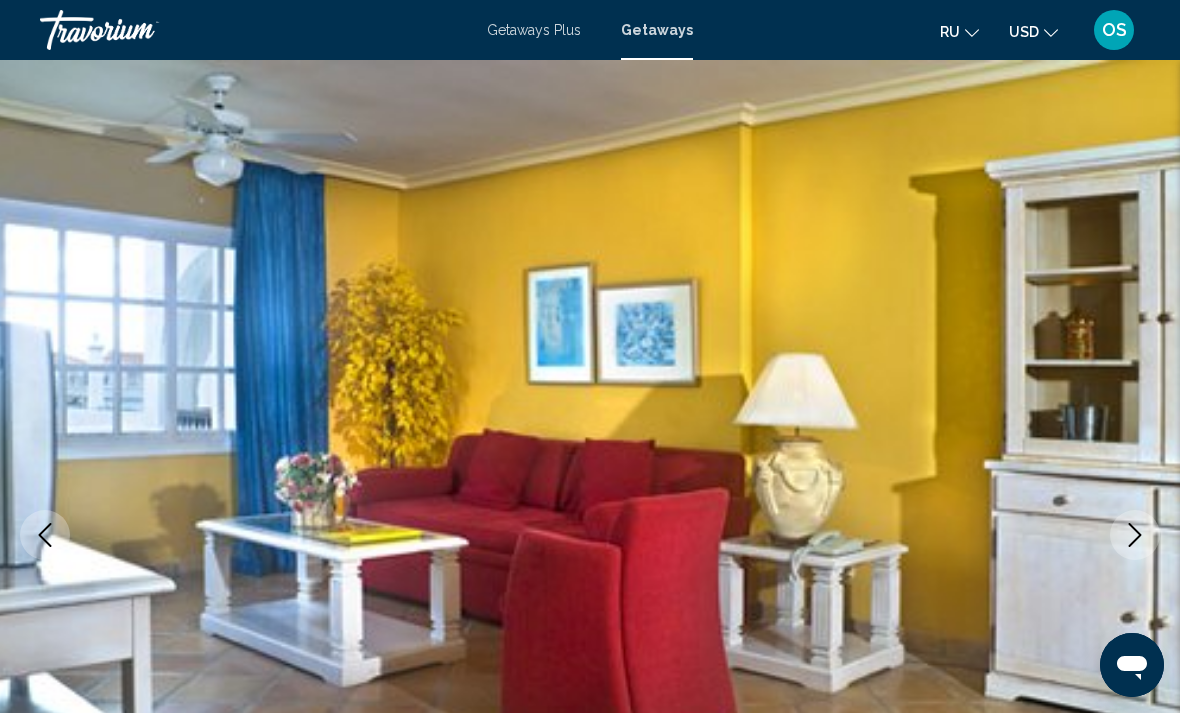click at bounding box center [1135, 535] 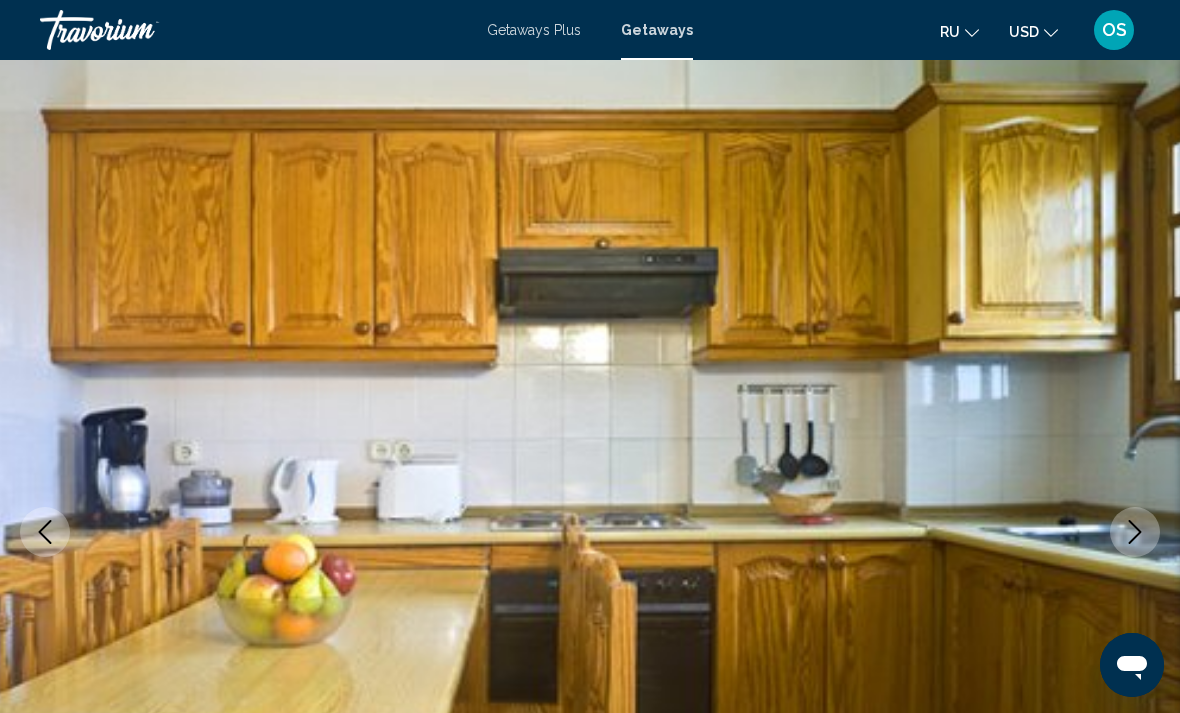 scroll, scrollTop: 0, scrollLeft: 0, axis: both 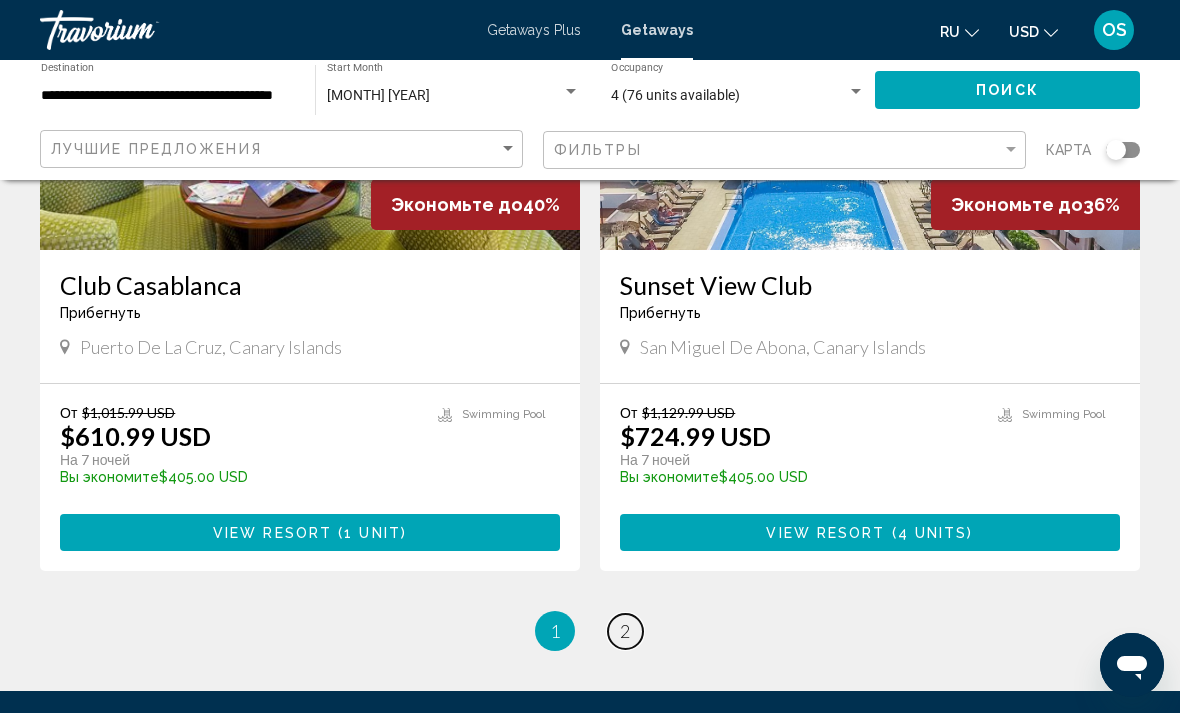 click on "page  2" at bounding box center [625, 631] 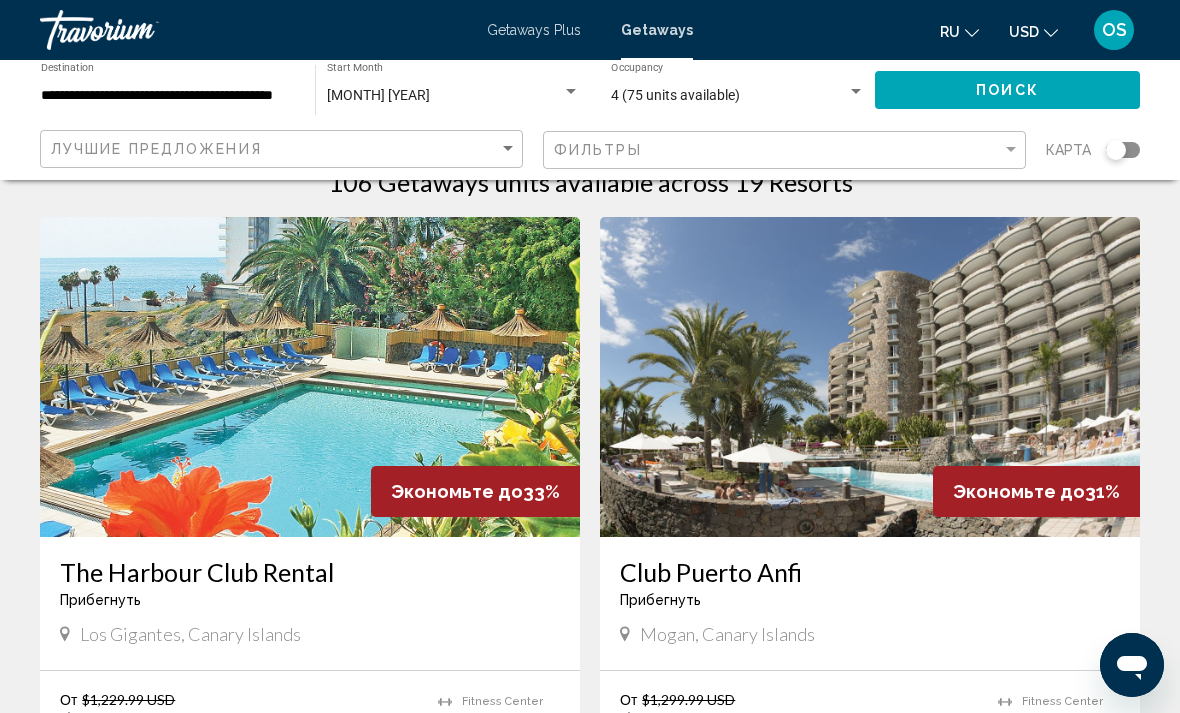 scroll, scrollTop: 35, scrollLeft: 0, axis: vertical 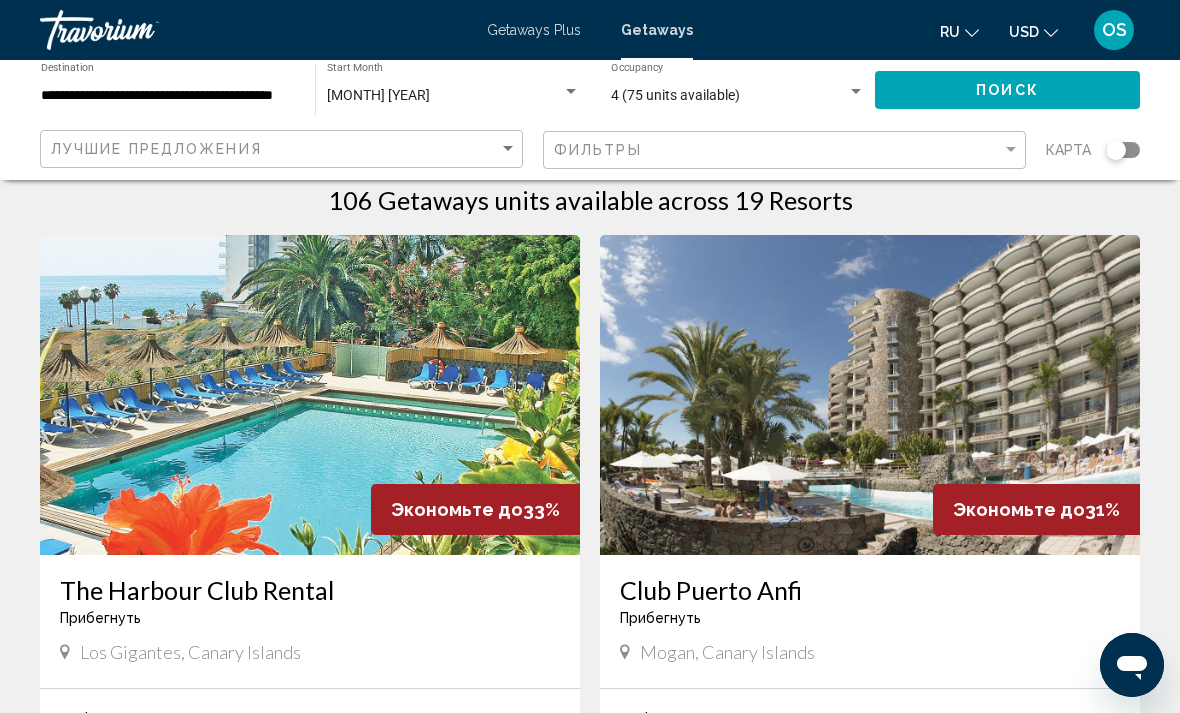 click at bounding box center [310, 395] 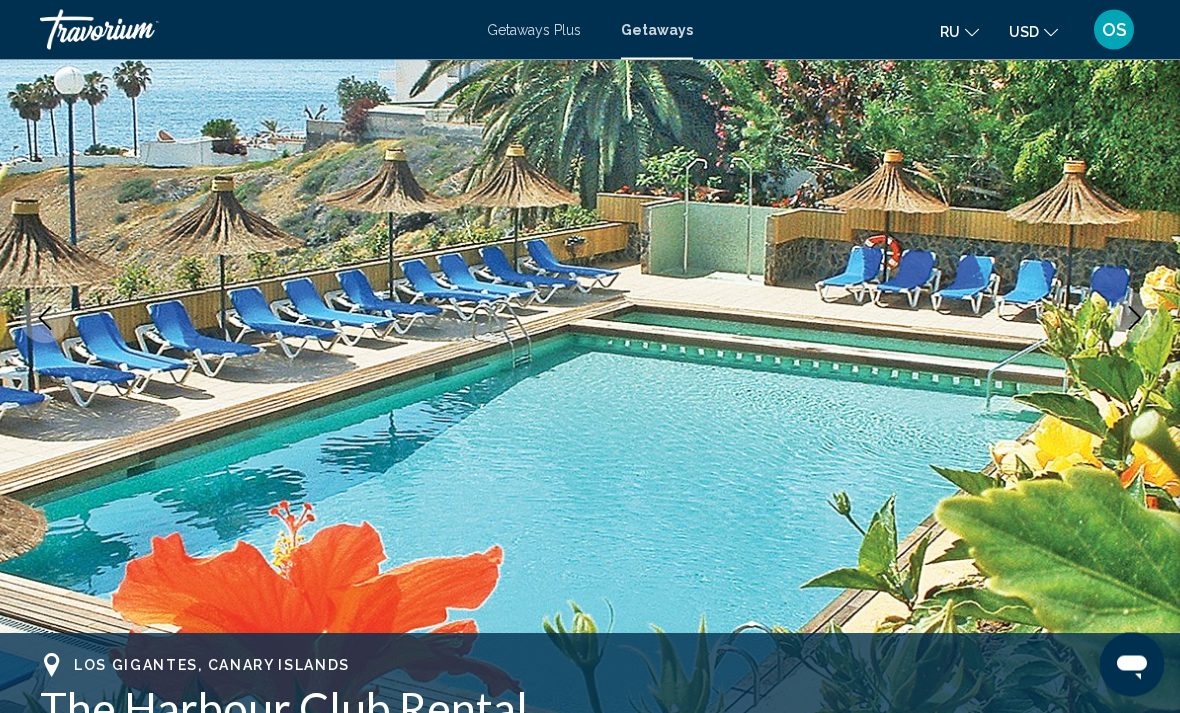 scroll, scrollTop: 217, scrollLeft: 0, axis: vertical 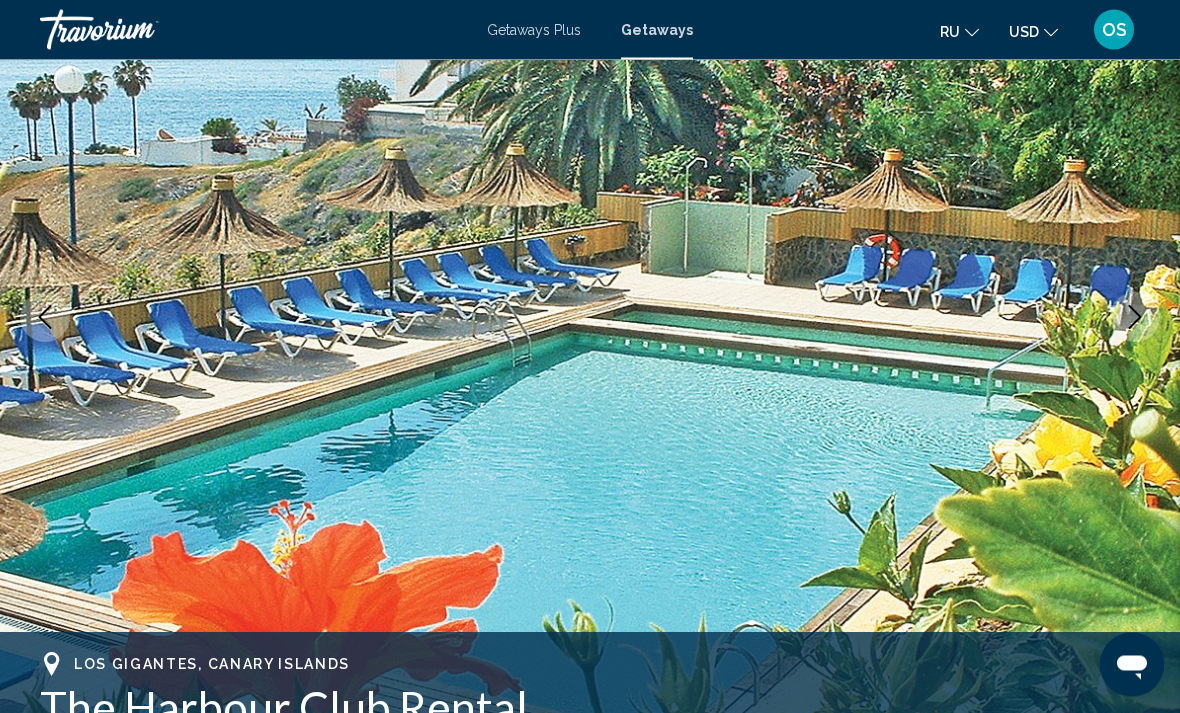 click at bounding box center [590, 318] 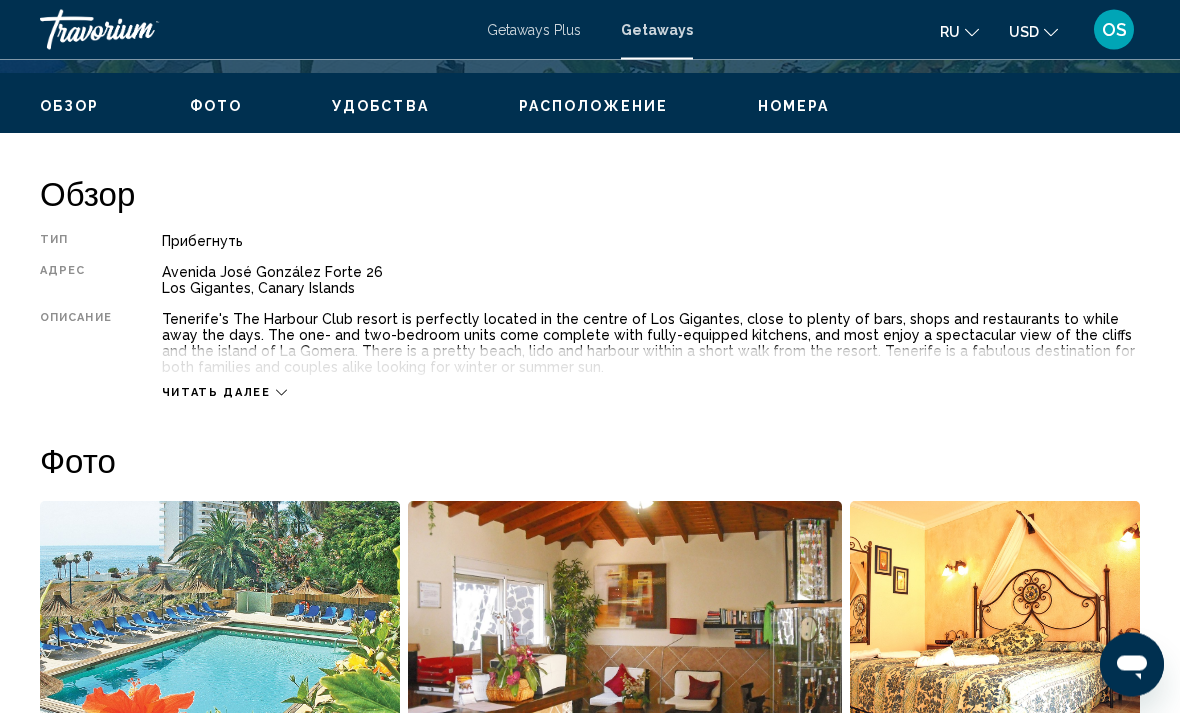 click 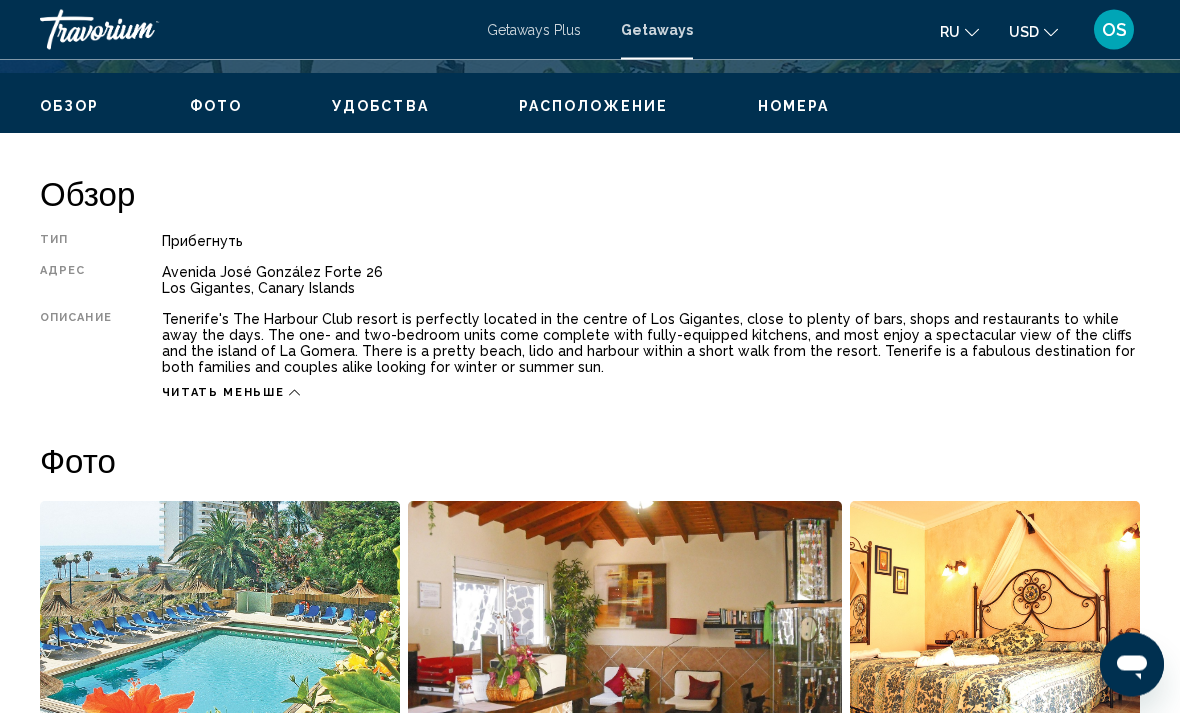 scroll, scrollTop: 937, scrollLeft: 0, axis: vertical 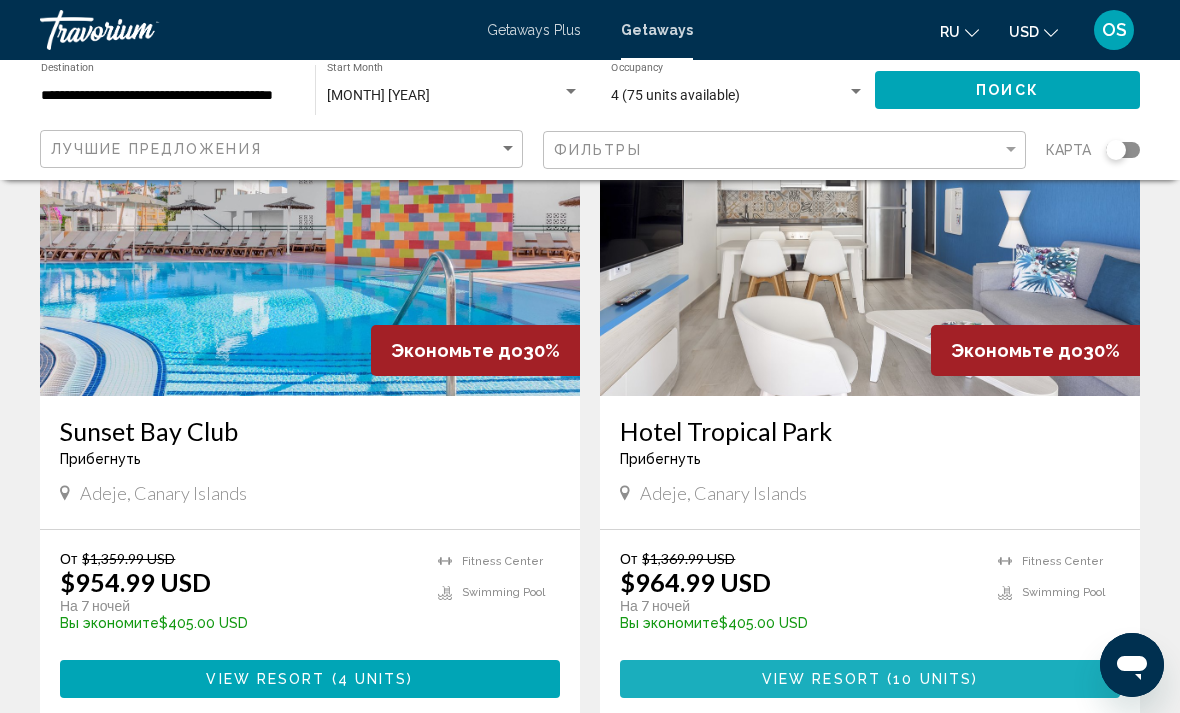 click on "View Resort" at bounding box center (821, 680) 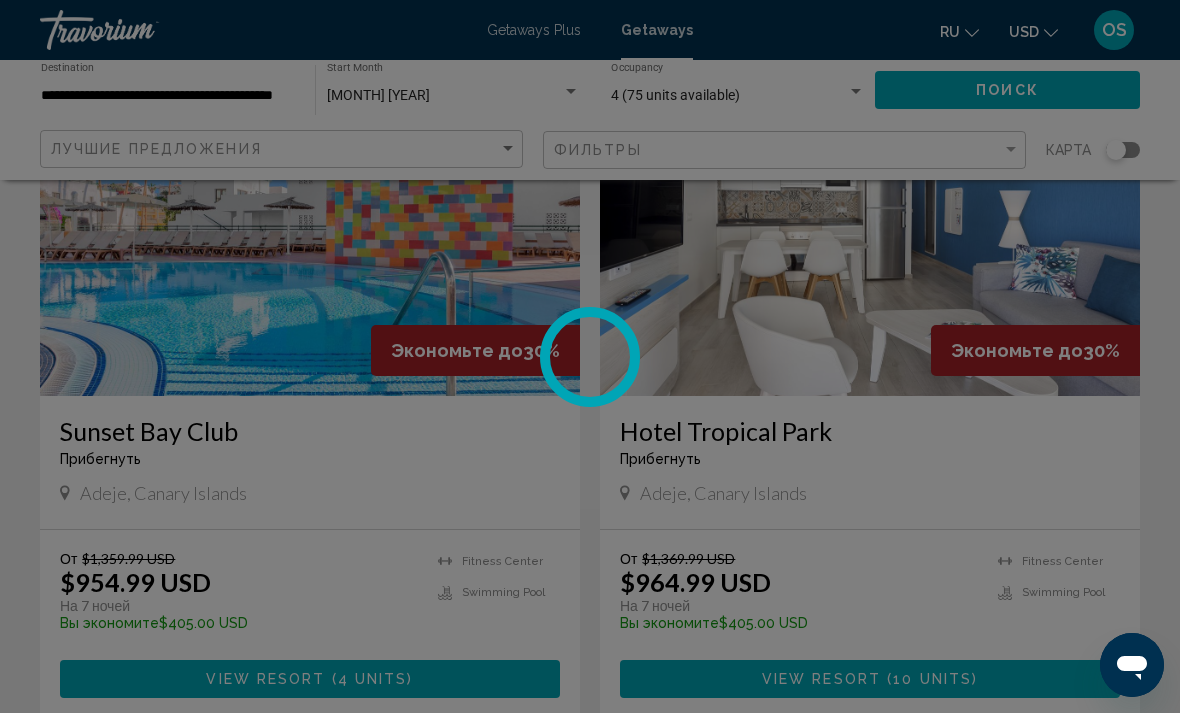 scroll, scrollTop: 0, scrollLeft: 0, axis: both 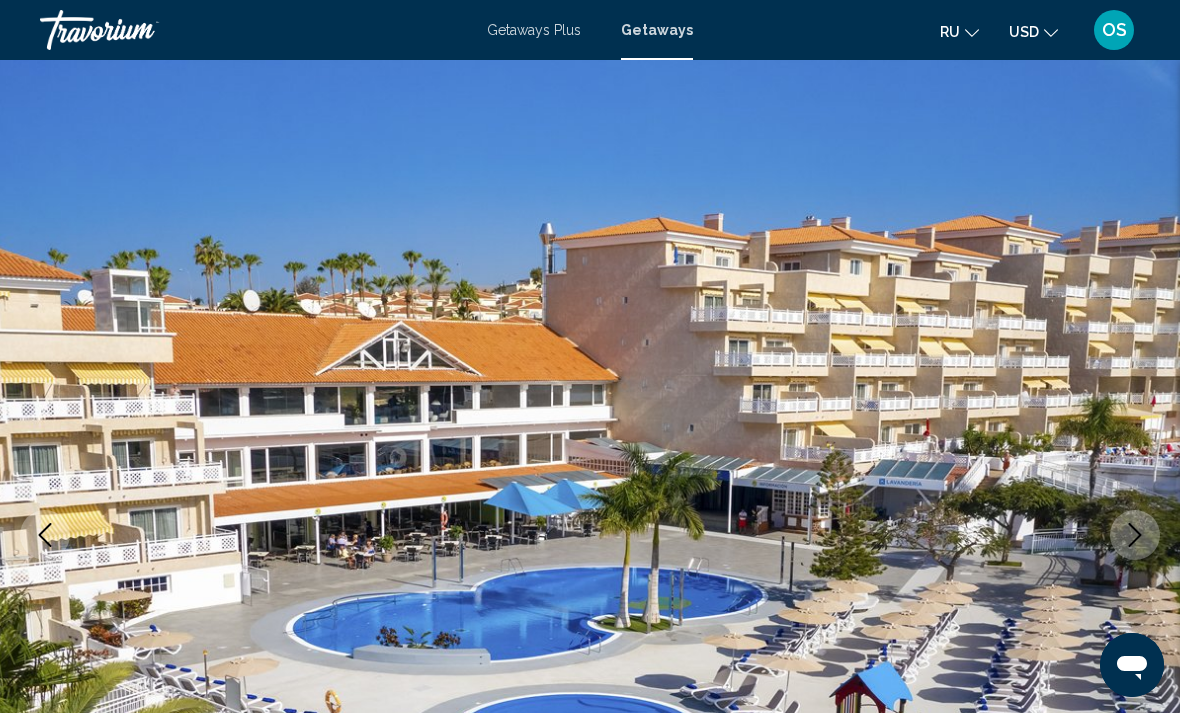 click 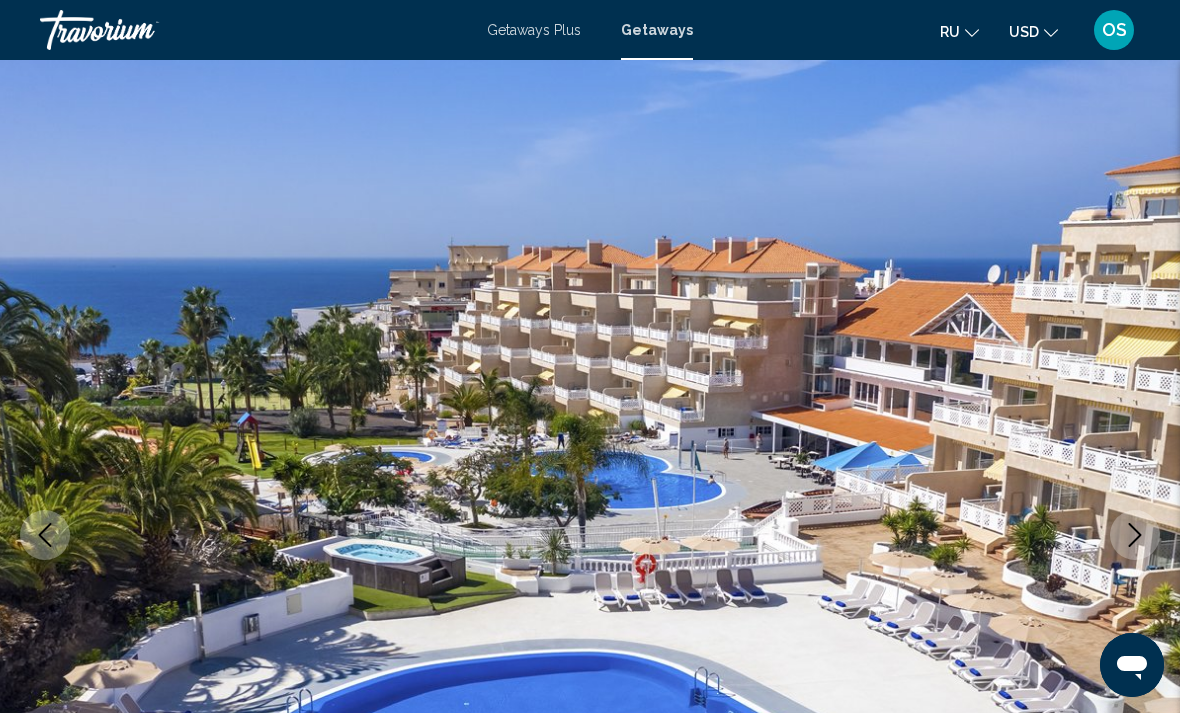 click 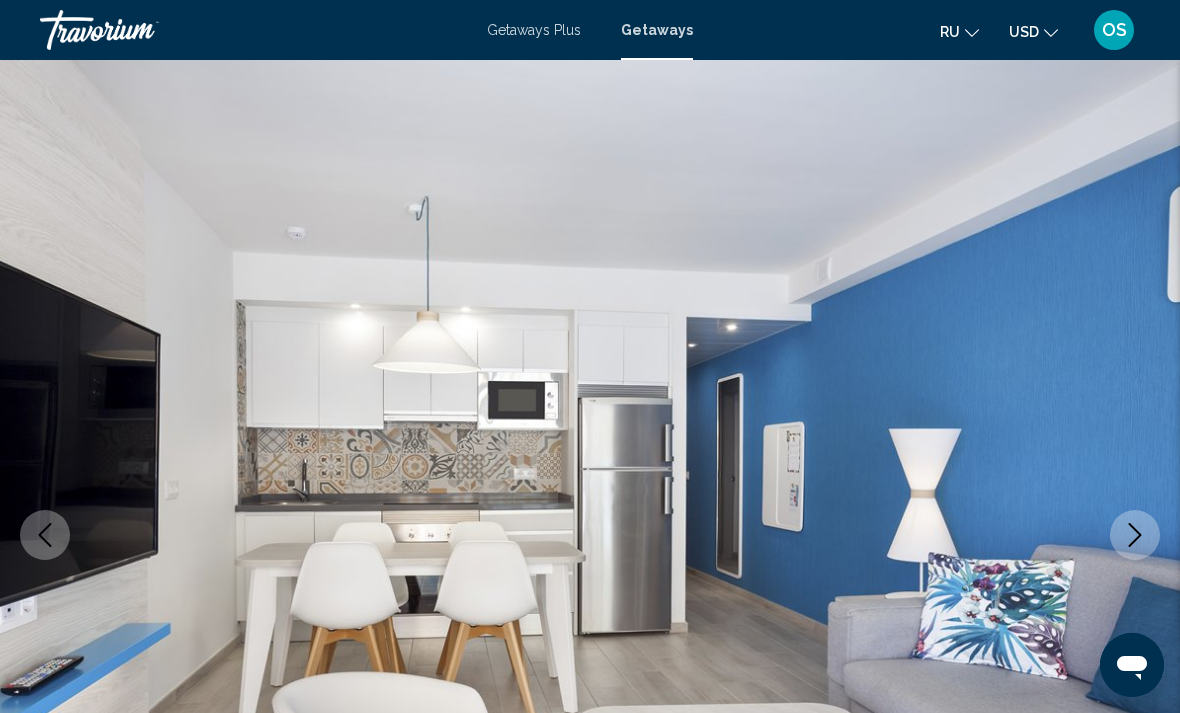 click 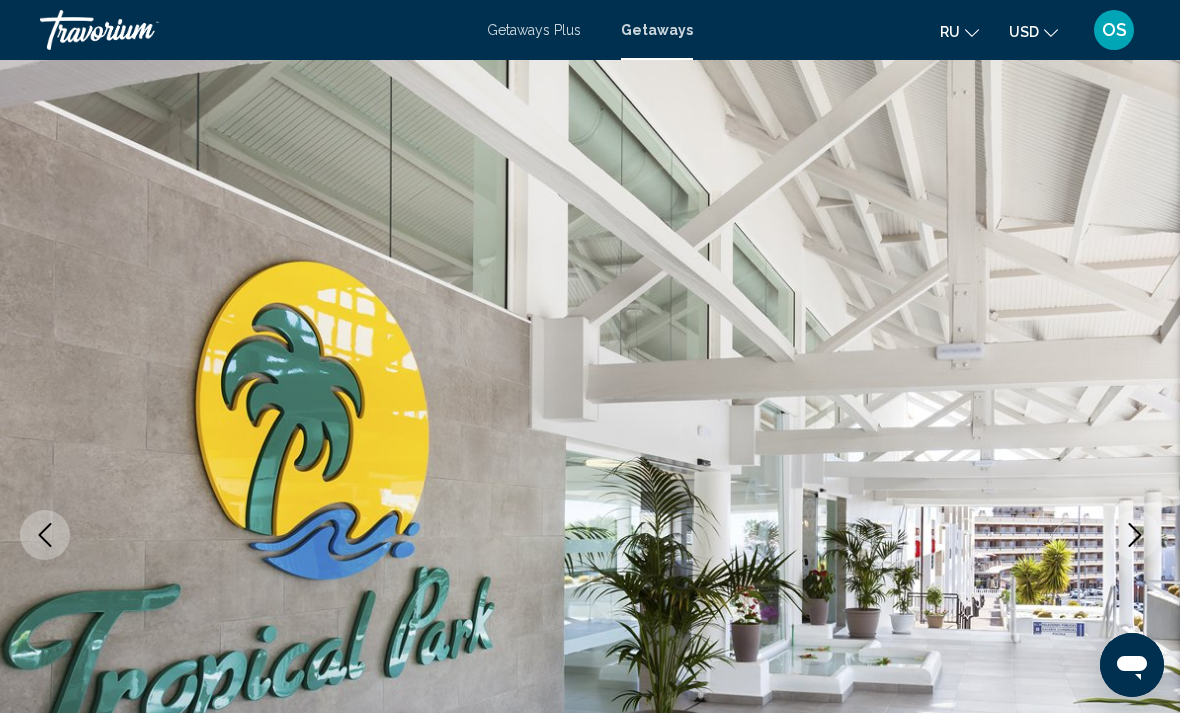 click 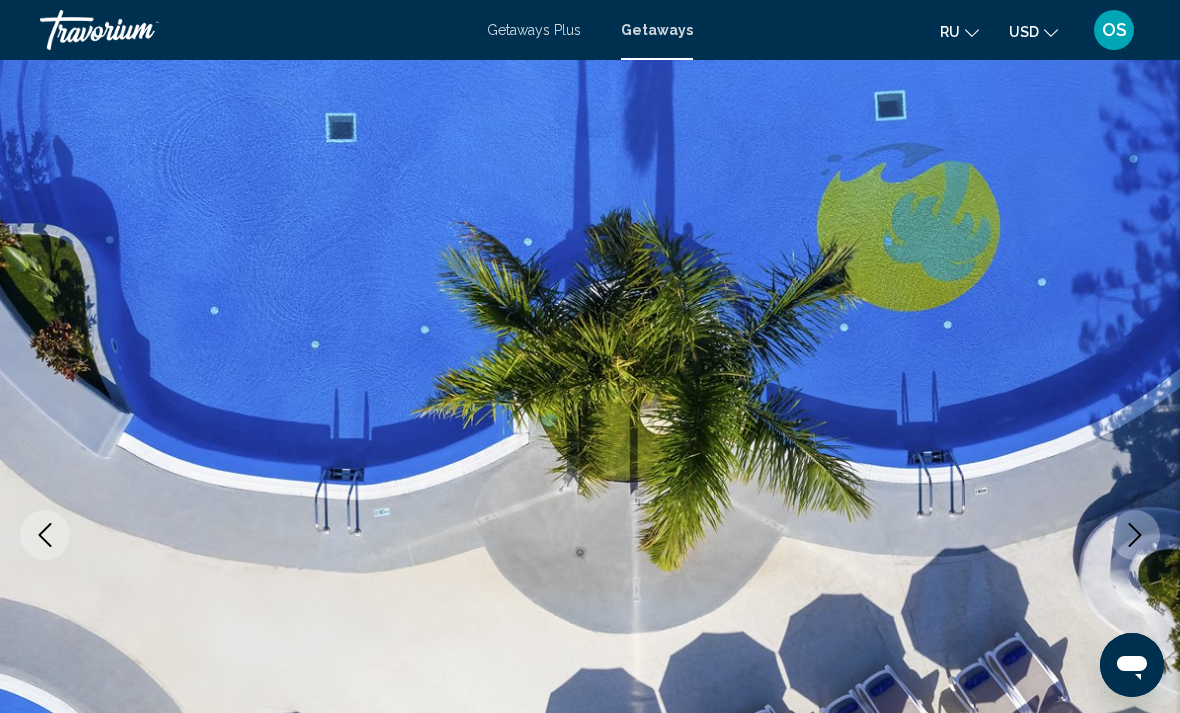 click at bounding box center (1135, 535) 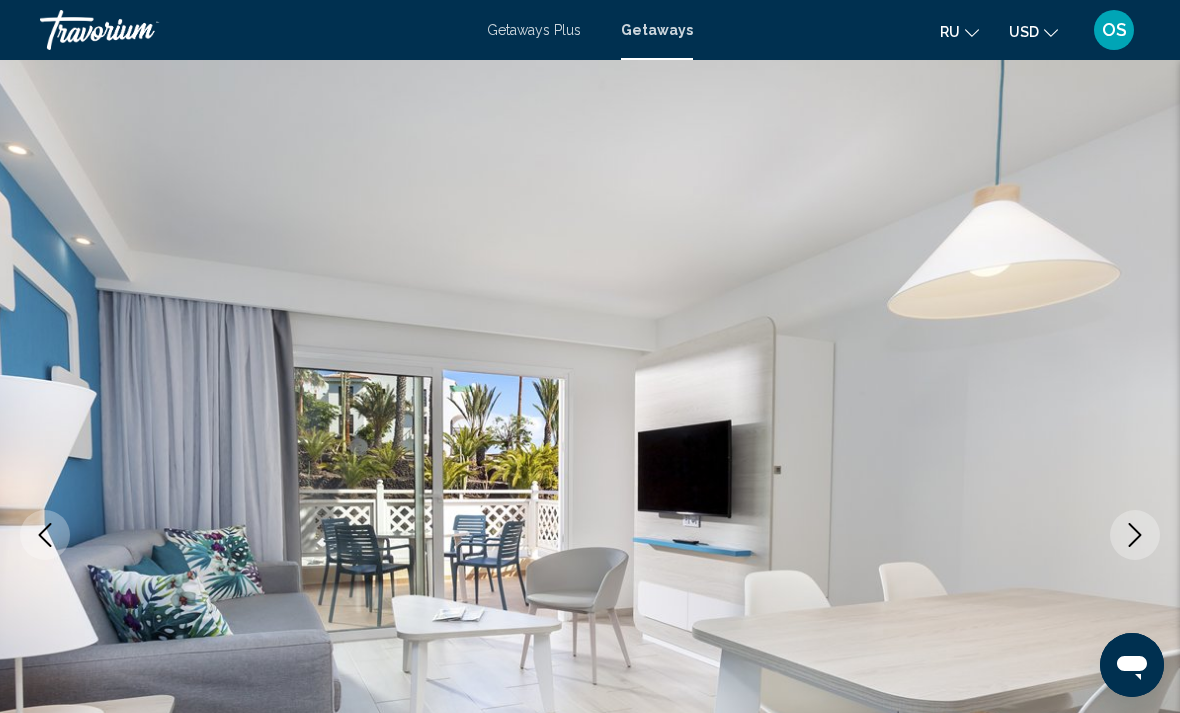 click at bounding box center (1135, 535) 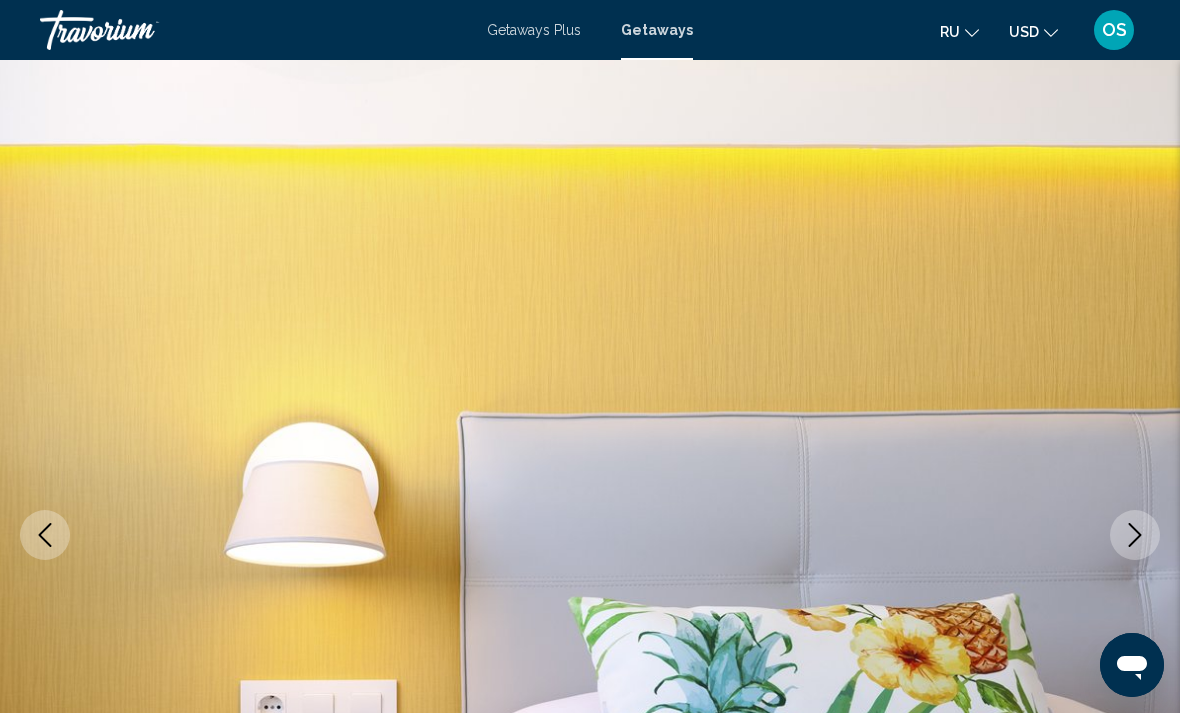click 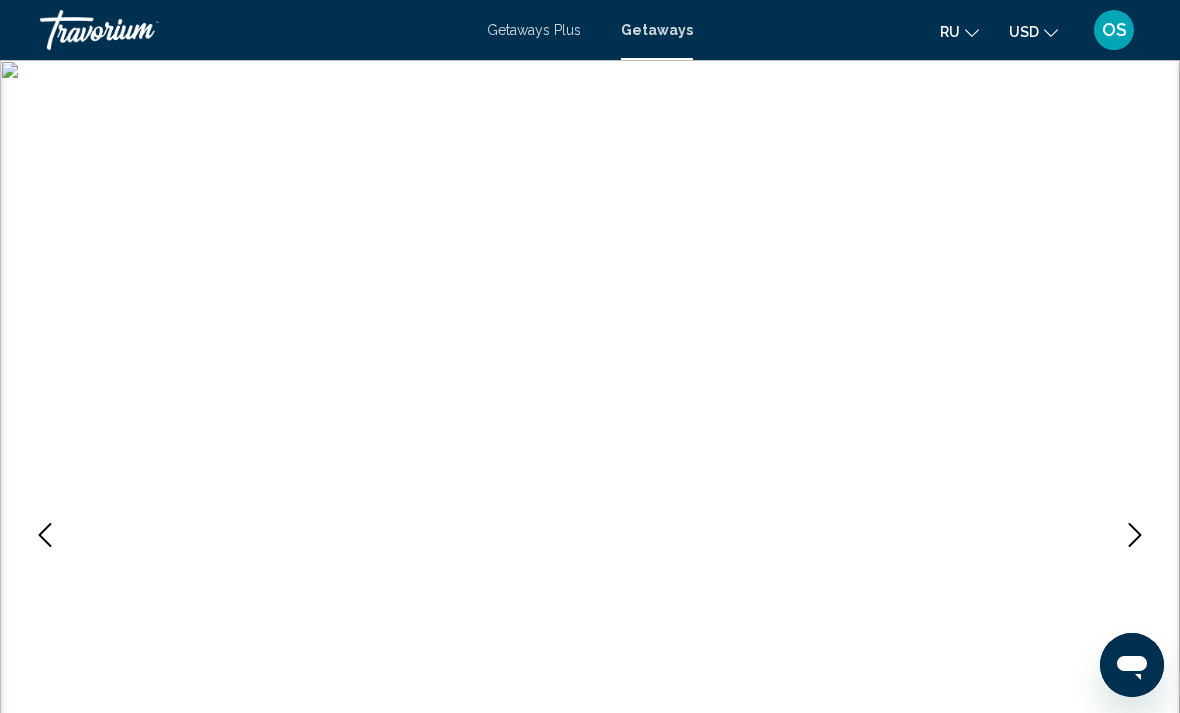 click at bounding box center [1135, 535] 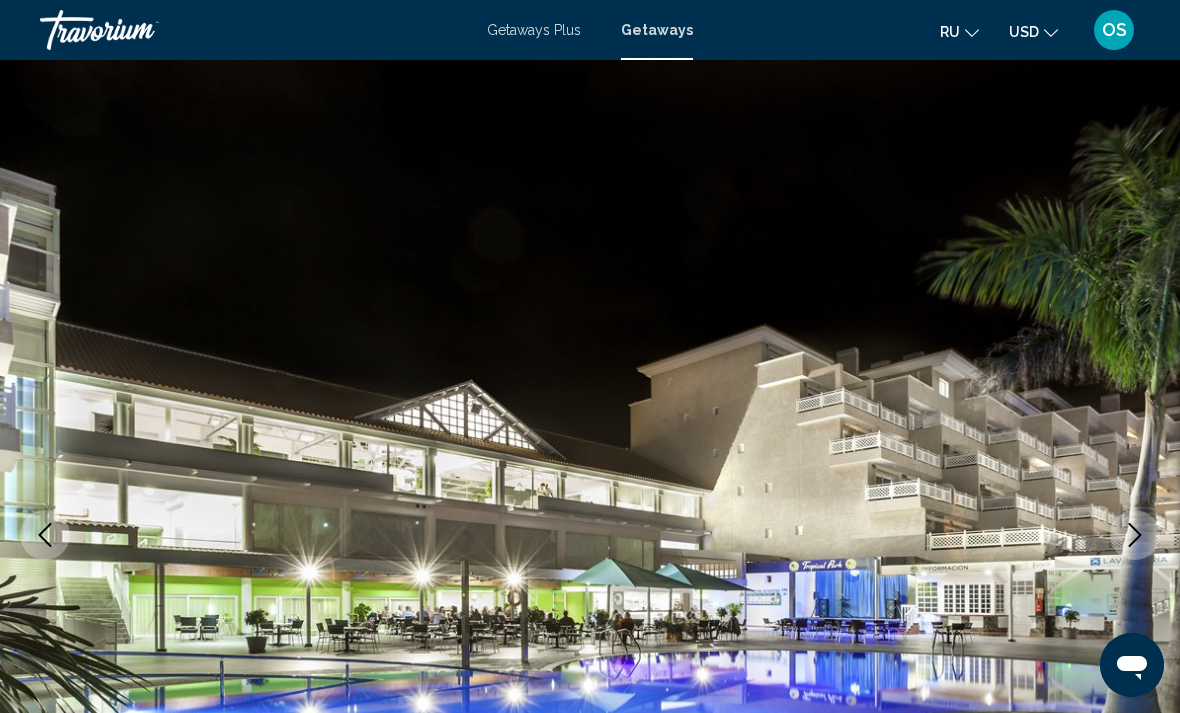click 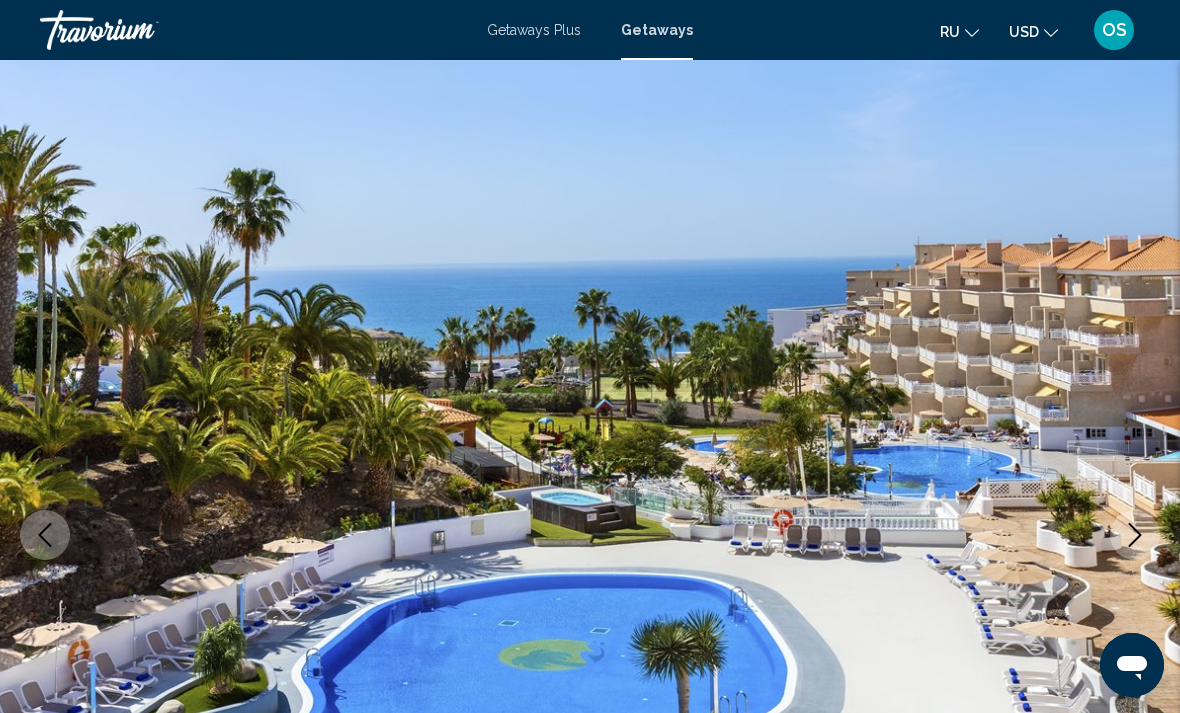 click 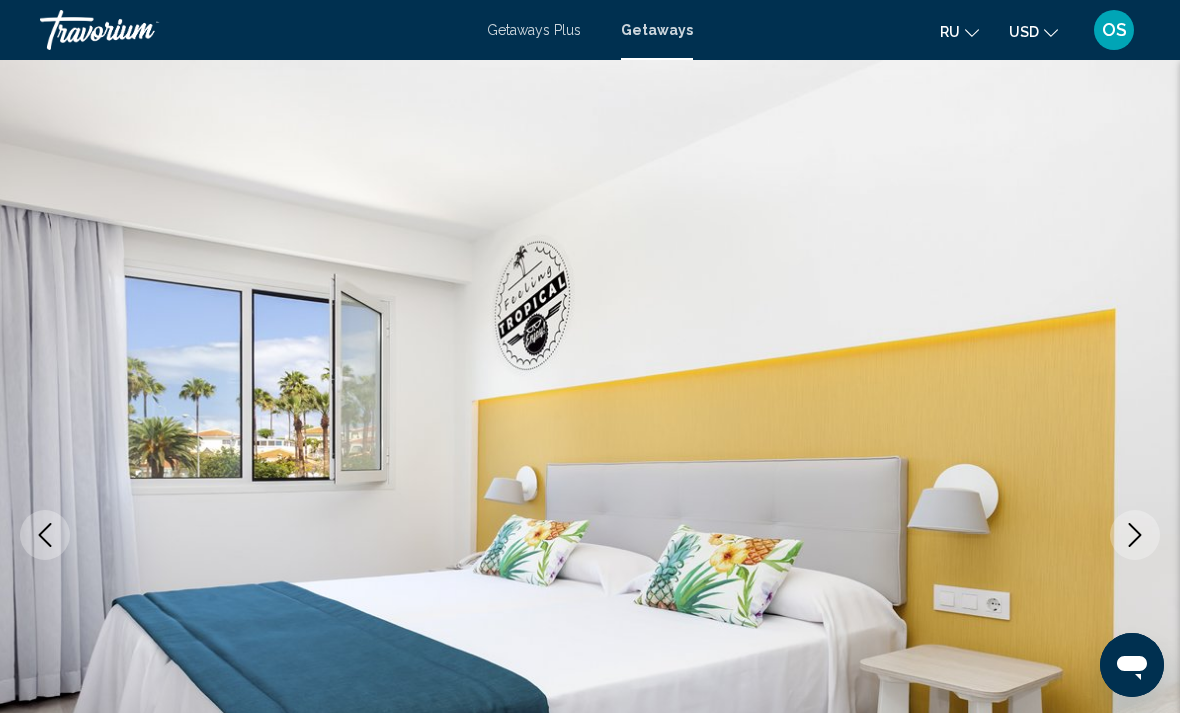 click 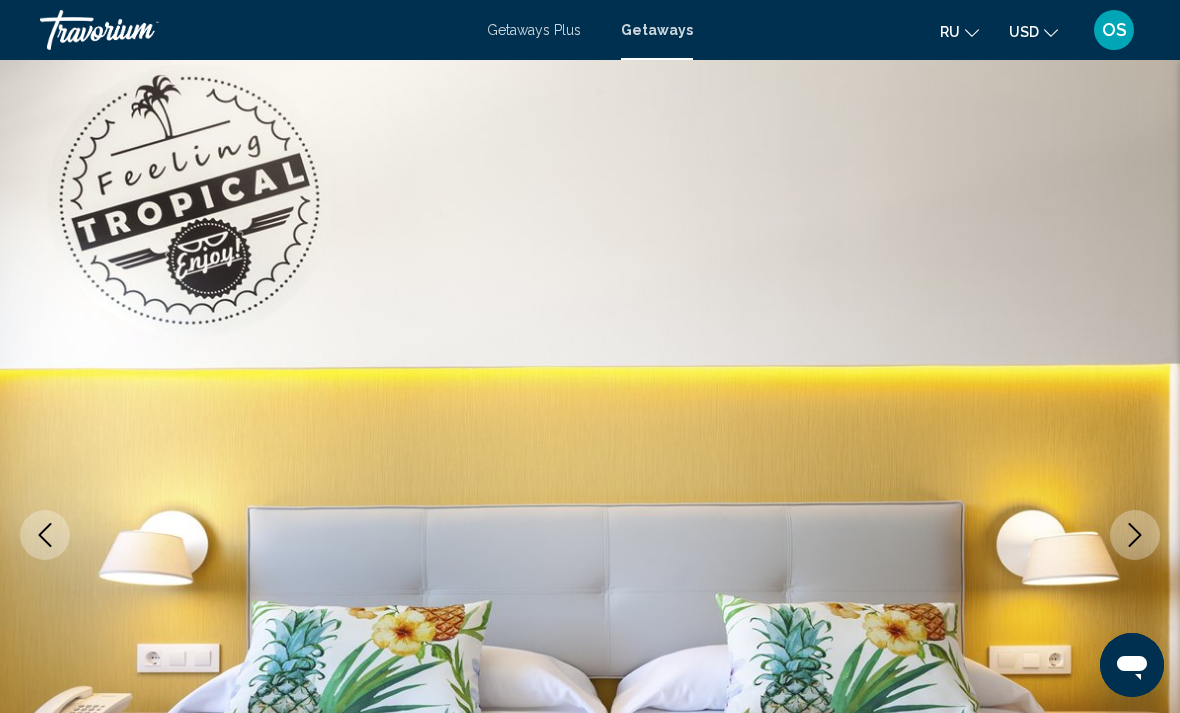 click 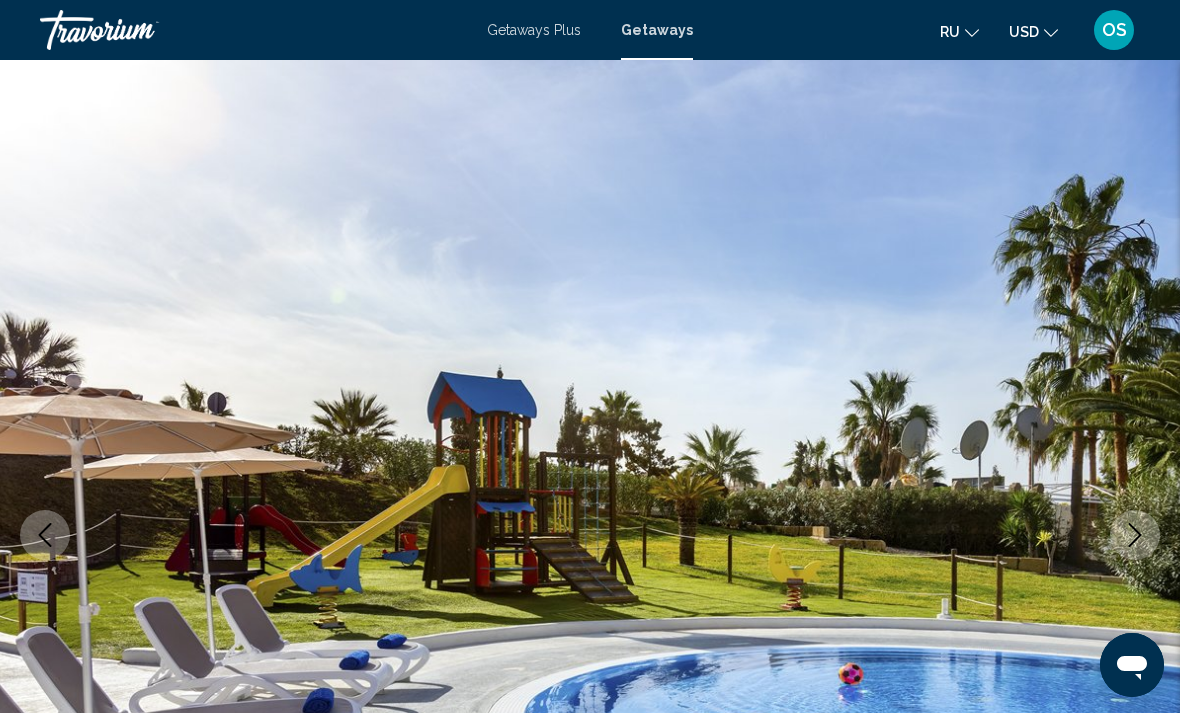 click 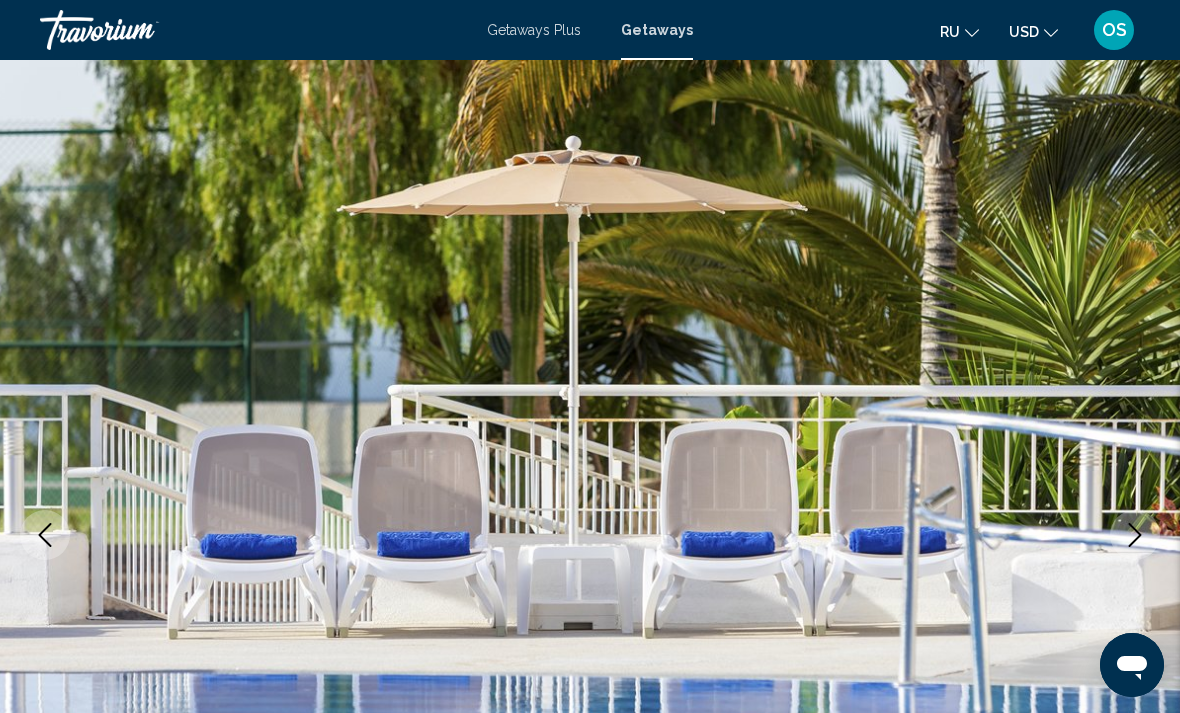 click 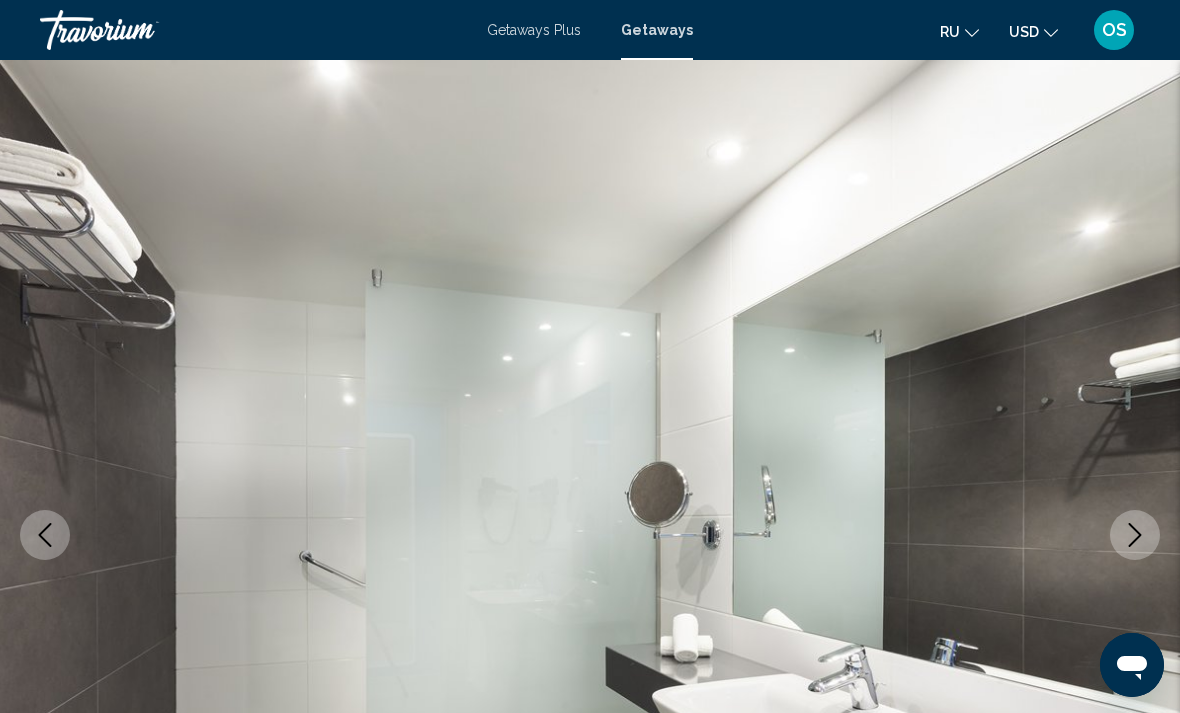 click 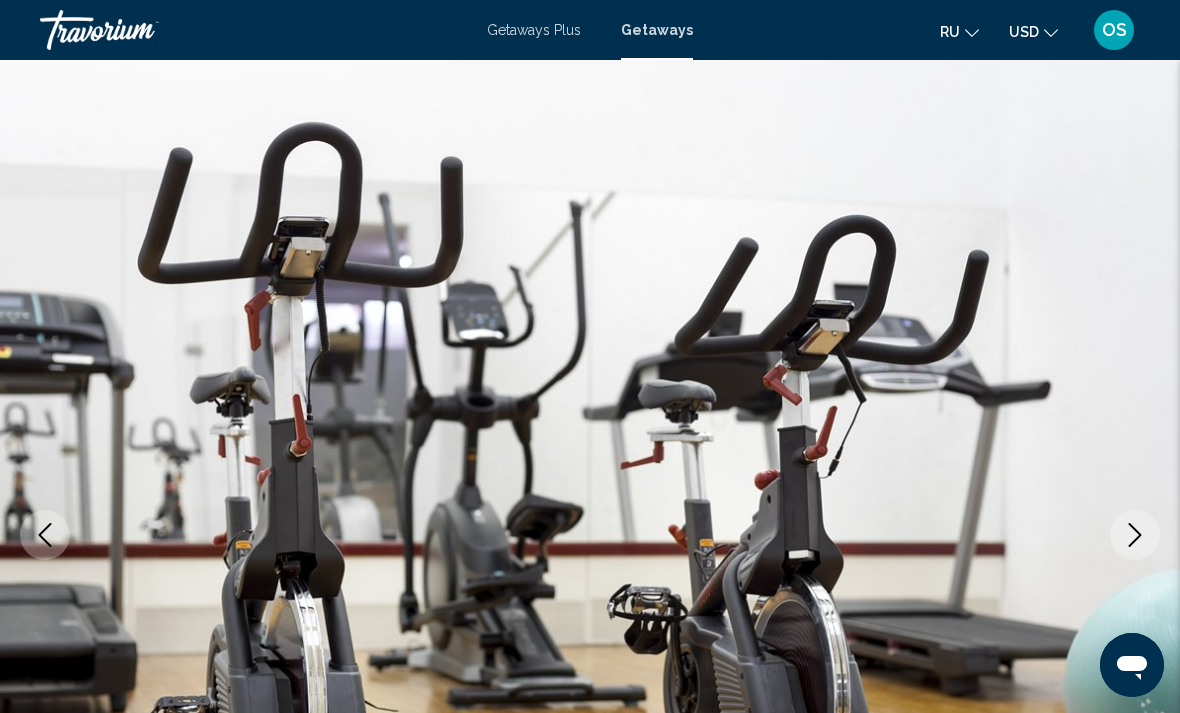 click 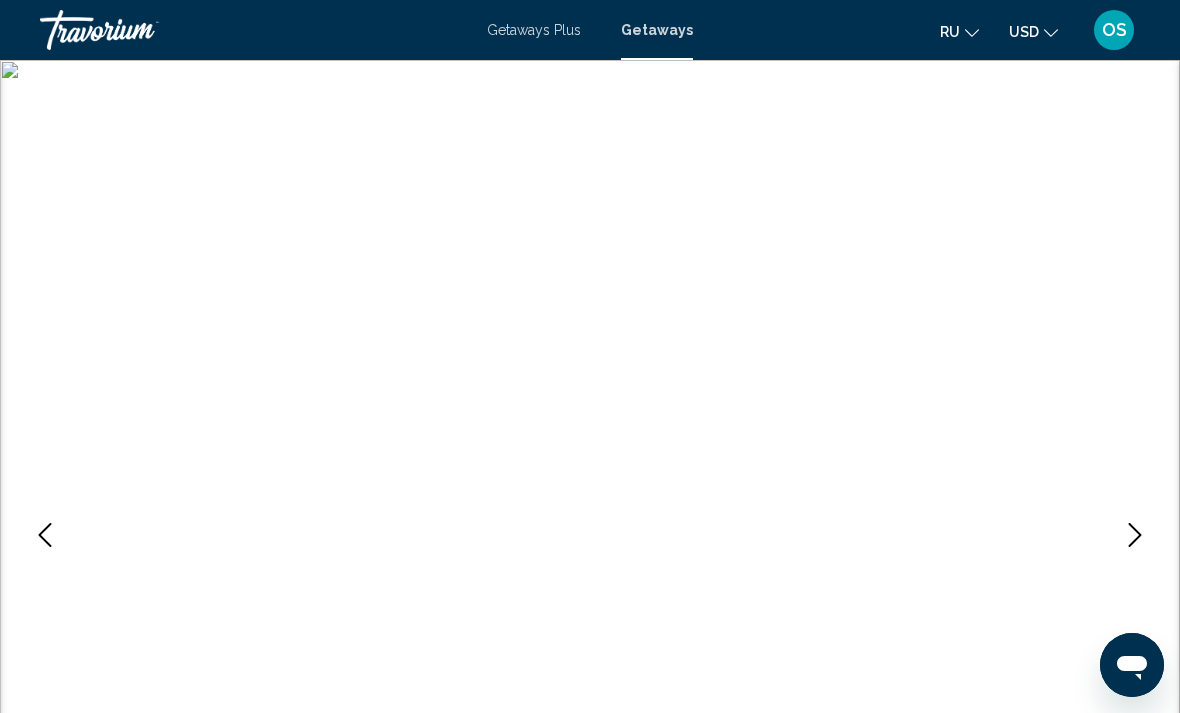 click 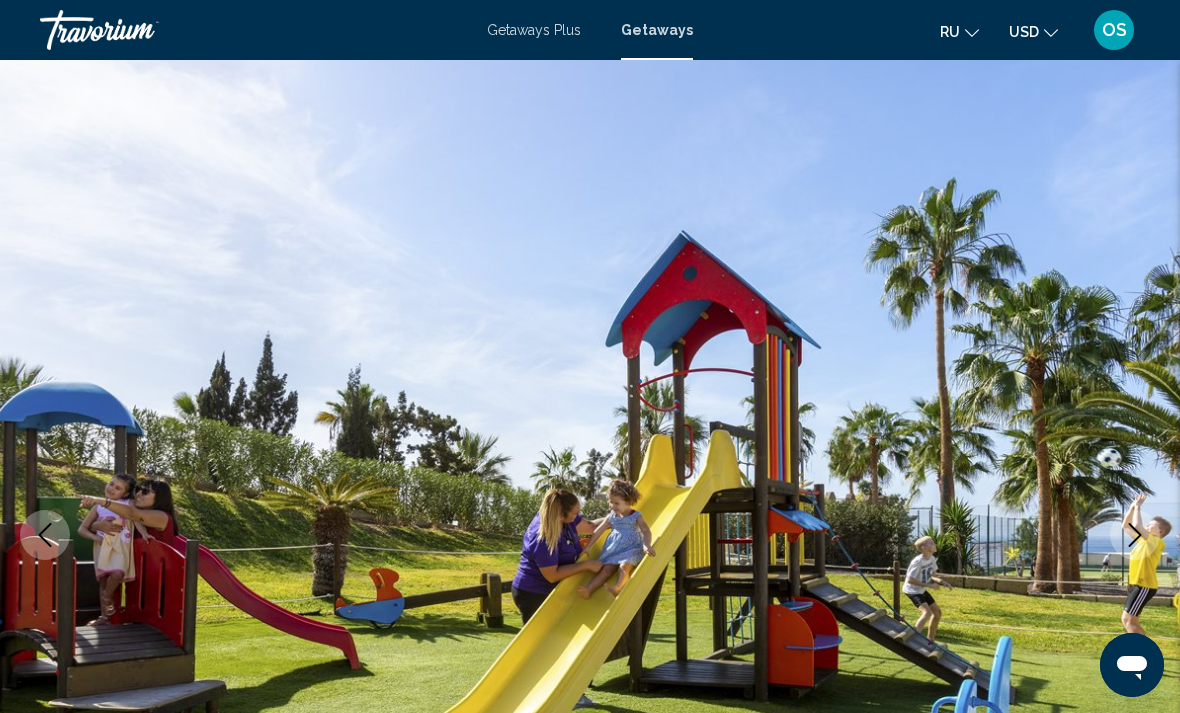 click at bounding box center [1135, 535] 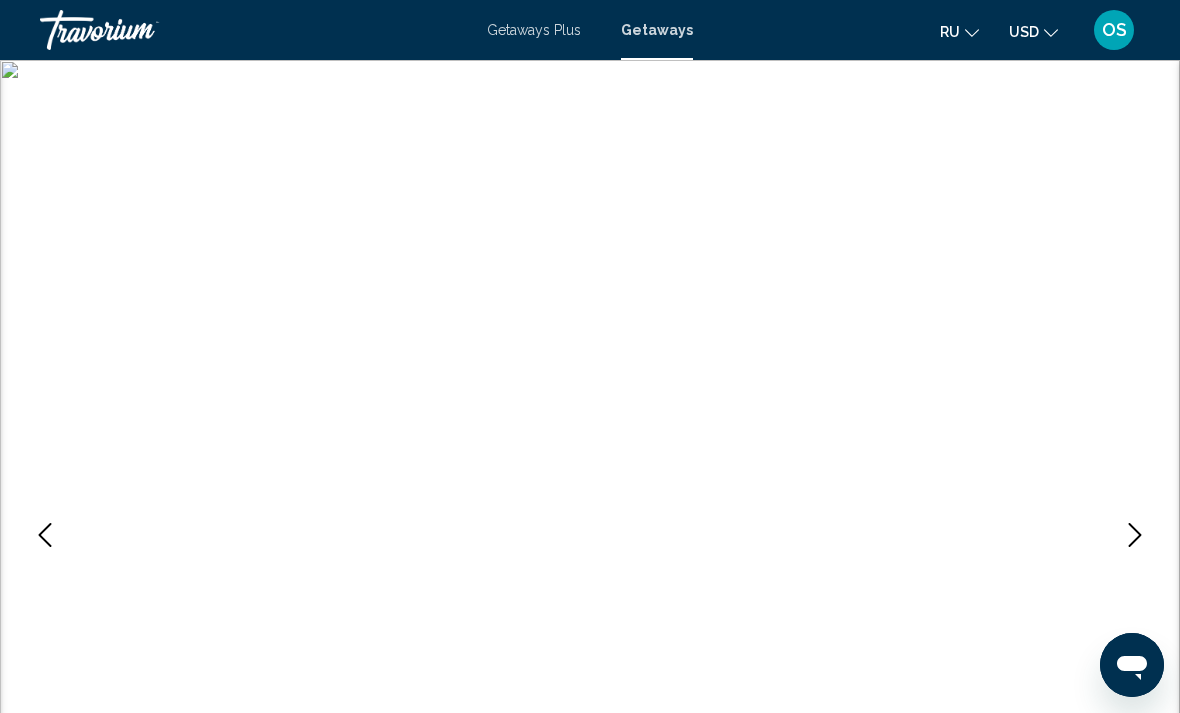 click 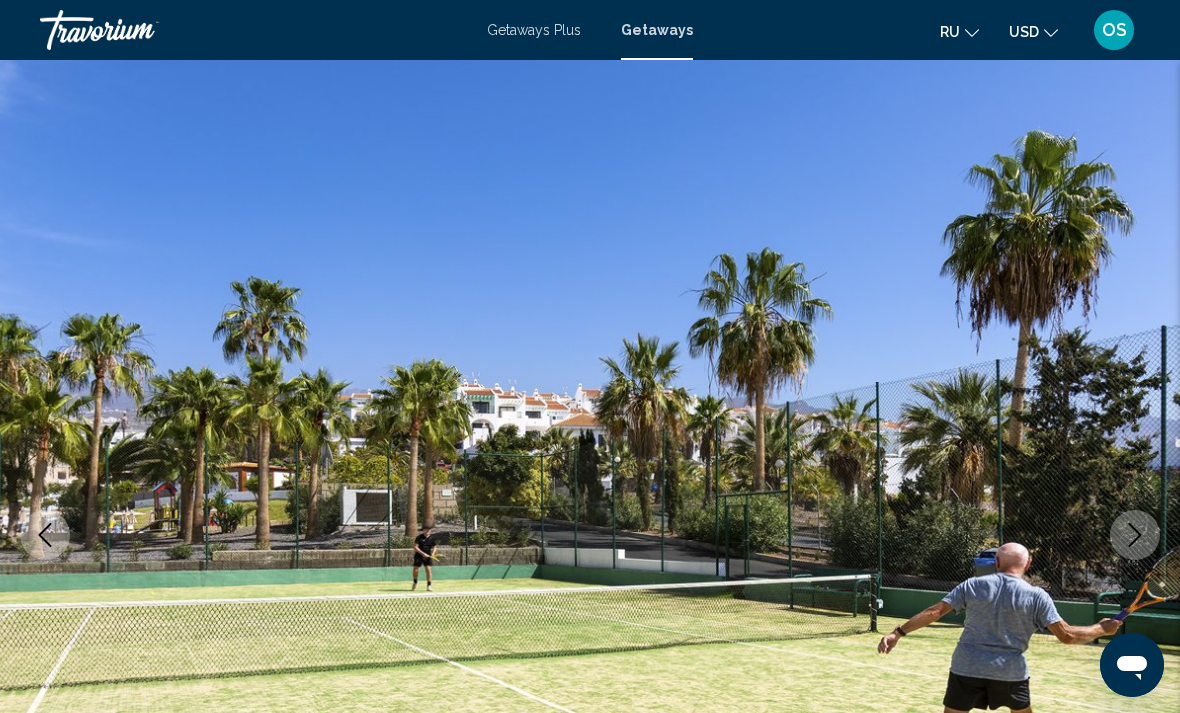 click 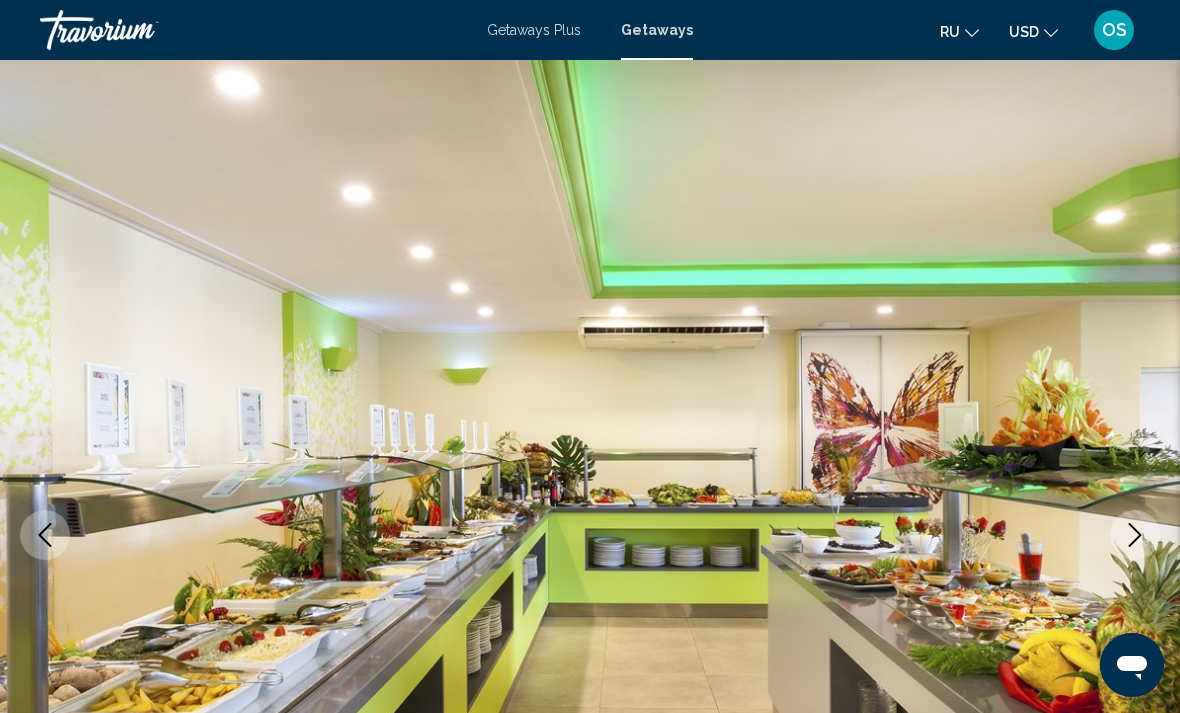 click 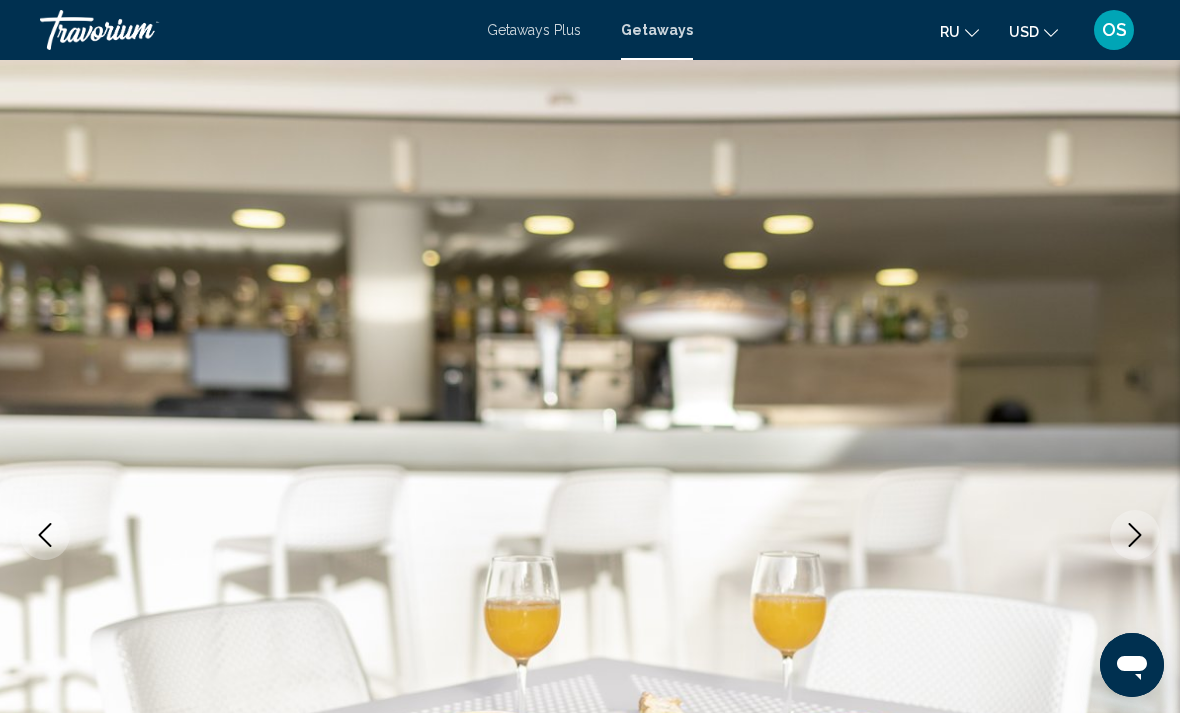 click at bounding box center [1135, 535] 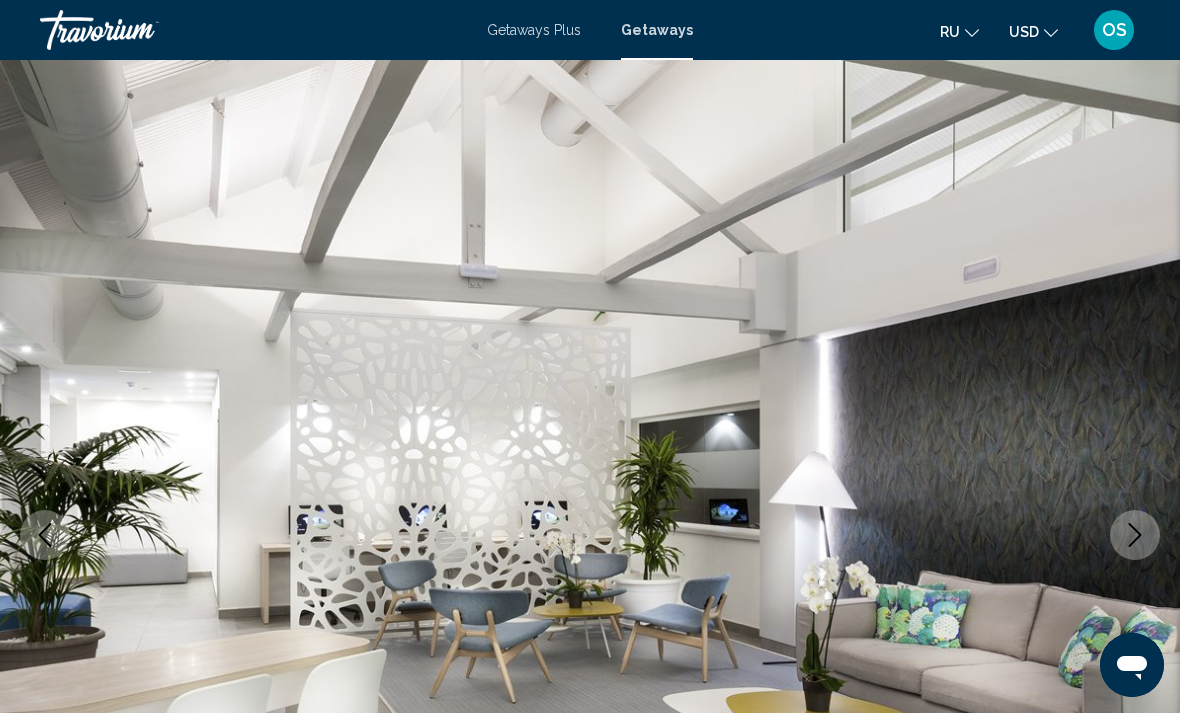 click at bounding box center [1135, 535] 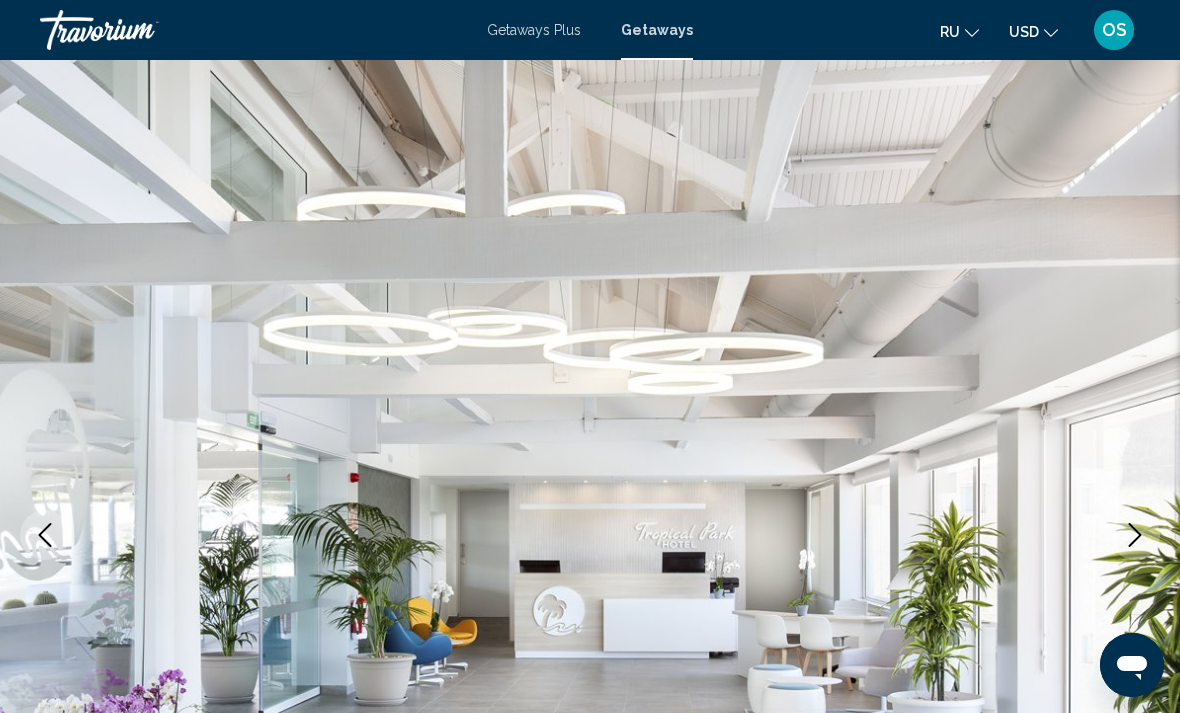 click at bounding box center (1135, 535) 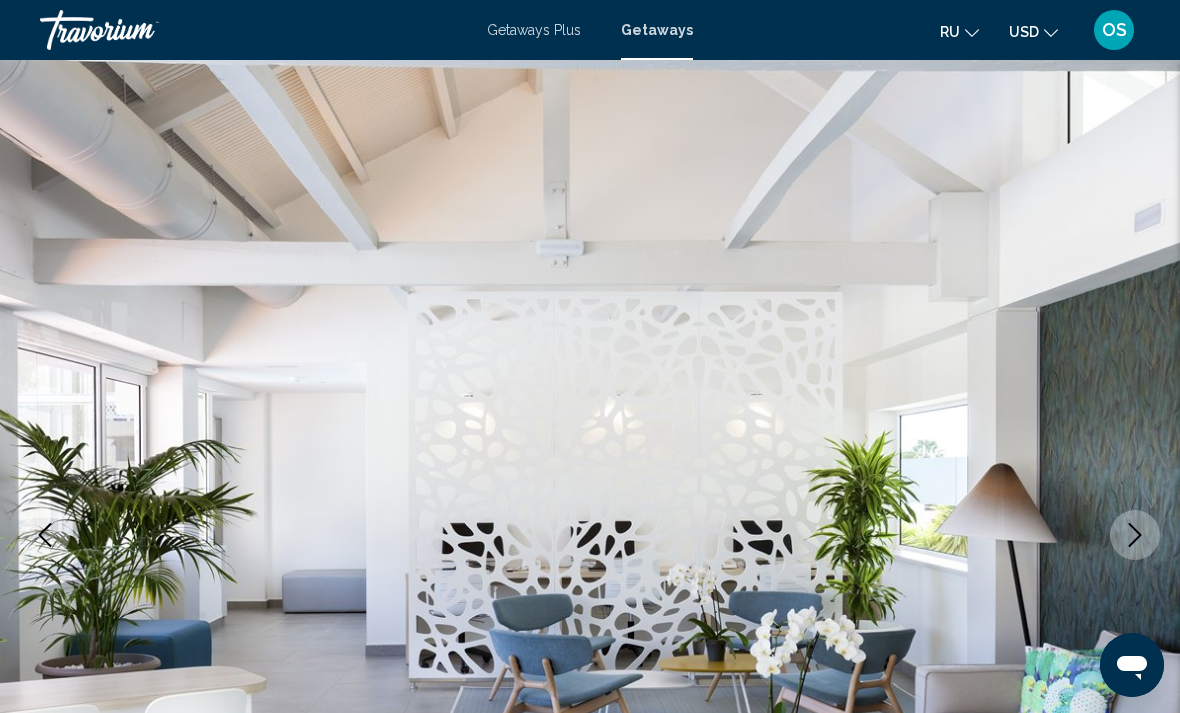 click at bounding box center (1135, 535) 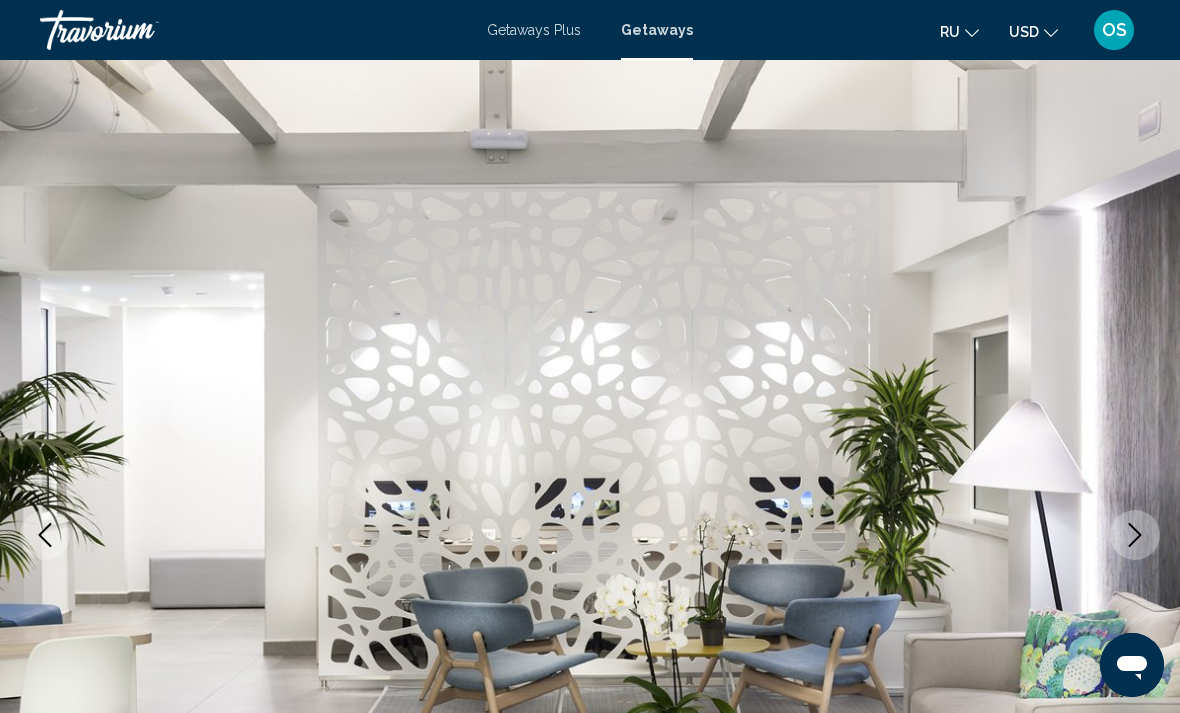 click at bounding box center [1135, 535] 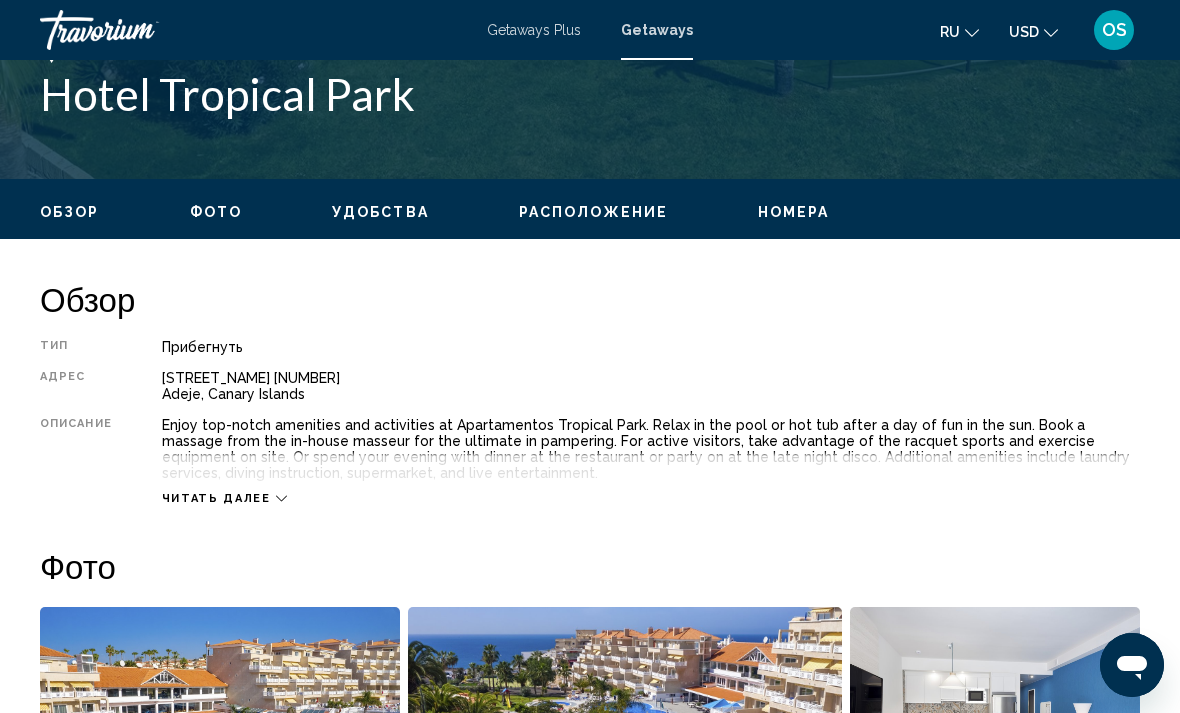 scroll, scrollTop: 838, scrollLeft: 0, axis: vertical 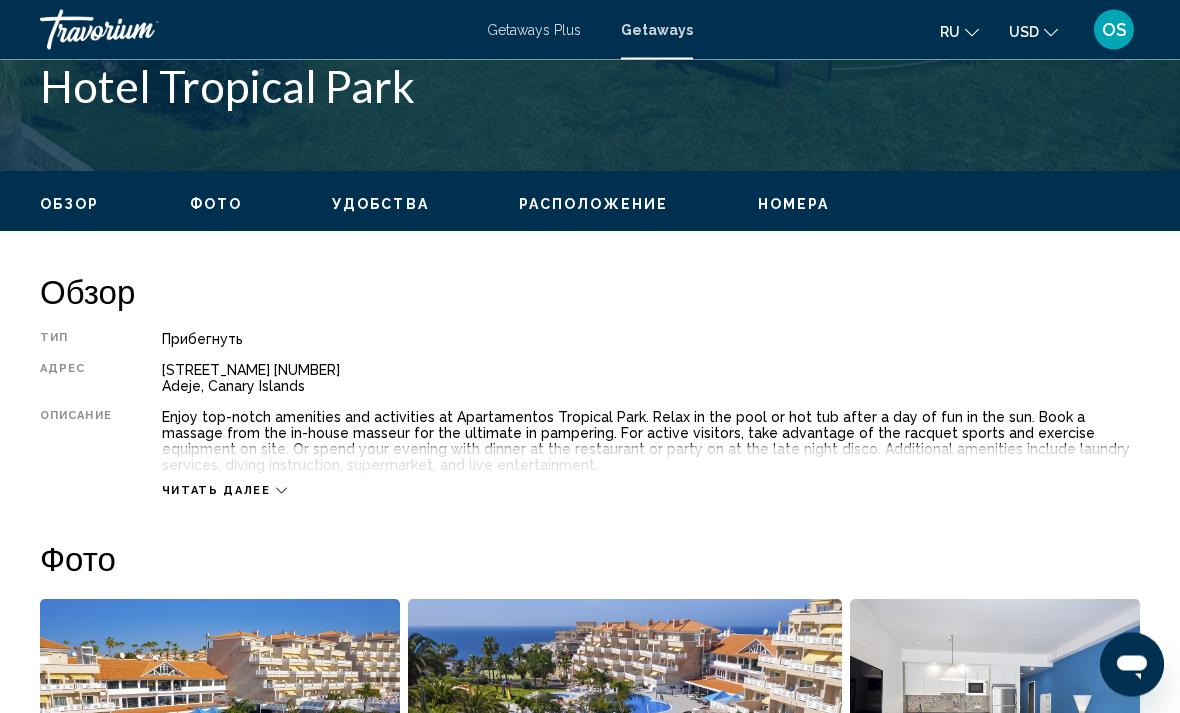 click on "Читать далее" at bounding box center [651, 471] 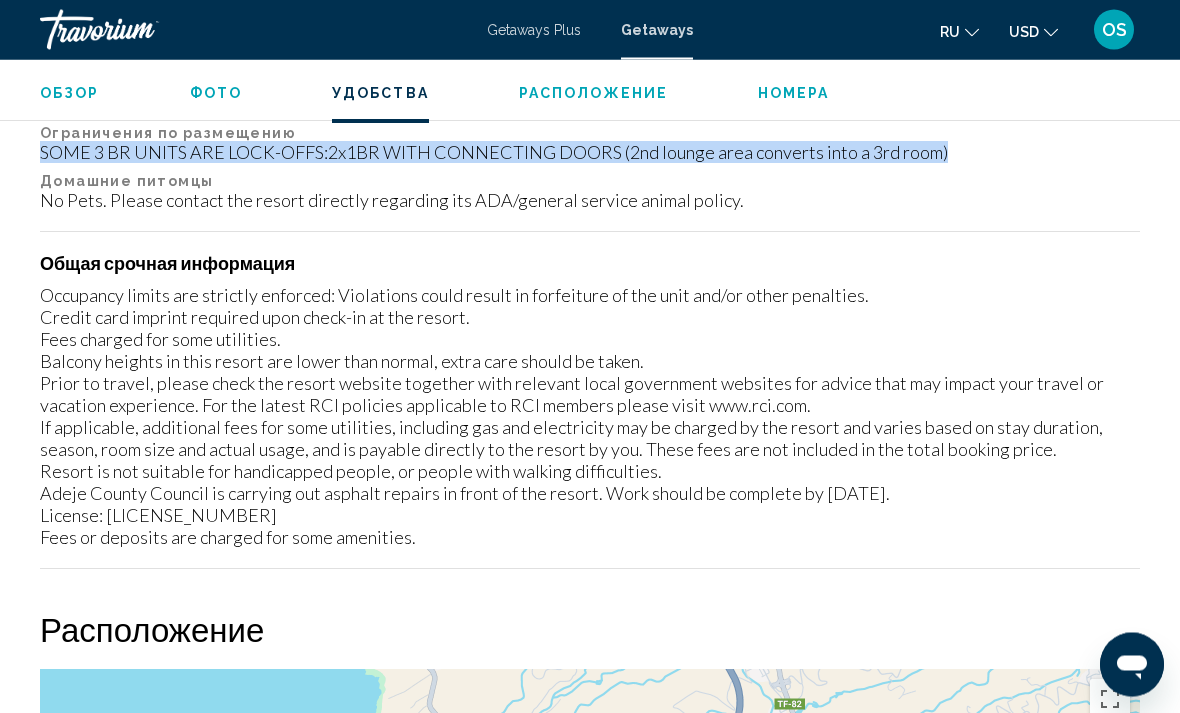 scroll, scrollTop: 2281, scrollLeft: 0, axis: vertical 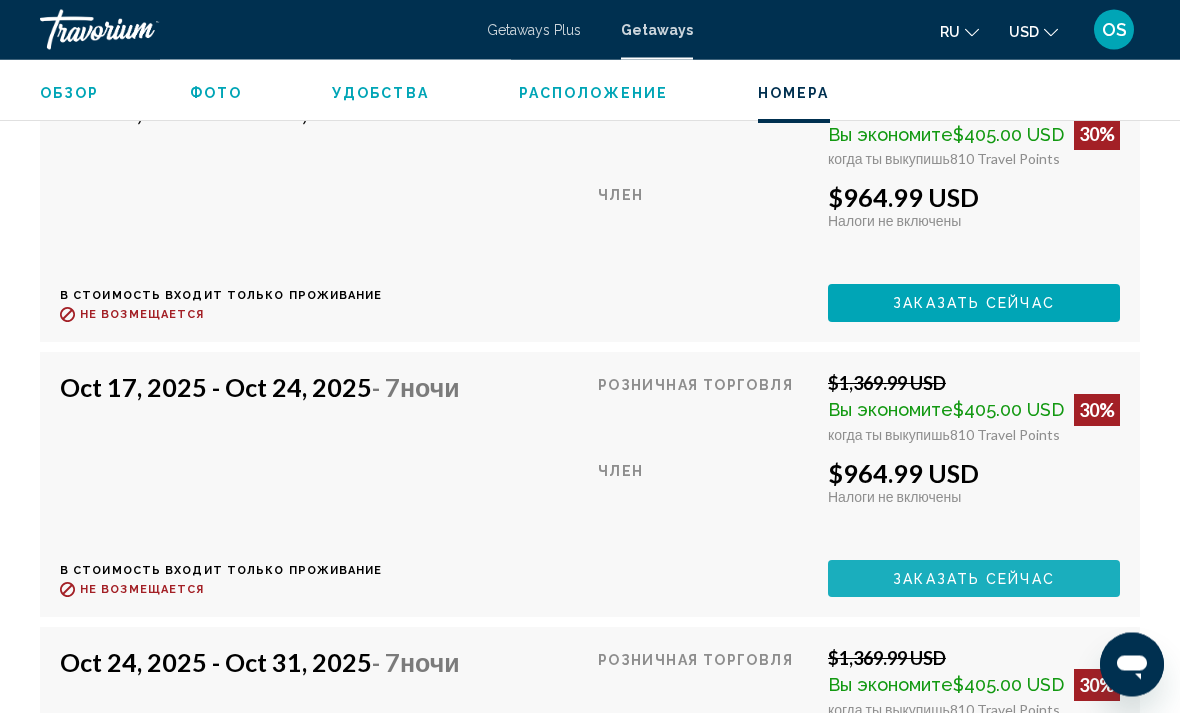 click on "Заказать сейчас" at bounding box center (974, 29) 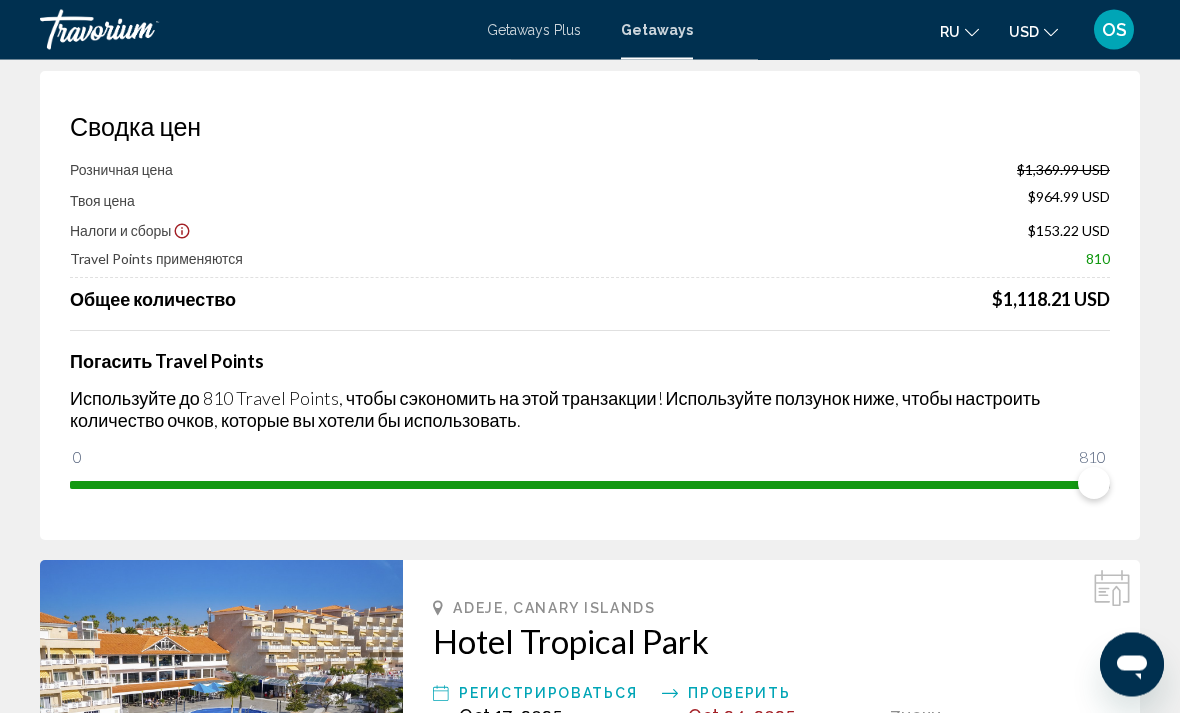 scroll, scrollTop: 85, scrollLeft: 0, axis: vertical 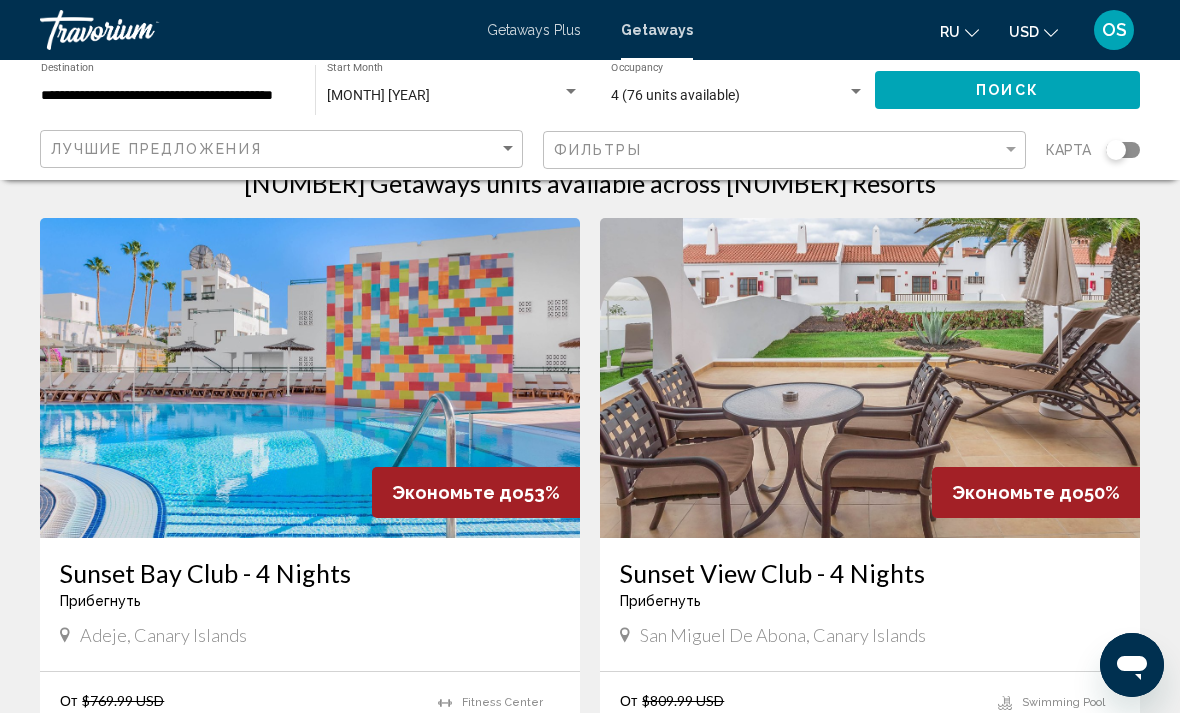 click at bounding box center (310, 378) 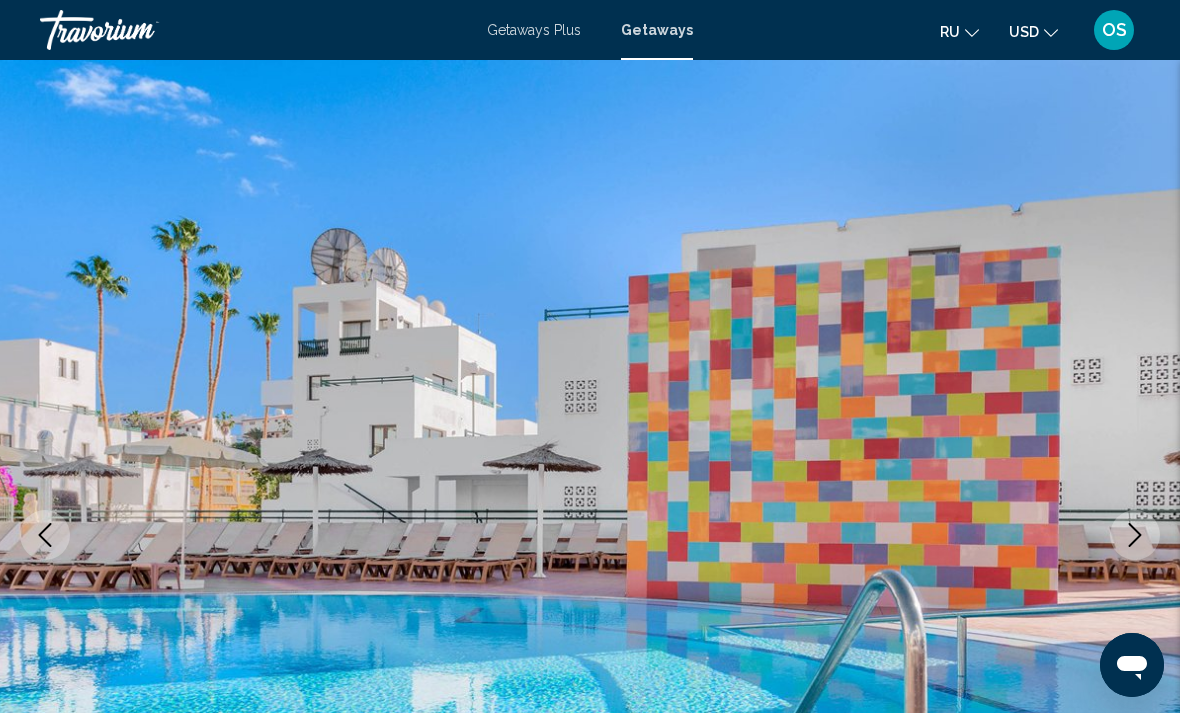 click 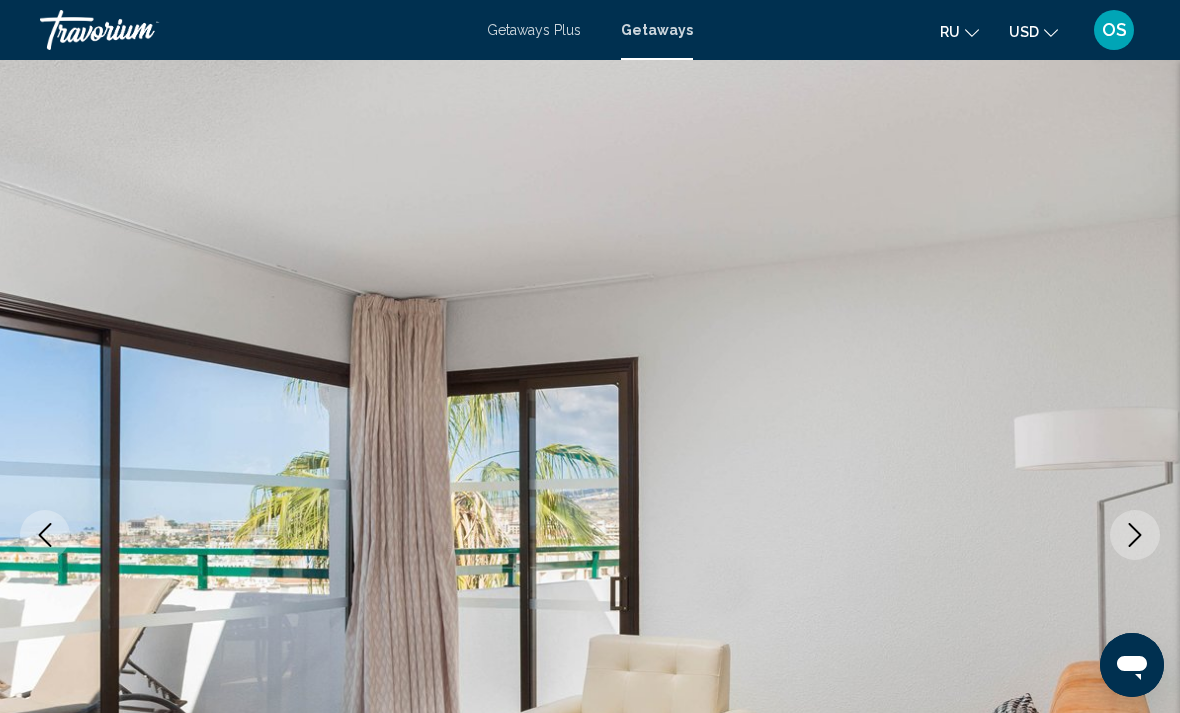 click 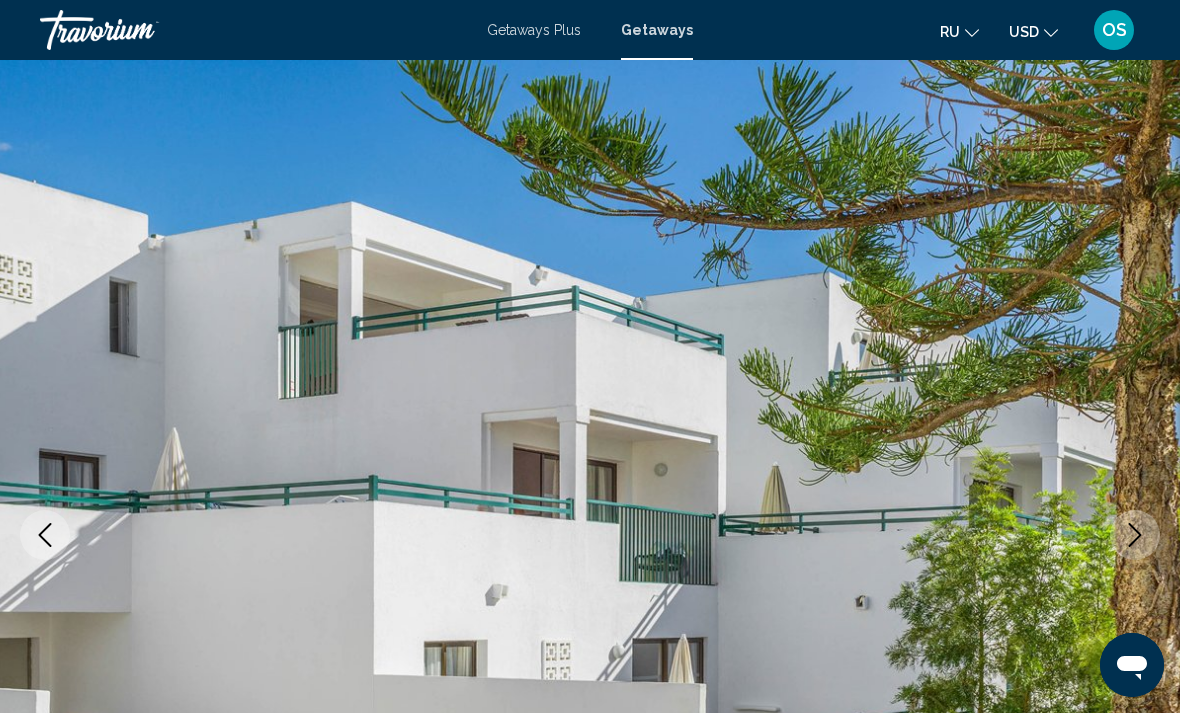 click 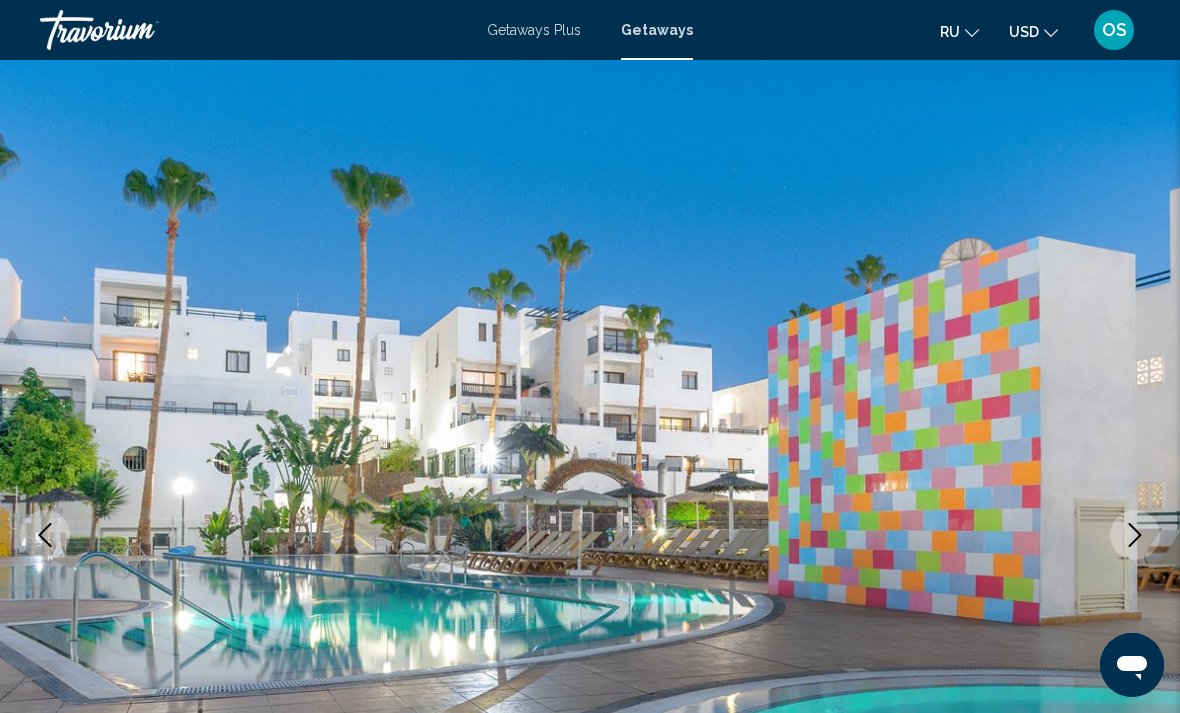 click at bounding box center (1135, 535) 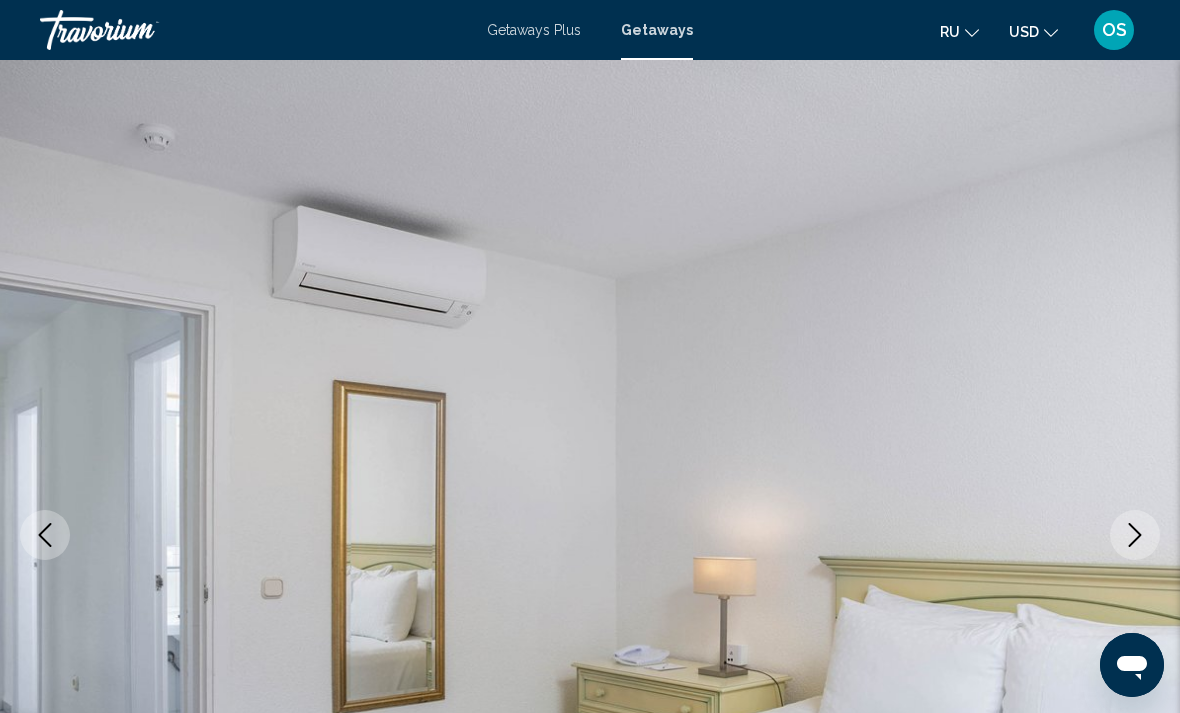 click 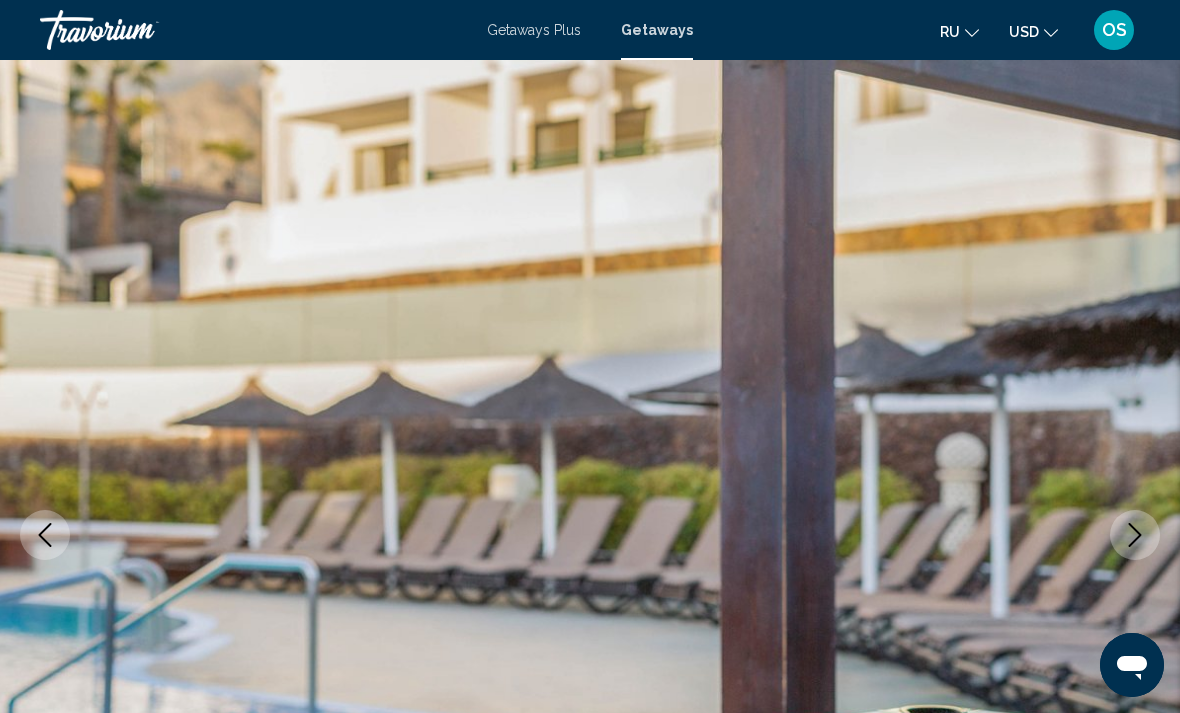 click 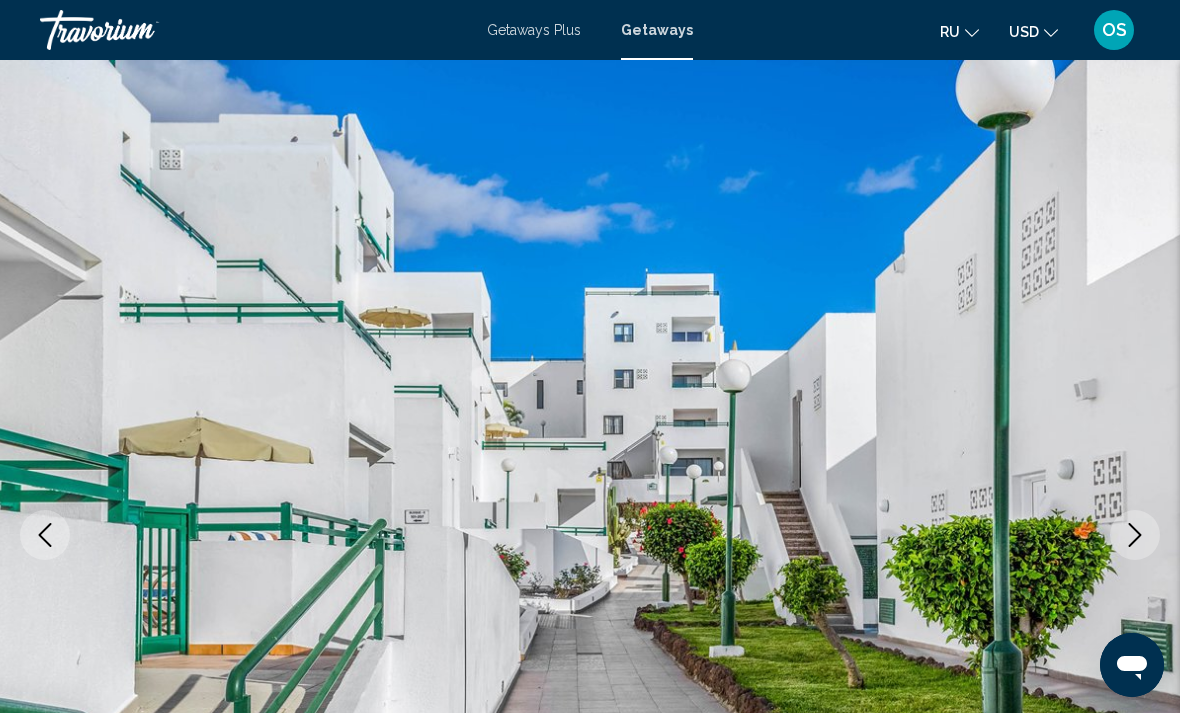 click 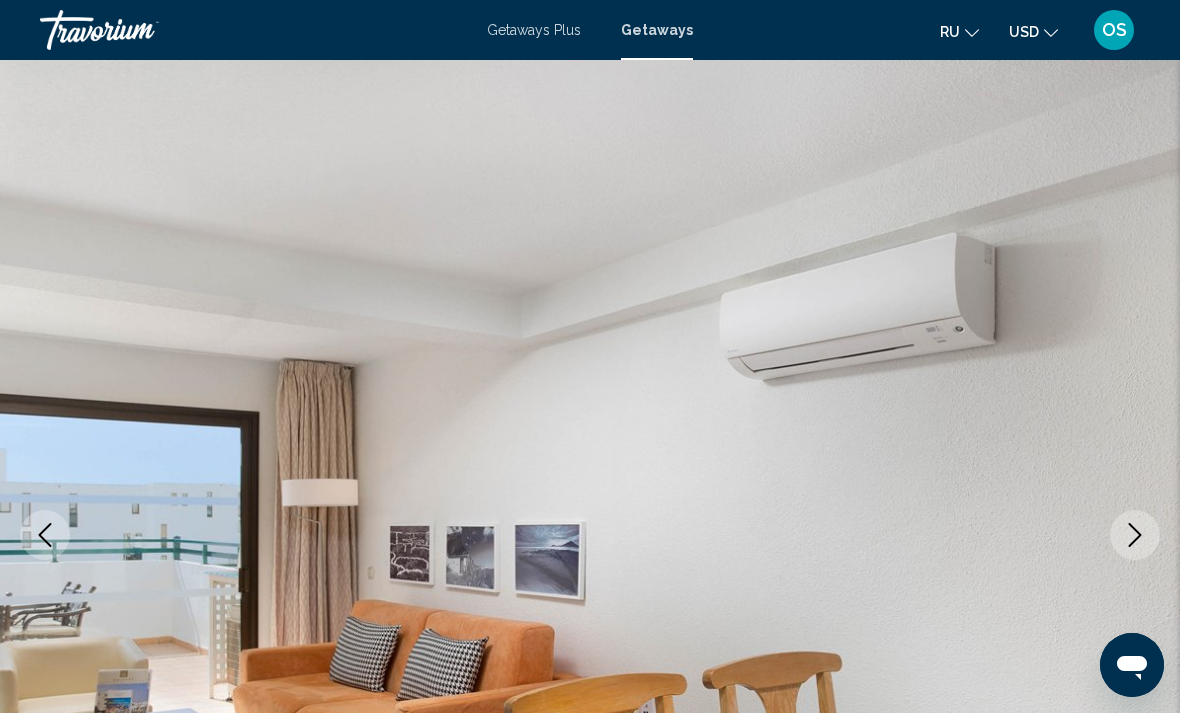 click 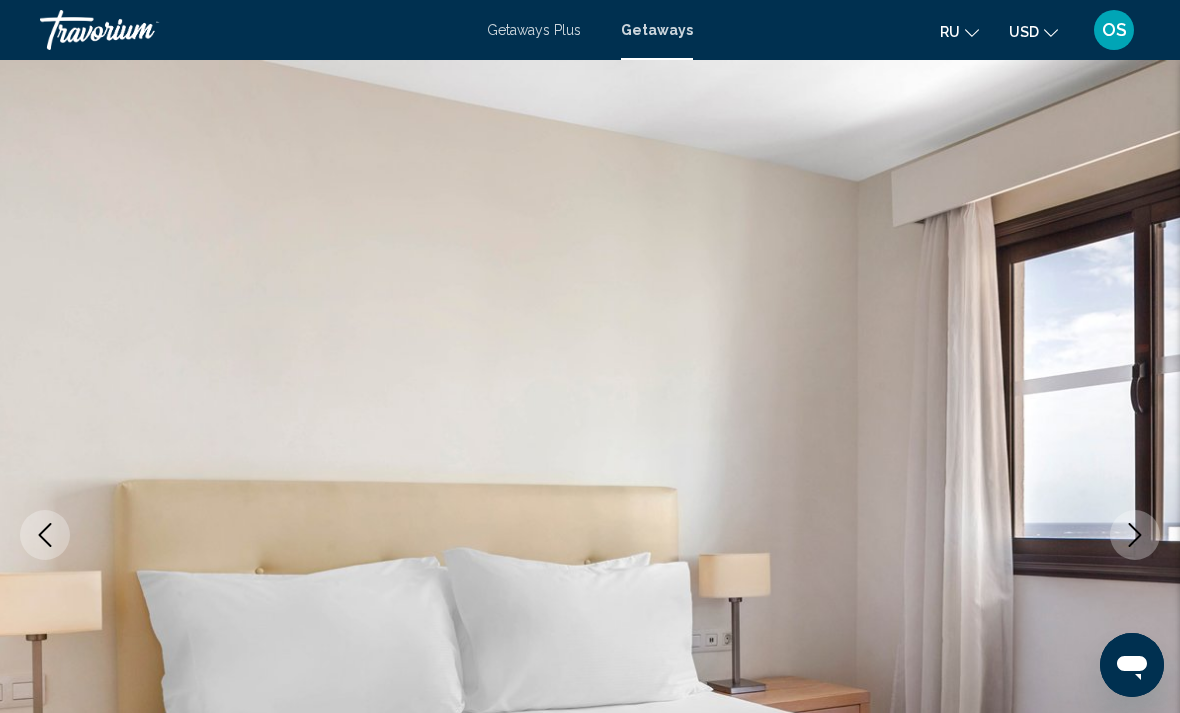 click at bounding box center [1135, 535] 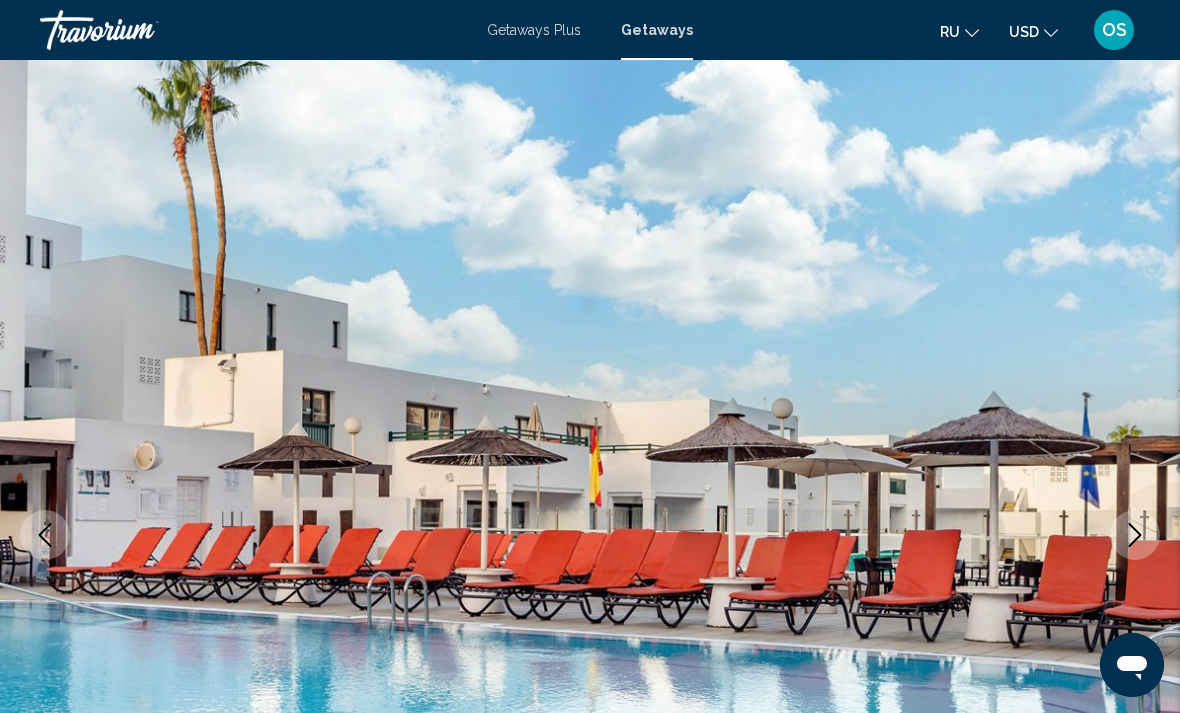 click 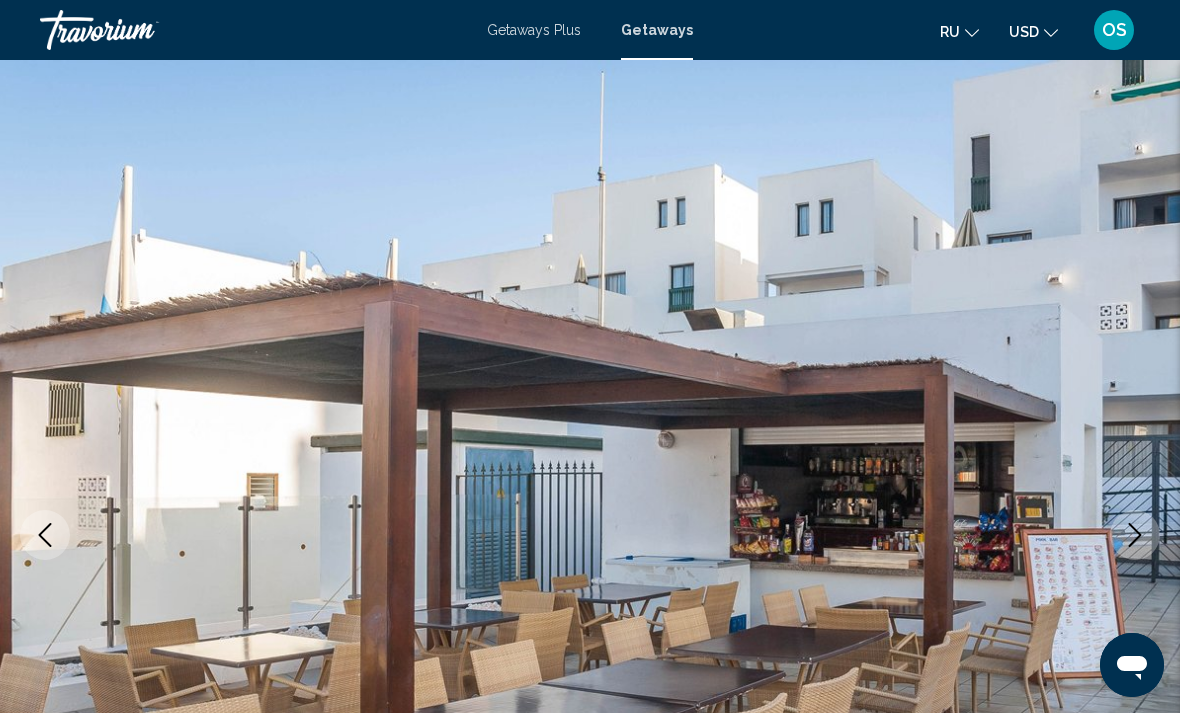 click 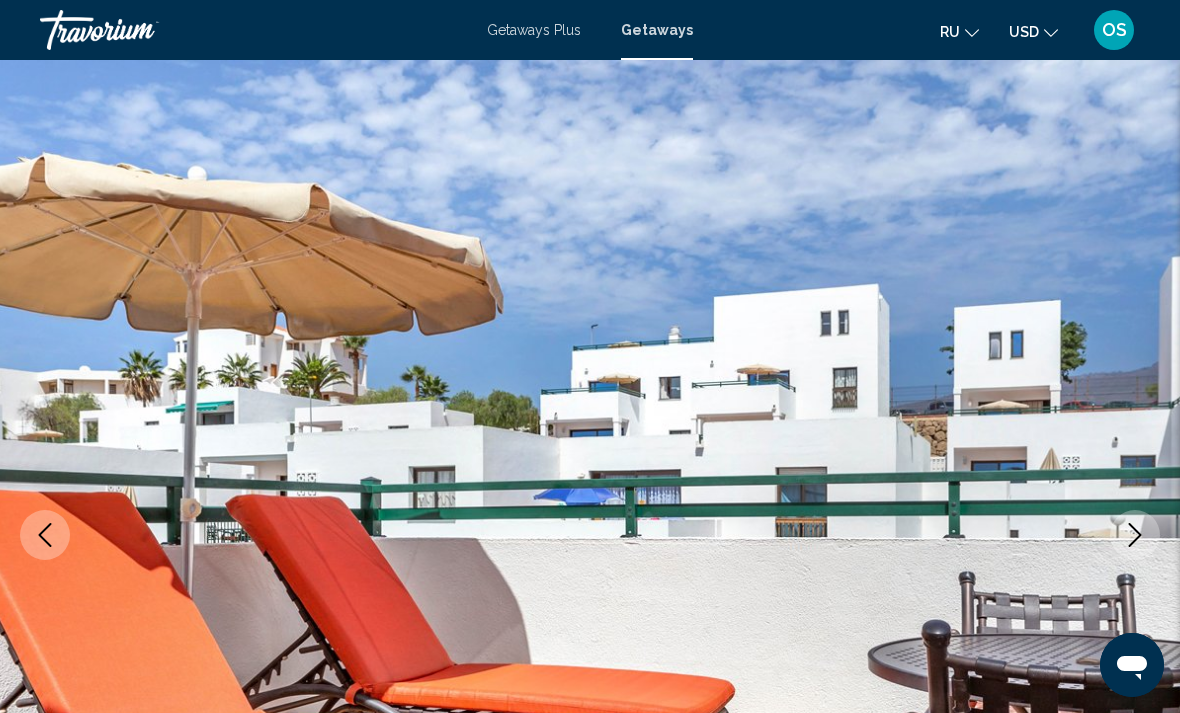 click at bounding box center (1135, 535) 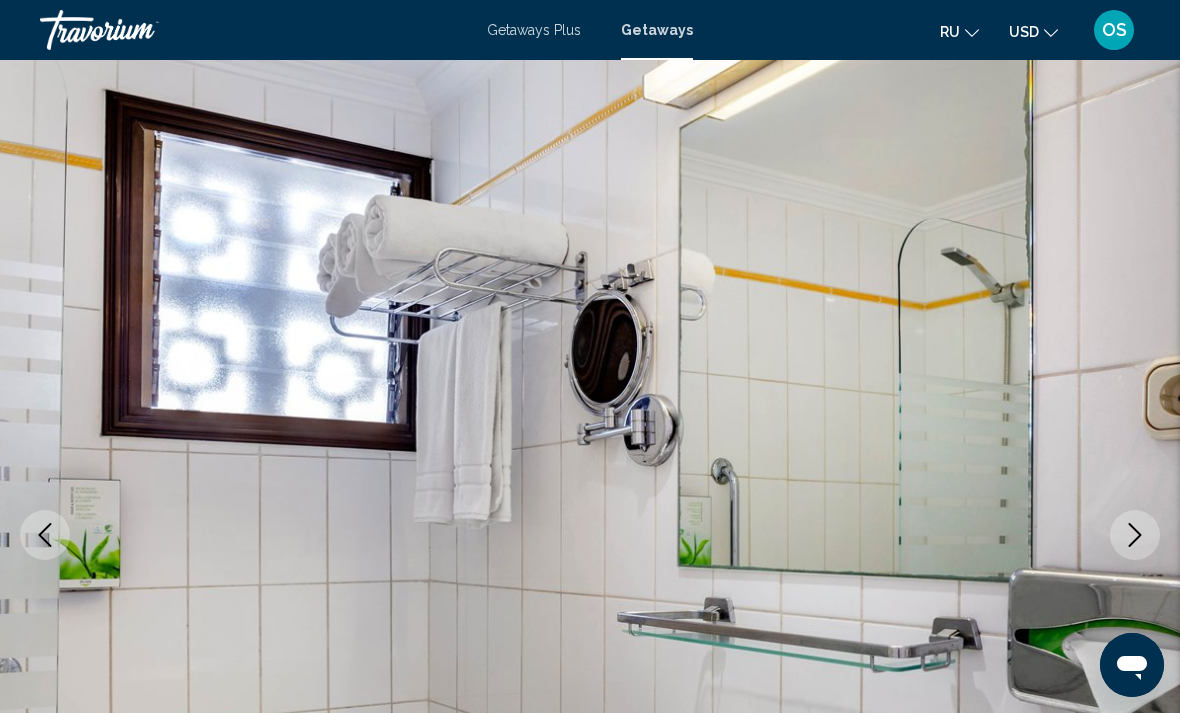 click at bounding box center [590, 535] 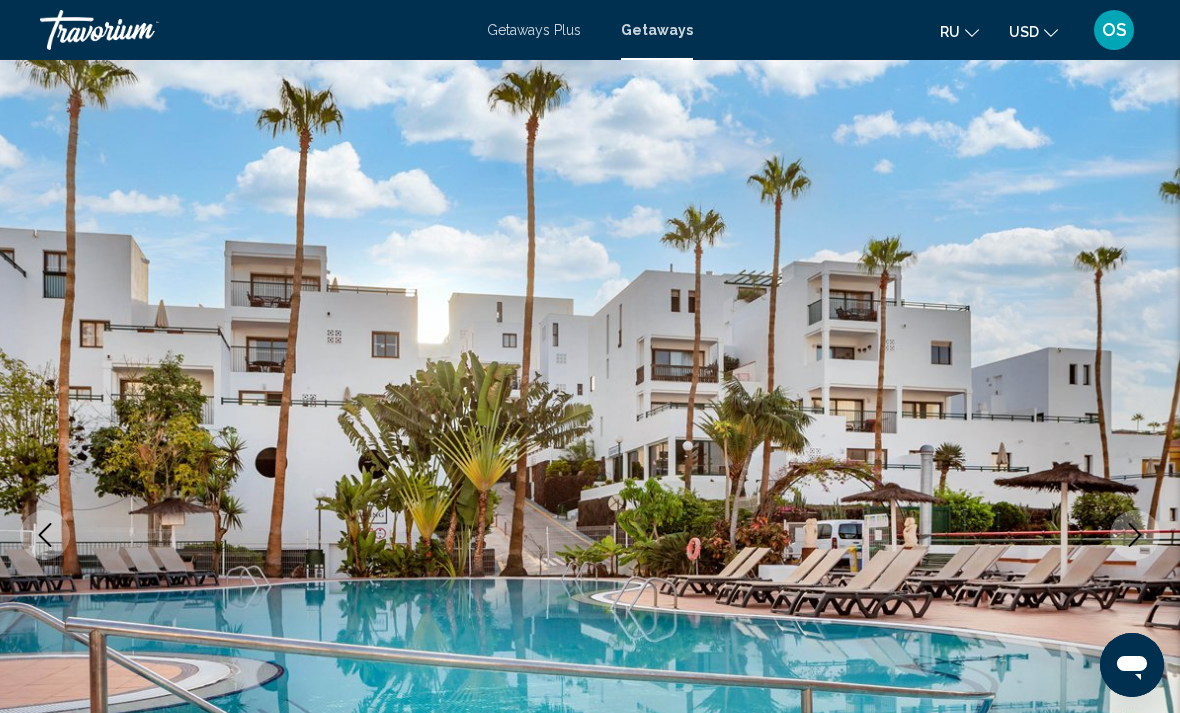 click 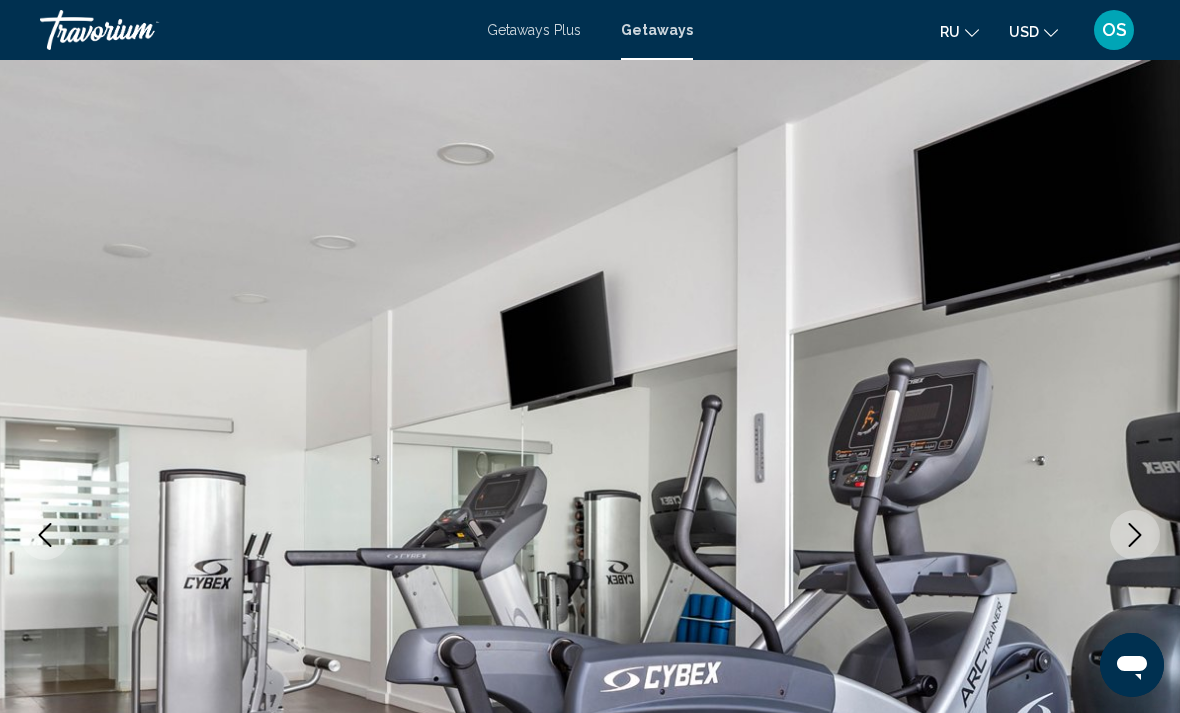 click 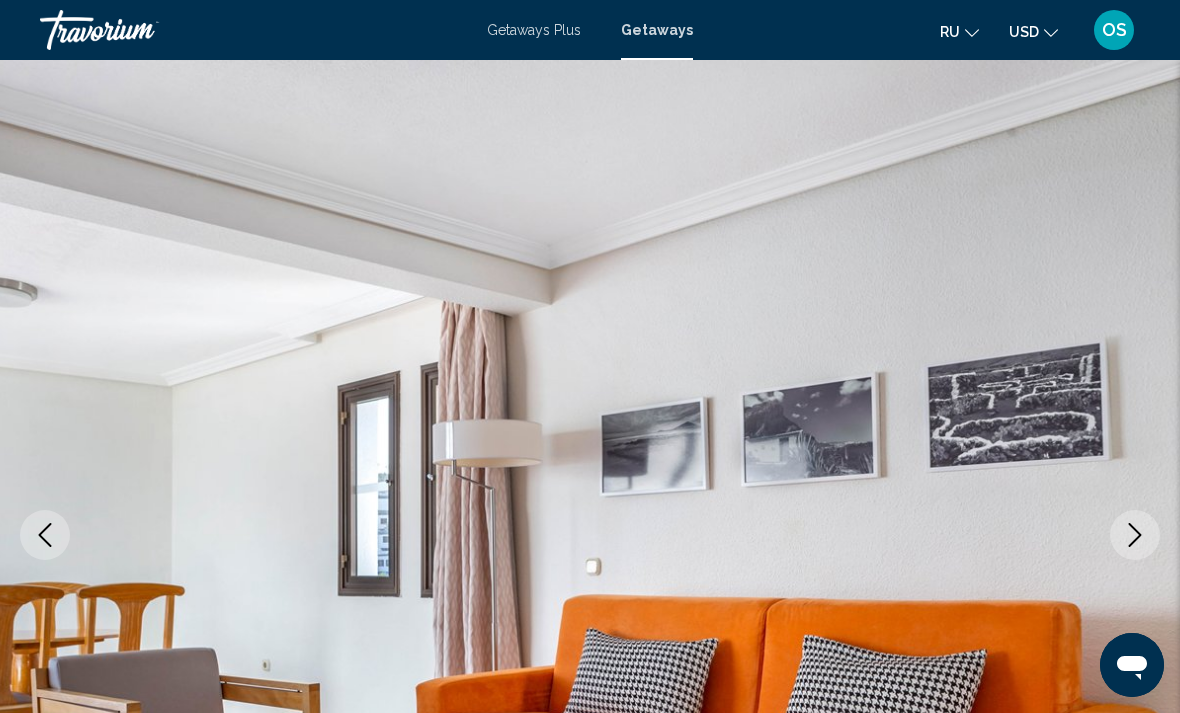 click 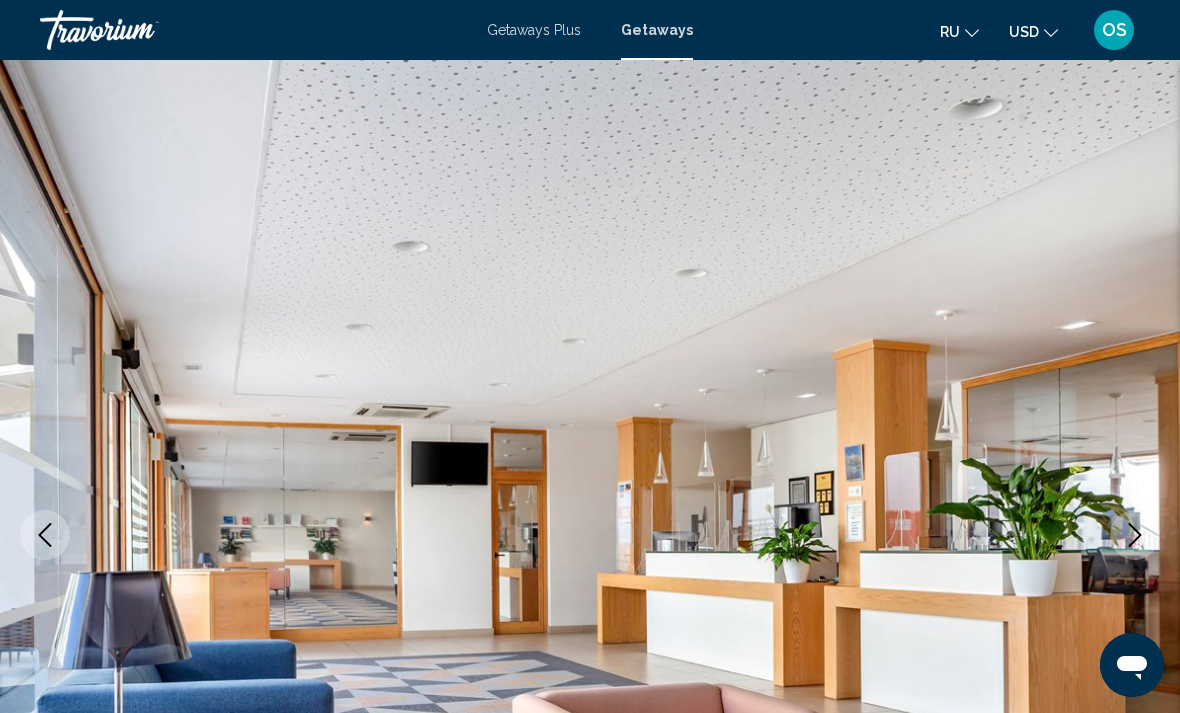 click at bounding box center [1135, 535] 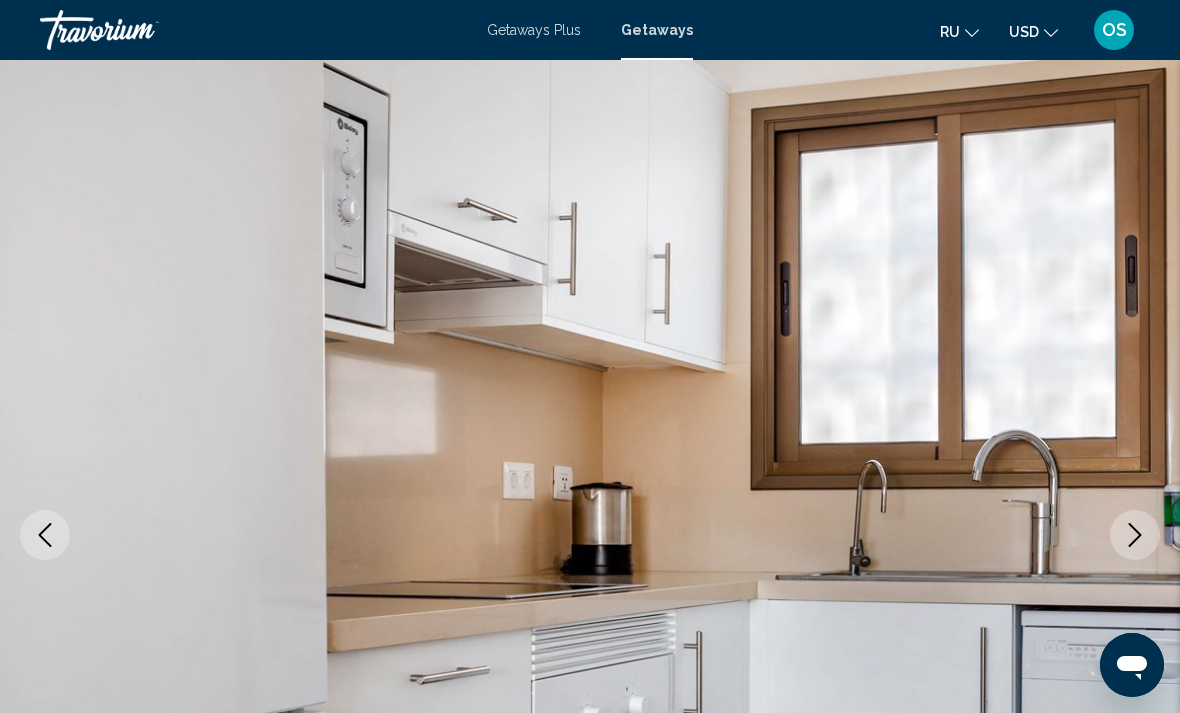 click at bounding box center [1135, 535] 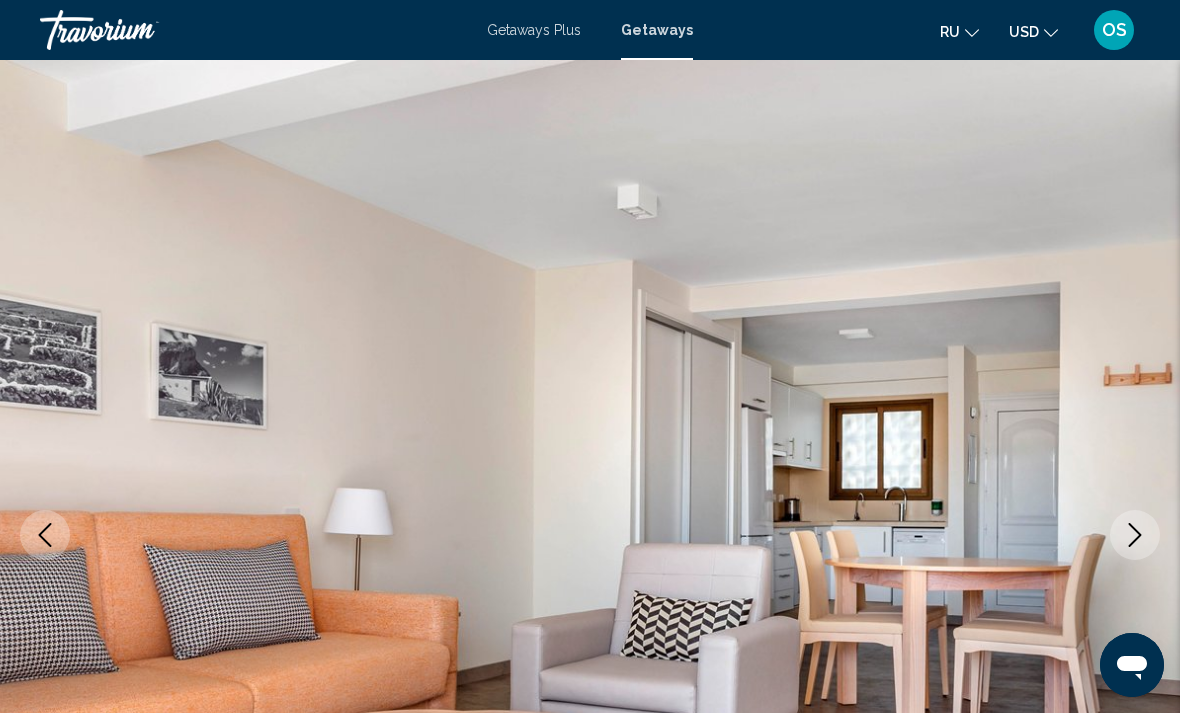 click 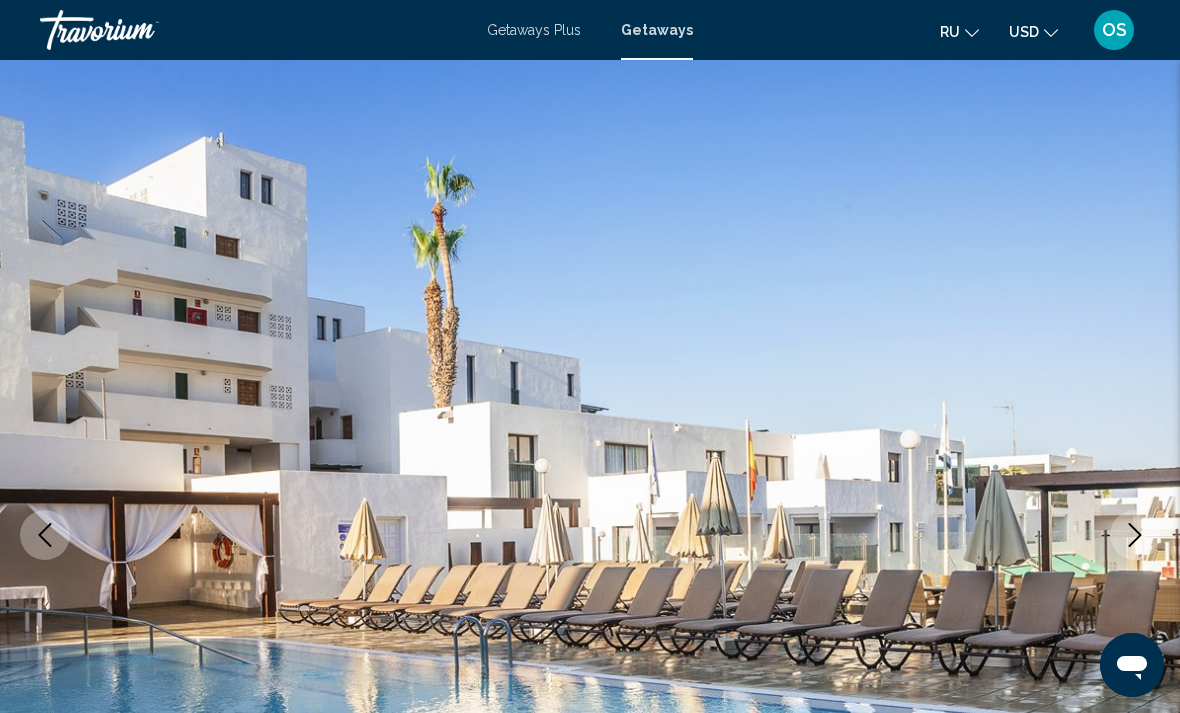 click 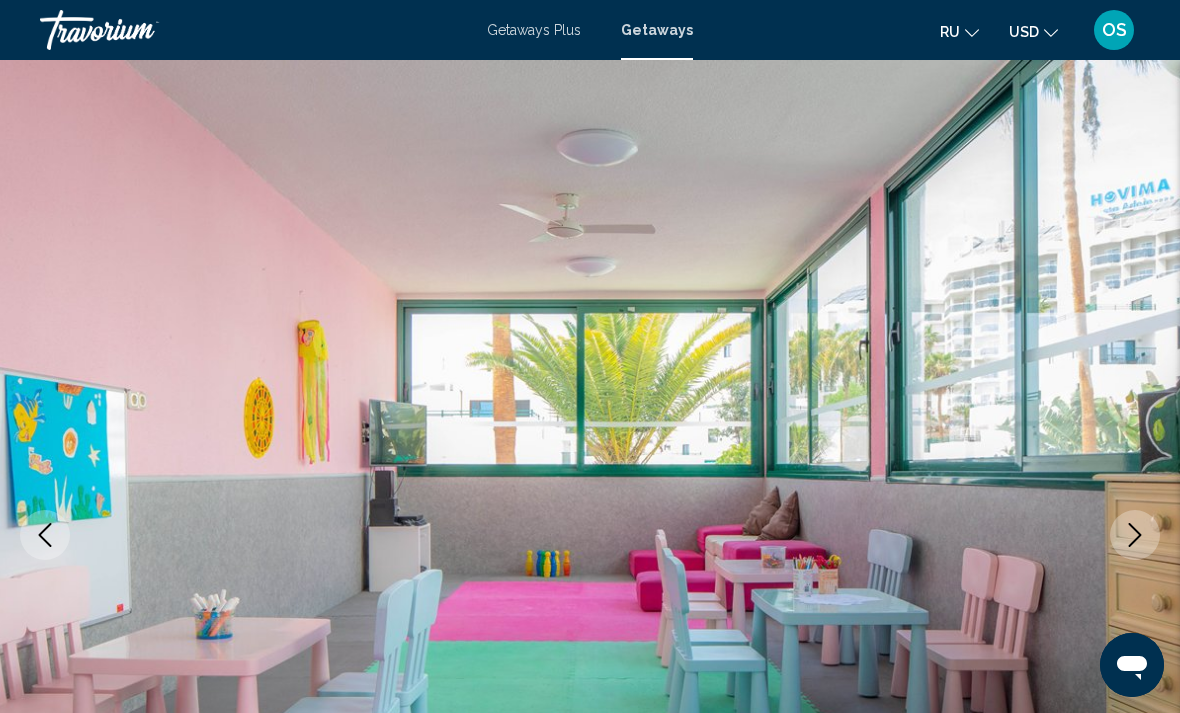 click at bounding box center [1135, 535] 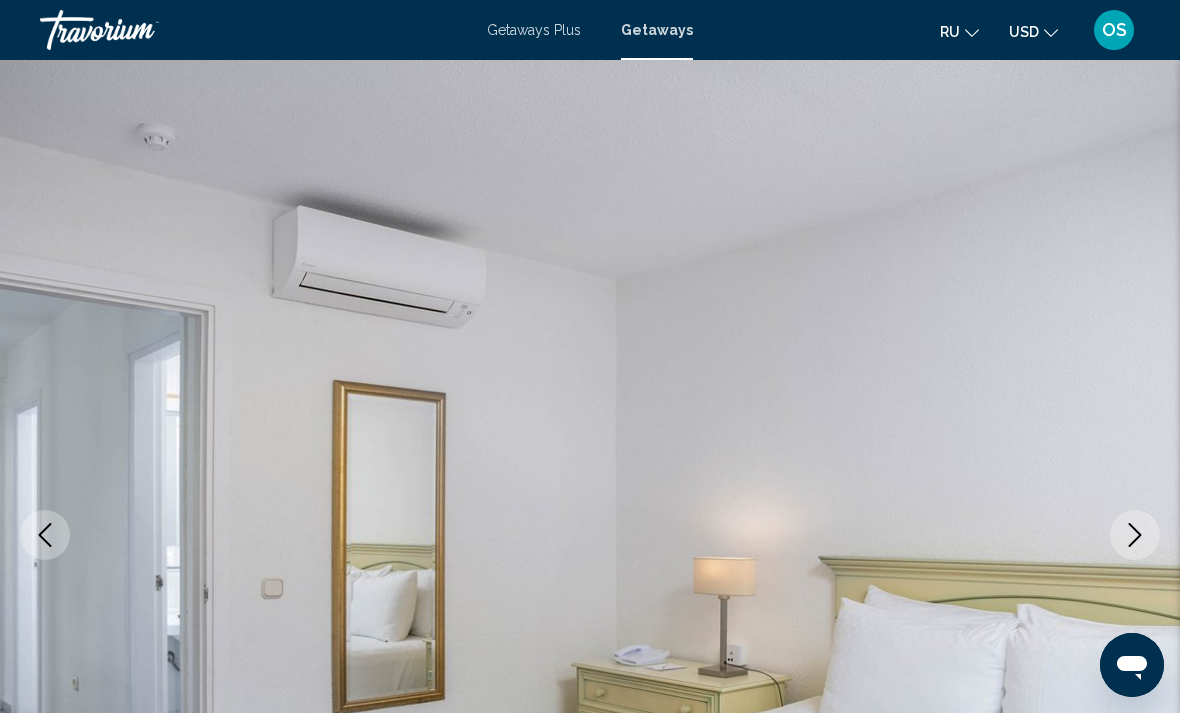 click at bounding box center (1135, 535) 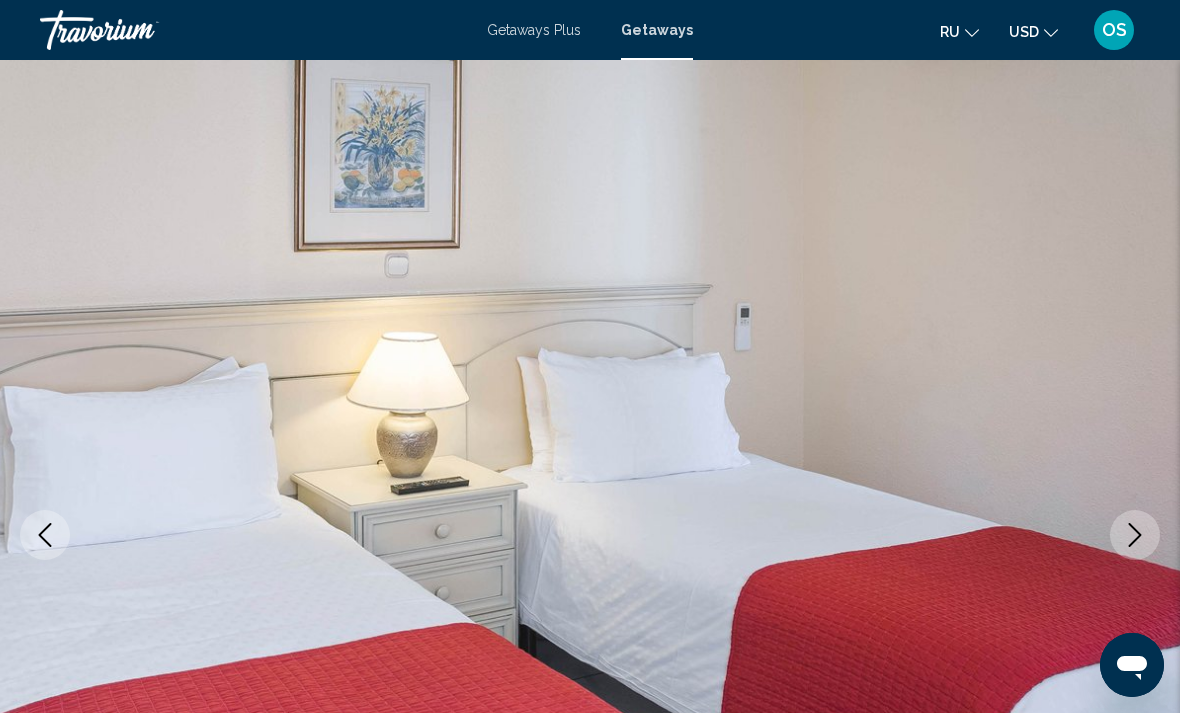 click at bounding box center (1135, 535) 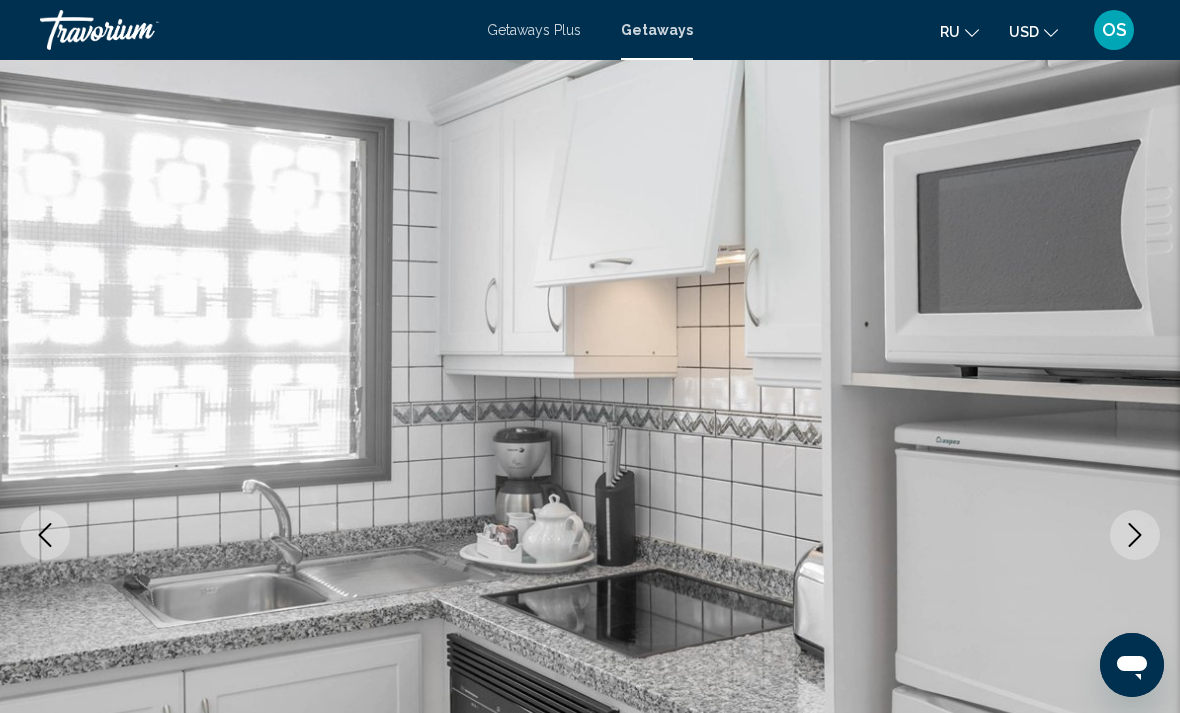 click at bounding box center (1135, 535) 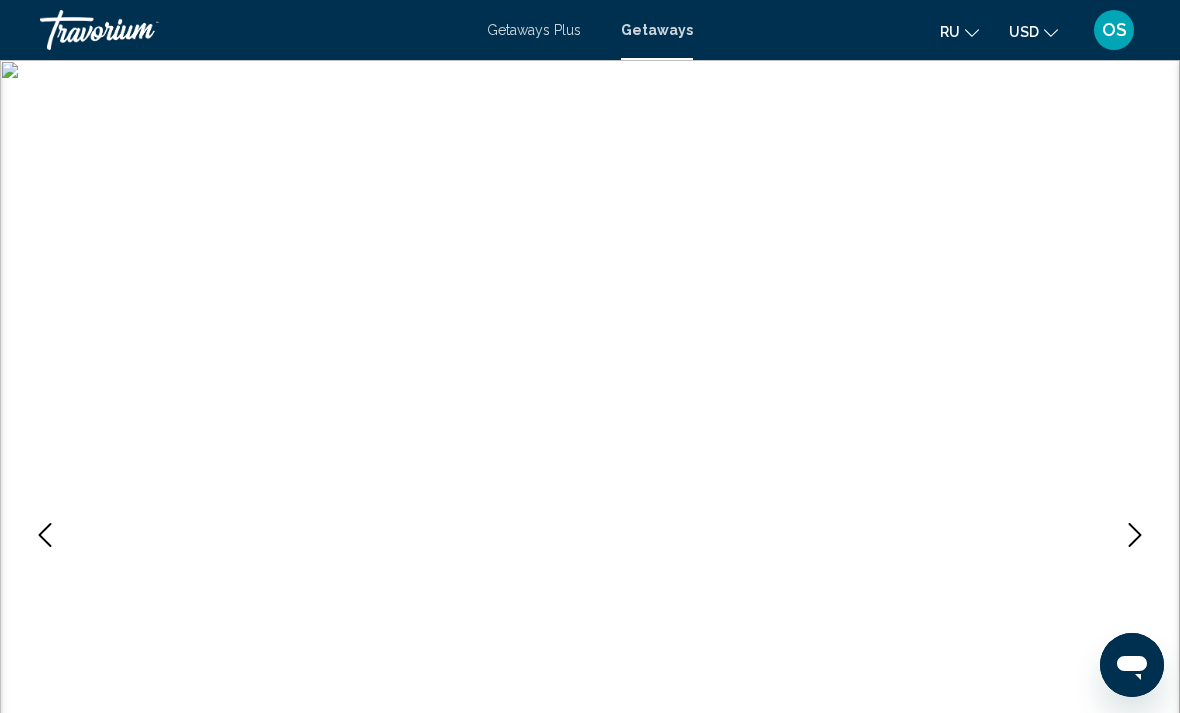 click at bounding box center (1135, 535) 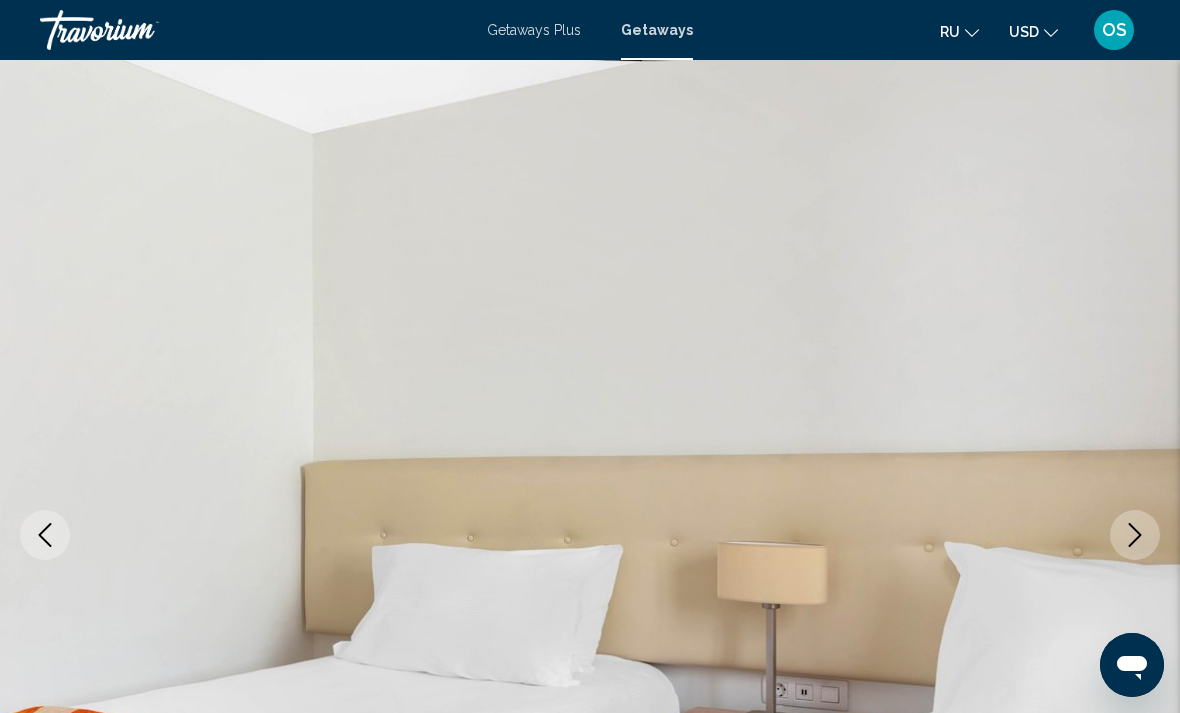 click 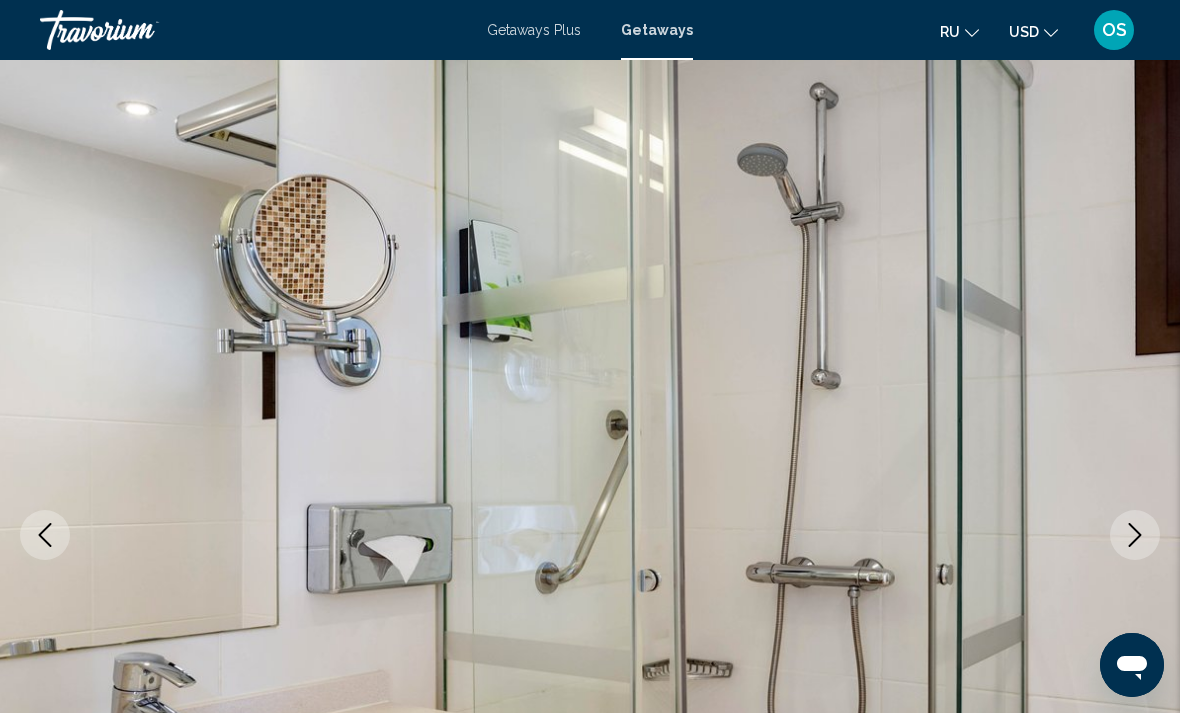 click at bounding box center [1135, 535] 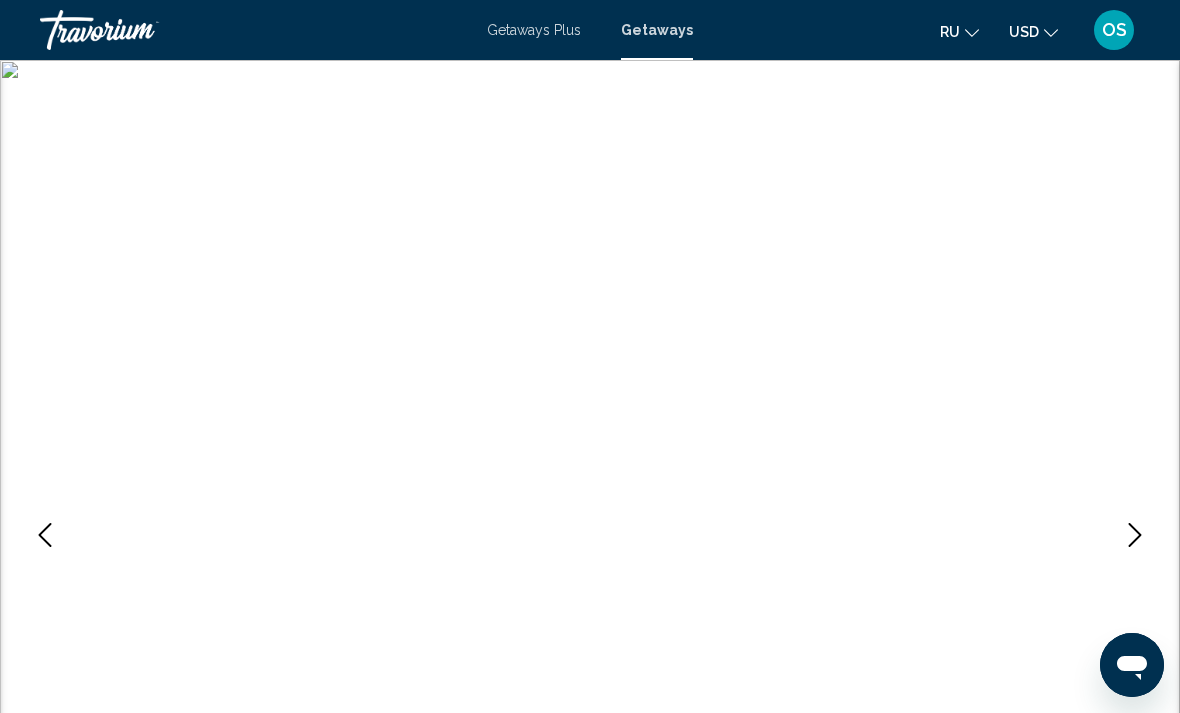 click at bounding box center [1135, 535] 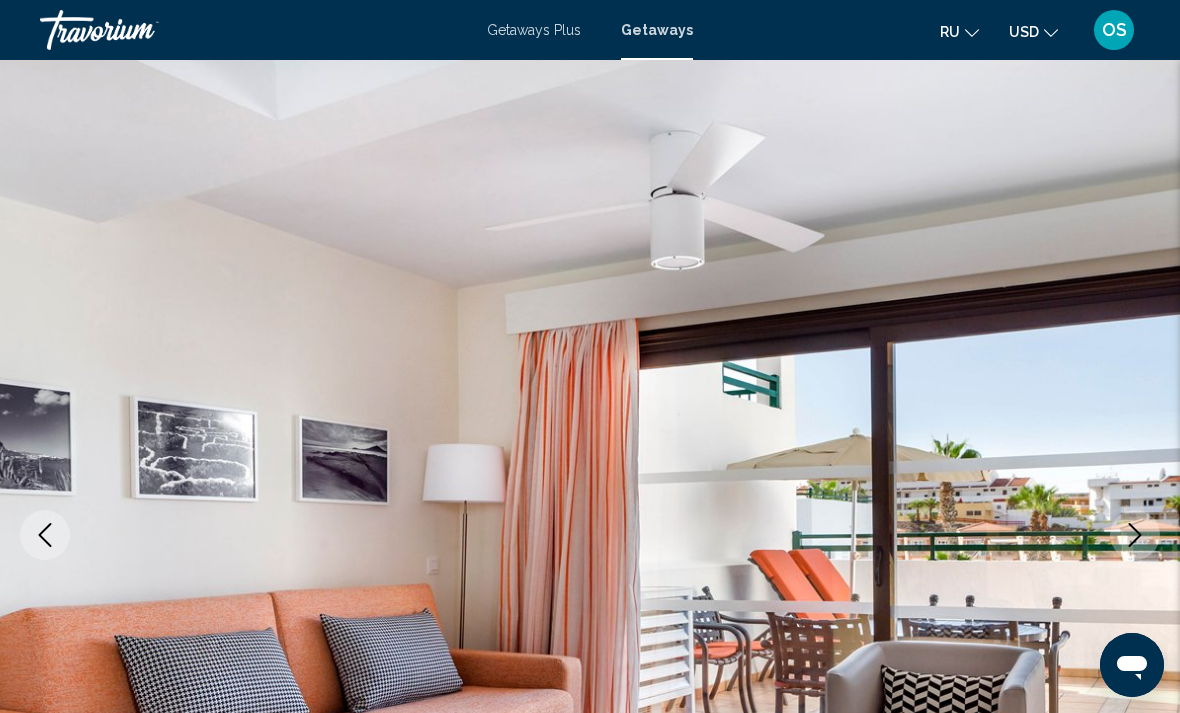 click 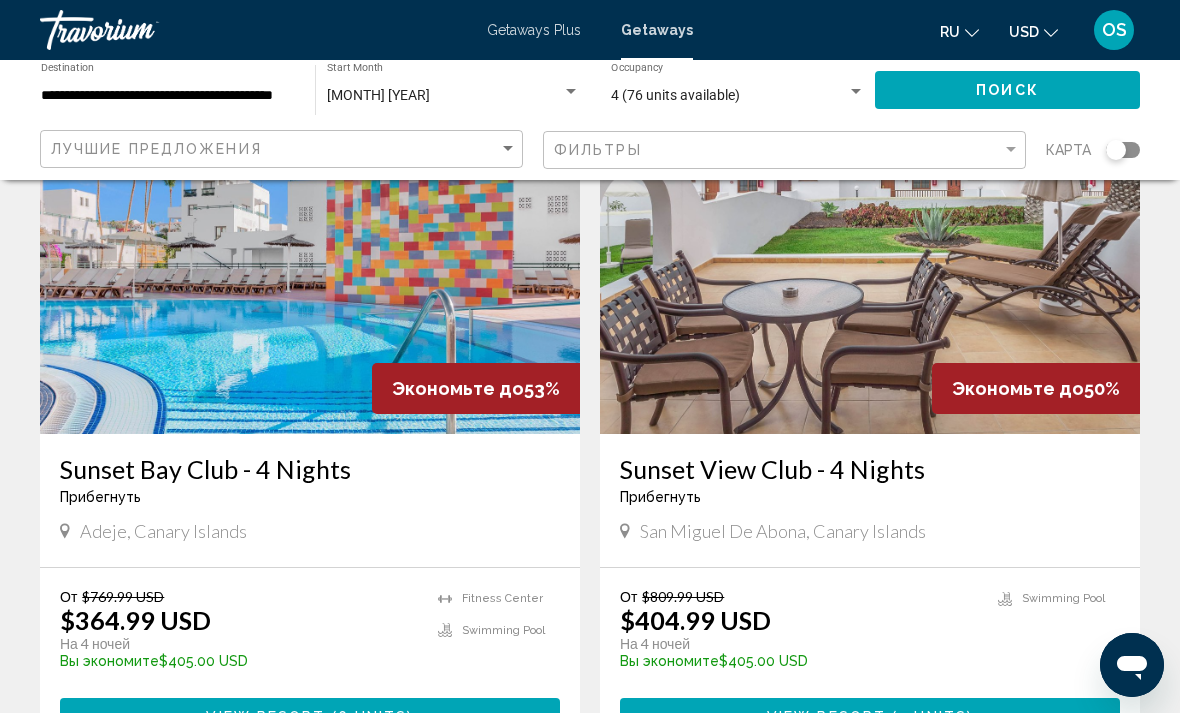 scroll, scrollTop: 158, scrollLeft: 0, axis: vertical 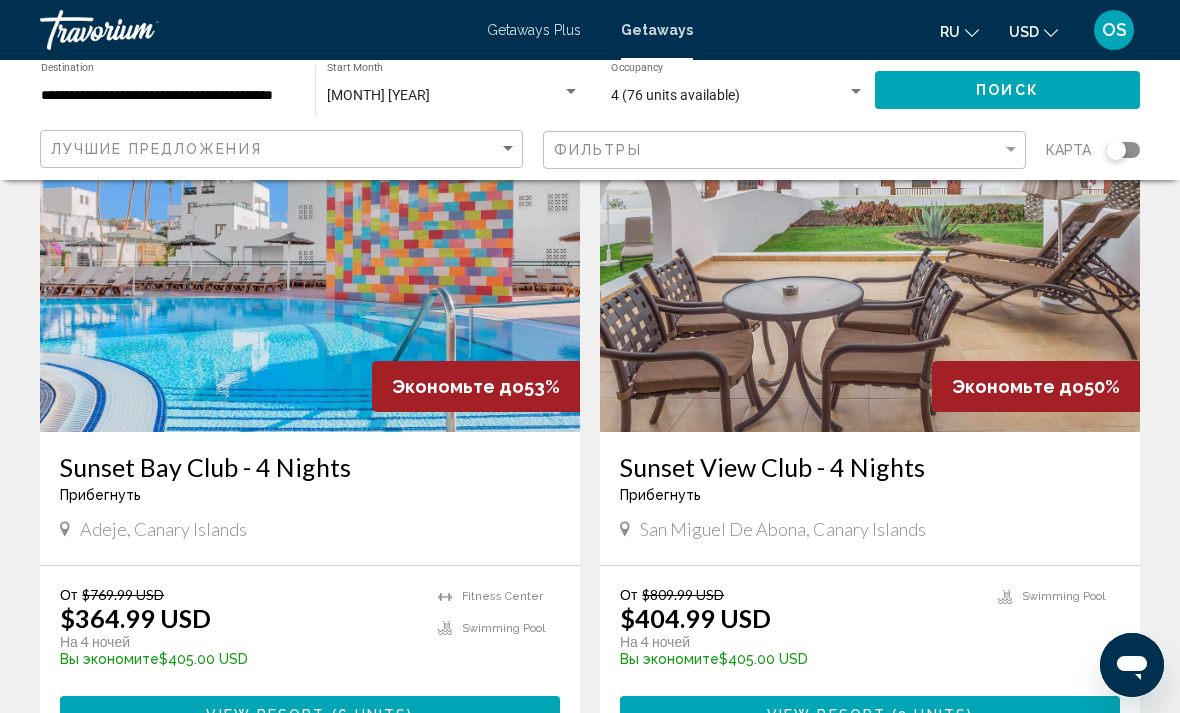 click at bounding box center [310, 272] 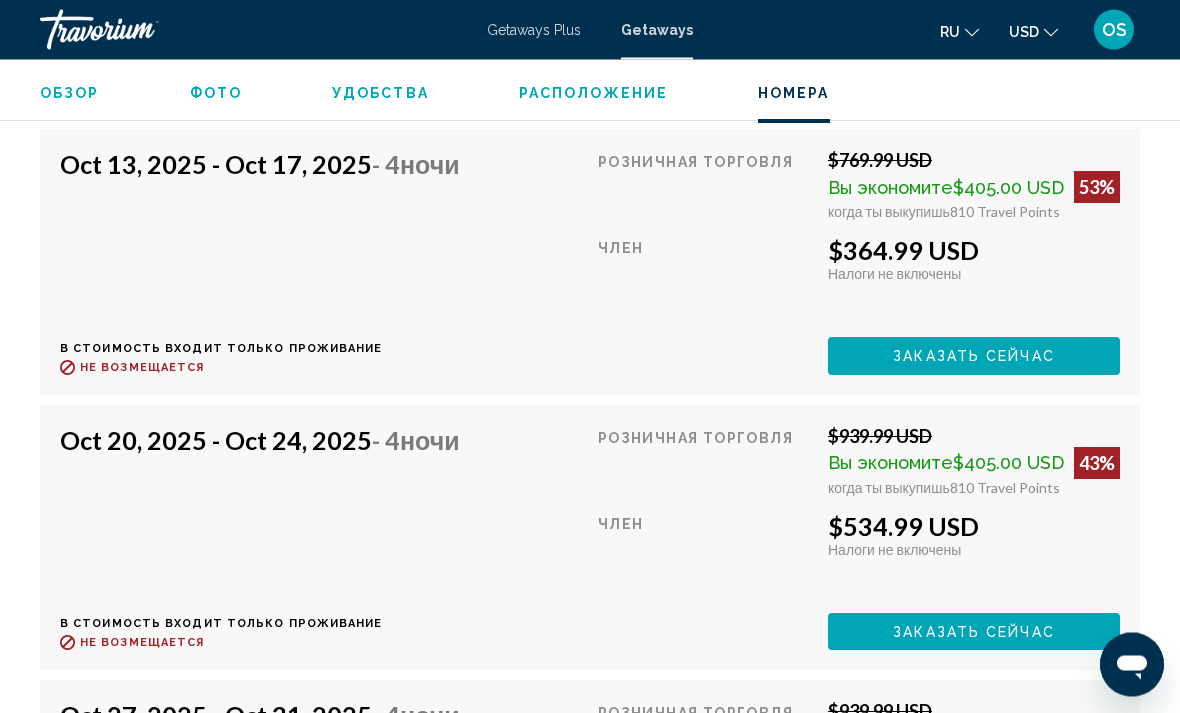 scroll, scrollTop: 5508, scrollLeft: 0, axis: vertical 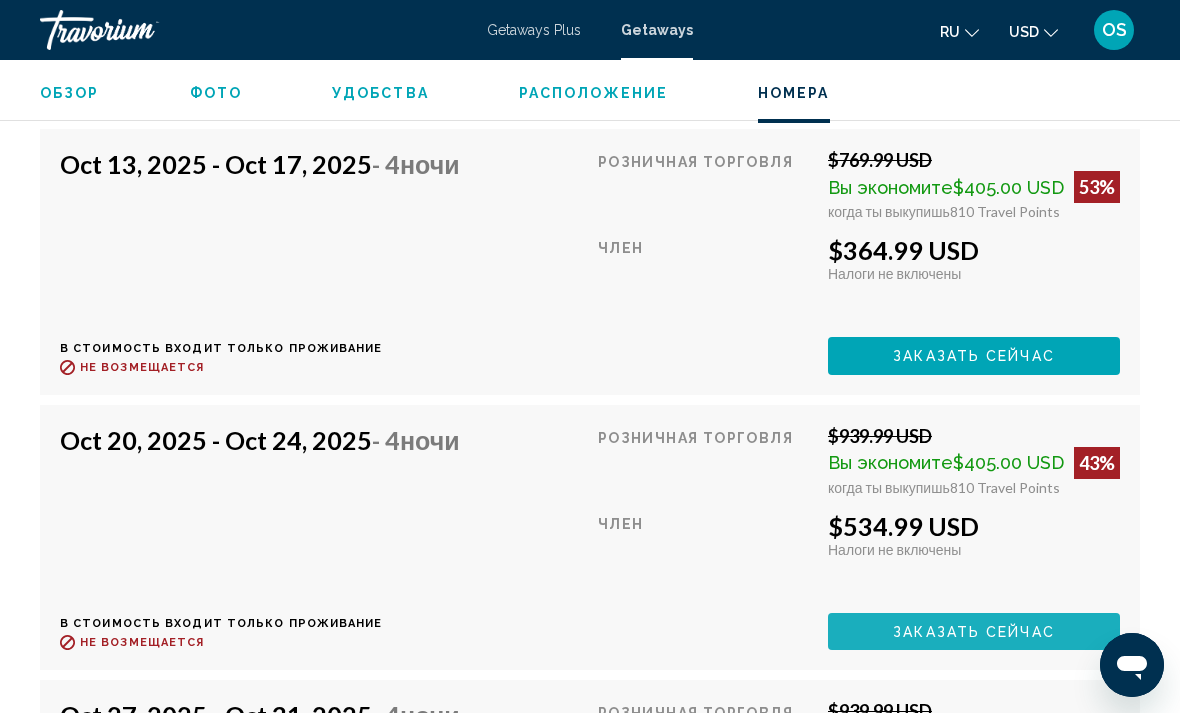 click on "Заказать сейчас" at bounding box center (974, -867) 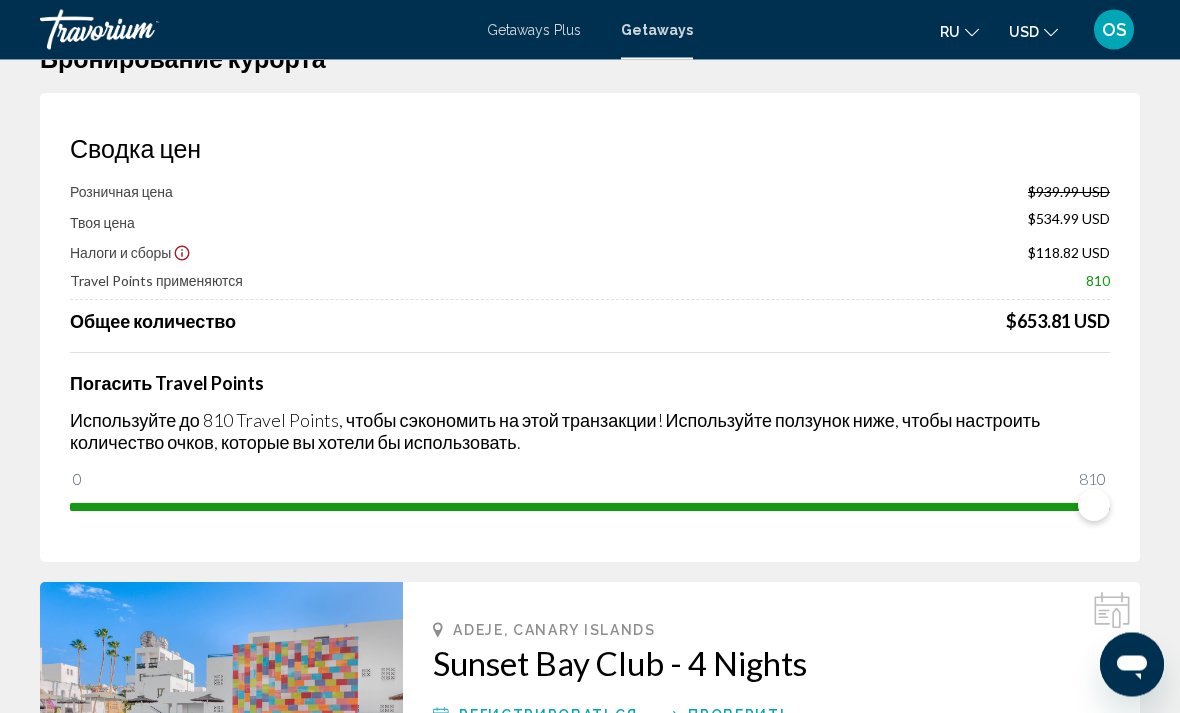 scroll, scrollTop: 0, scrollLeft: 0, axis: both 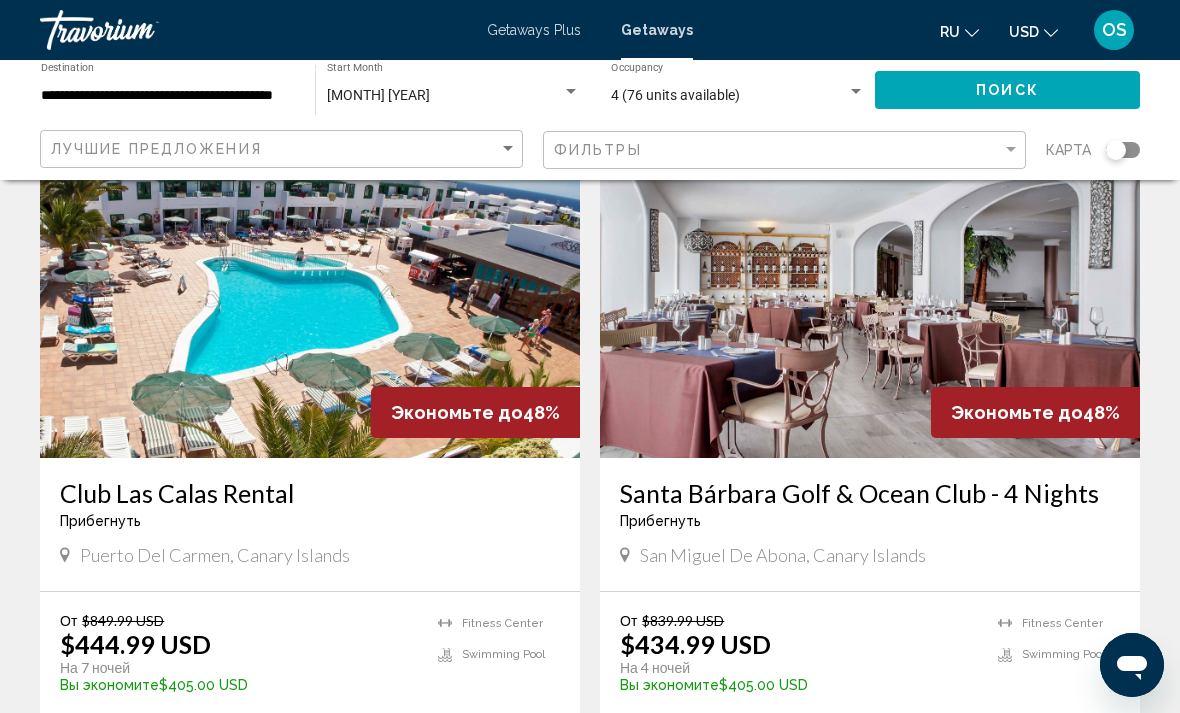click on "Santa Bárbara Golf & Ocean Club - 4 Nights" at bounding box center [870, 493] 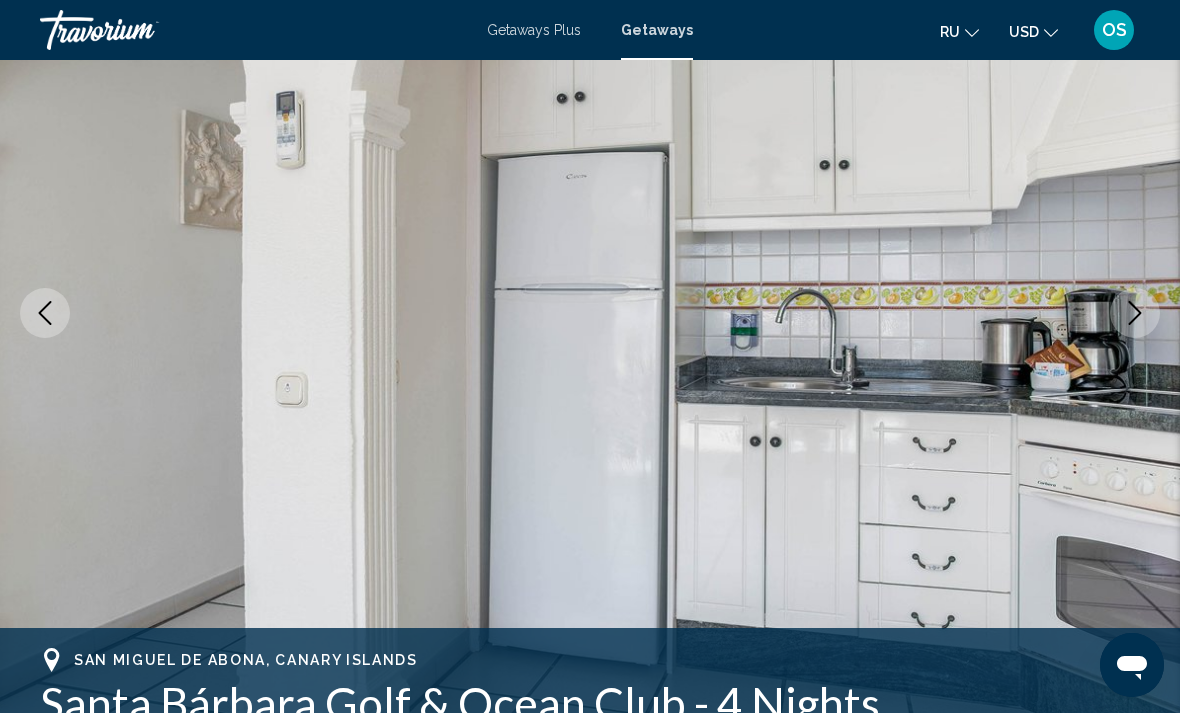 scroll, scrollTop: 251, scrollLeft: 0, axis: vertical 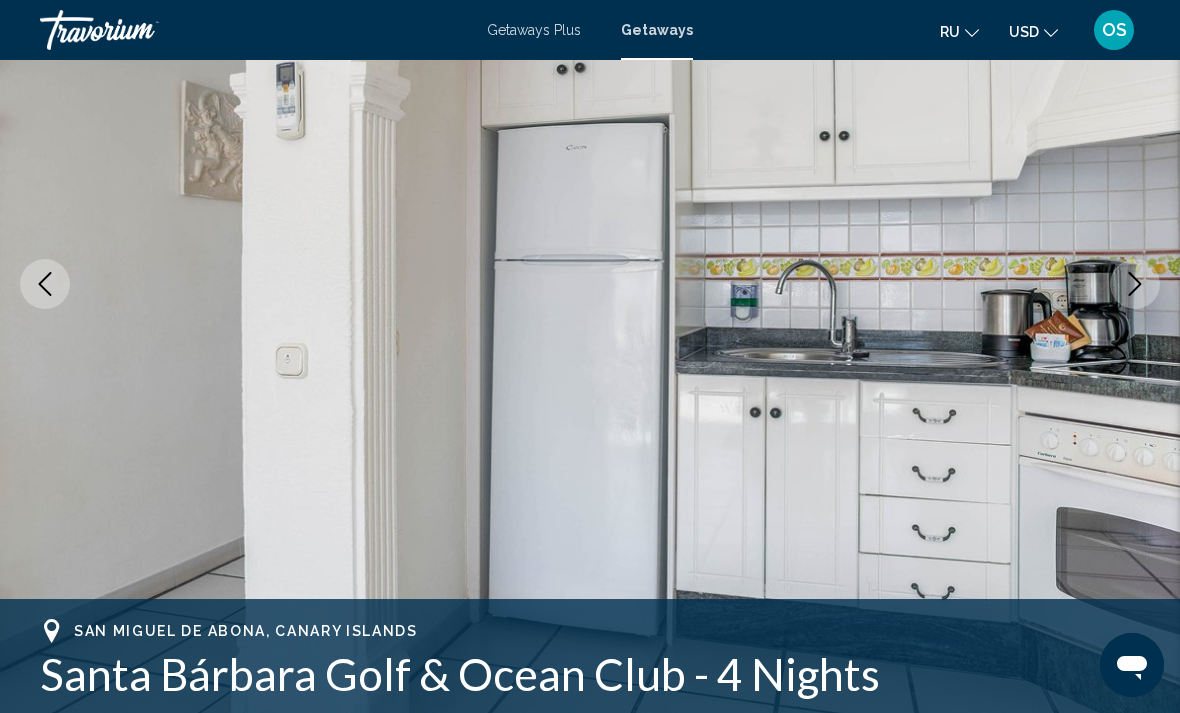 click 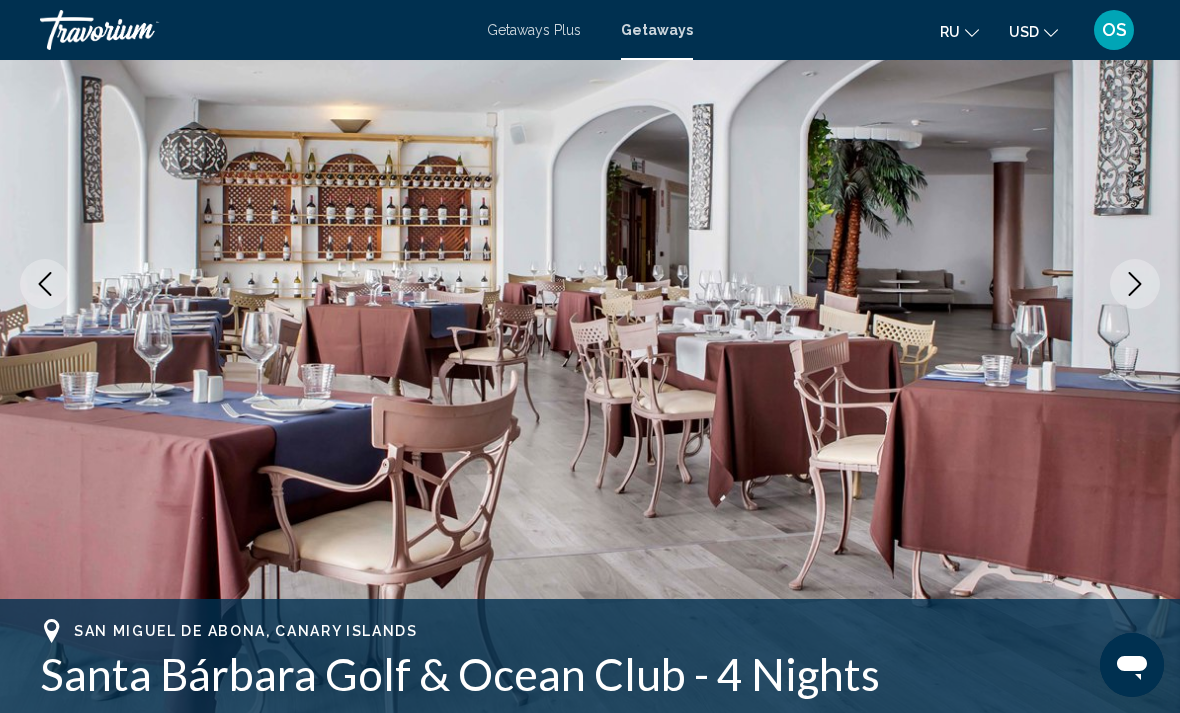 click at bounding box center [590, 284] 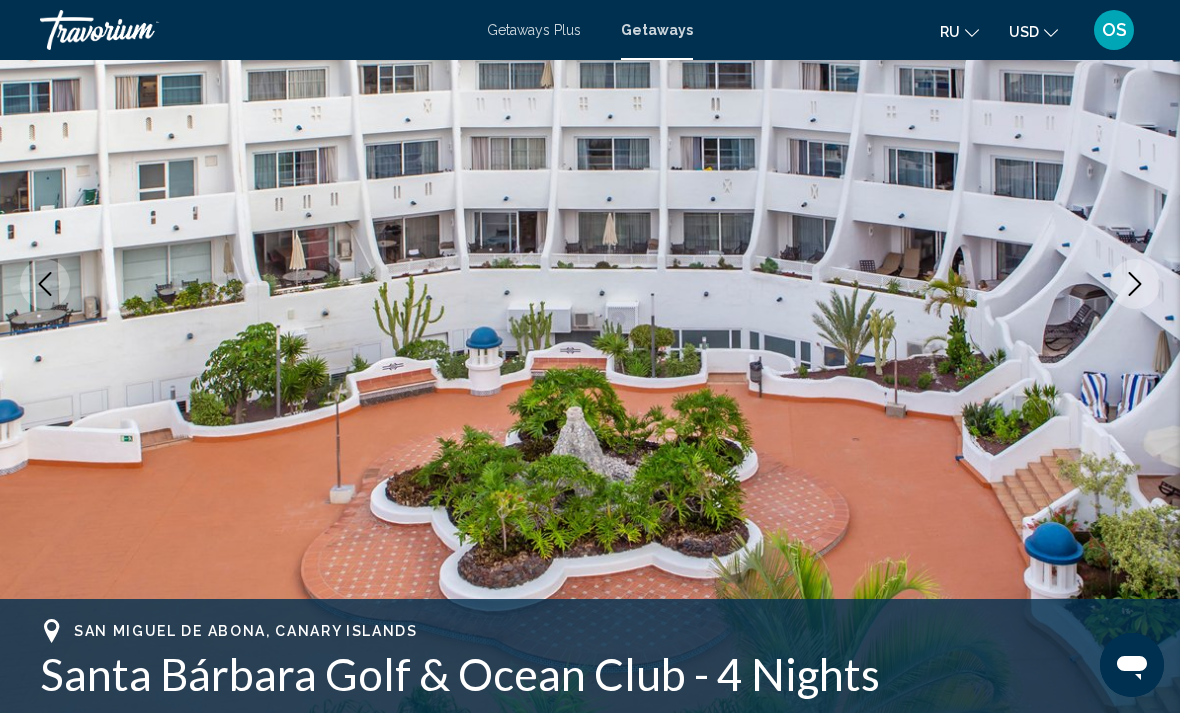 click at bounding box center [1135, 284] 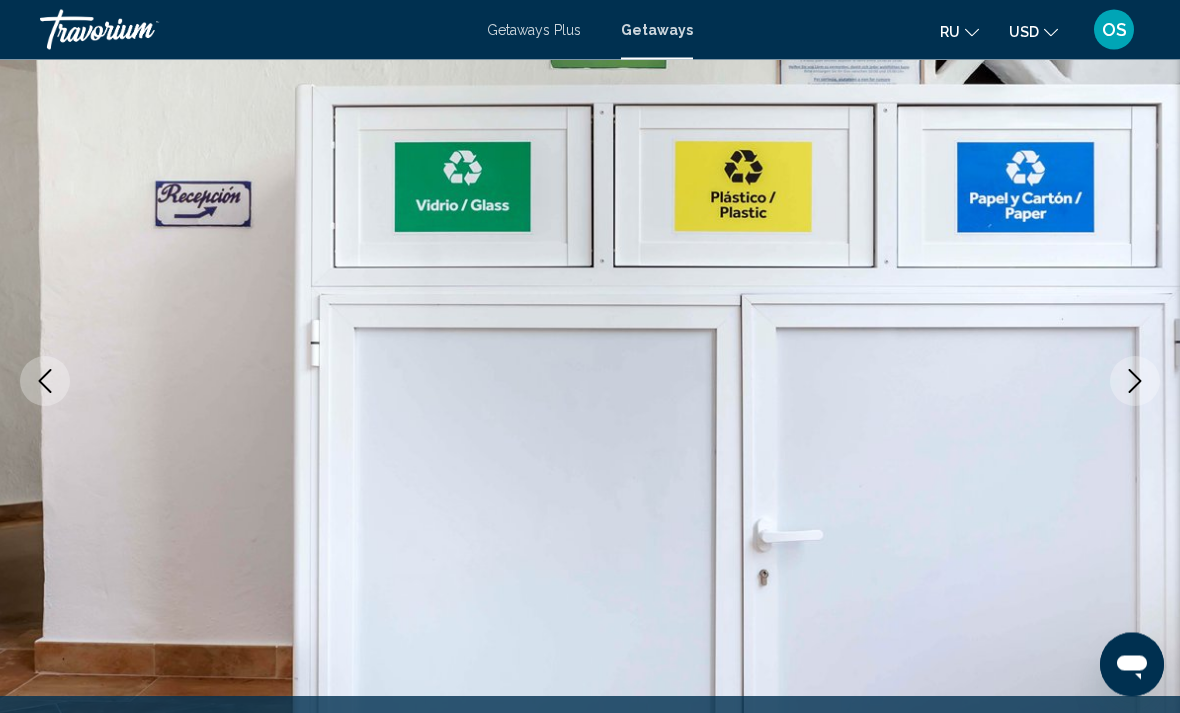 scroll, scrollTop: 154, scrollLeft: 0, axis: vertical 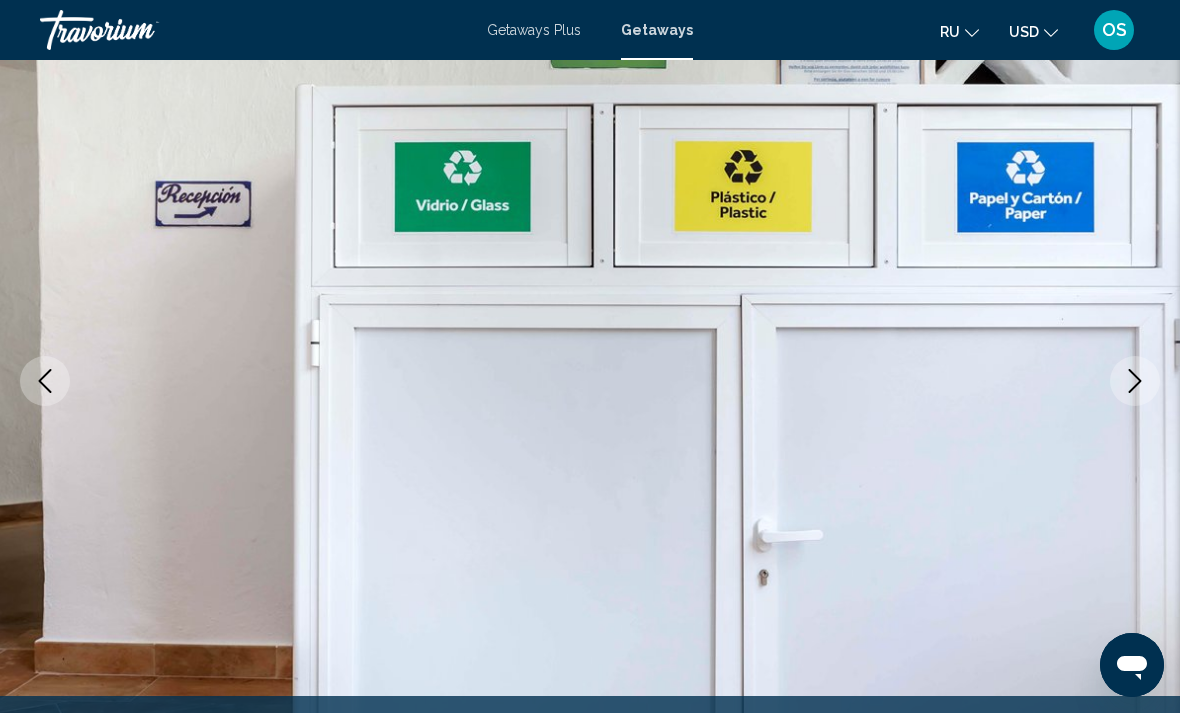 click 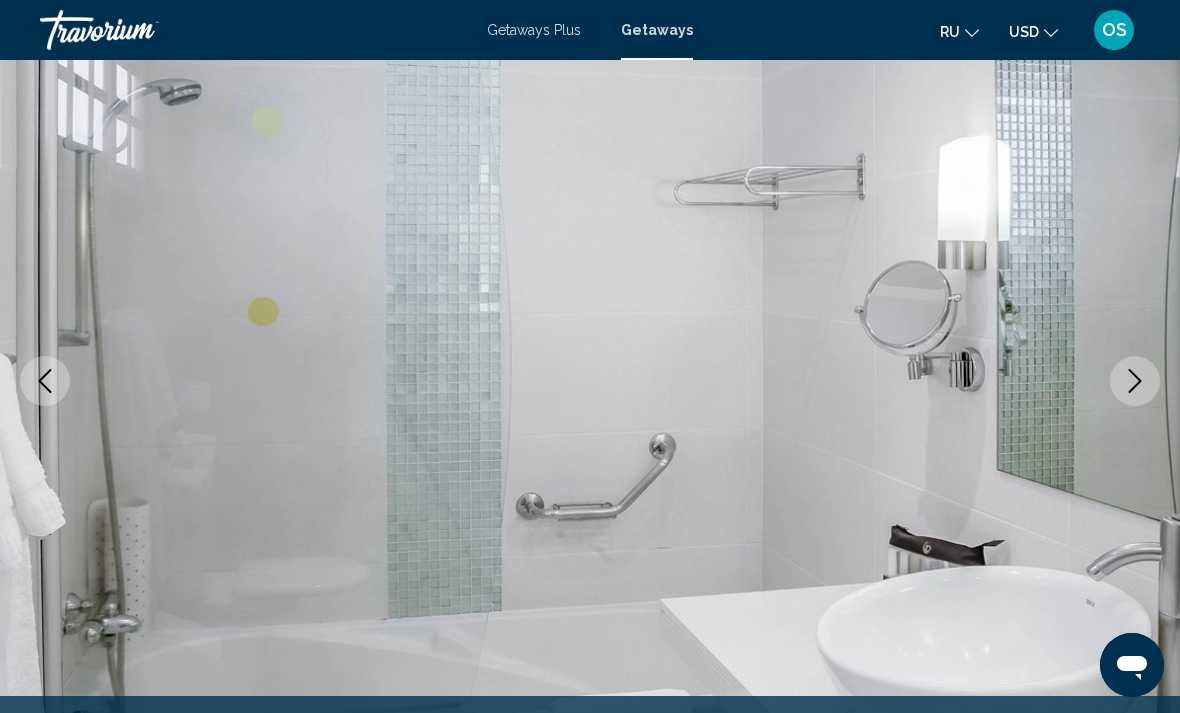 click 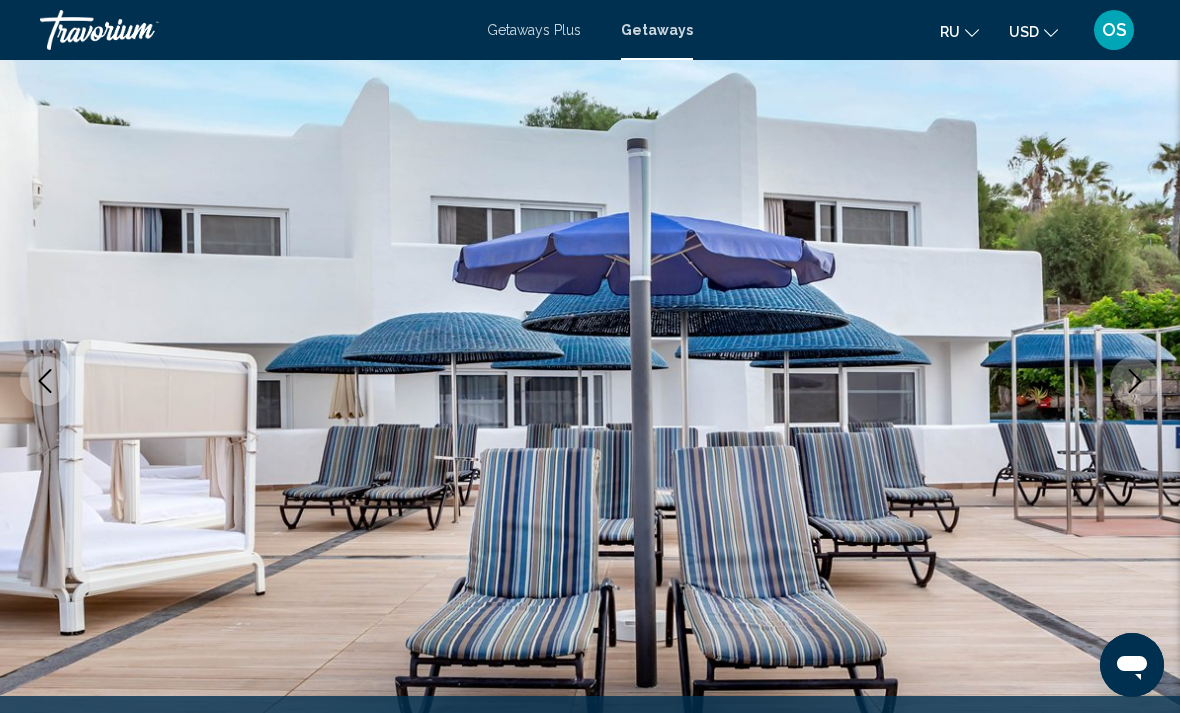 click at bounding box center (1135, 381) 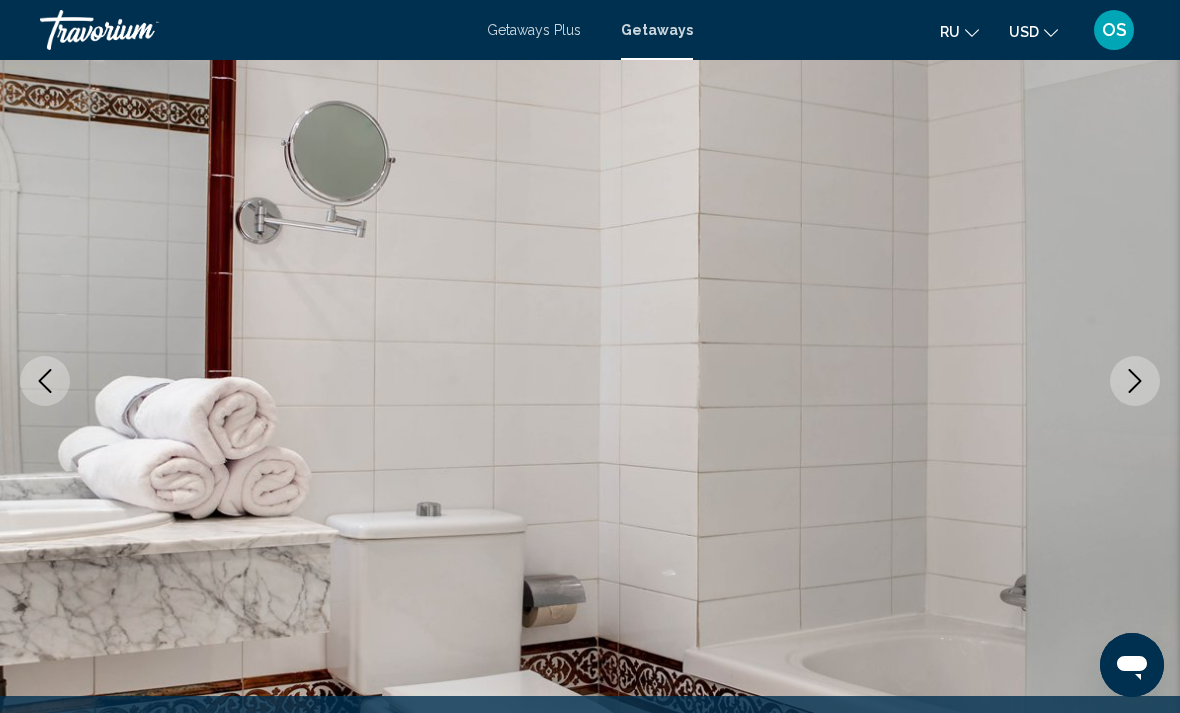click 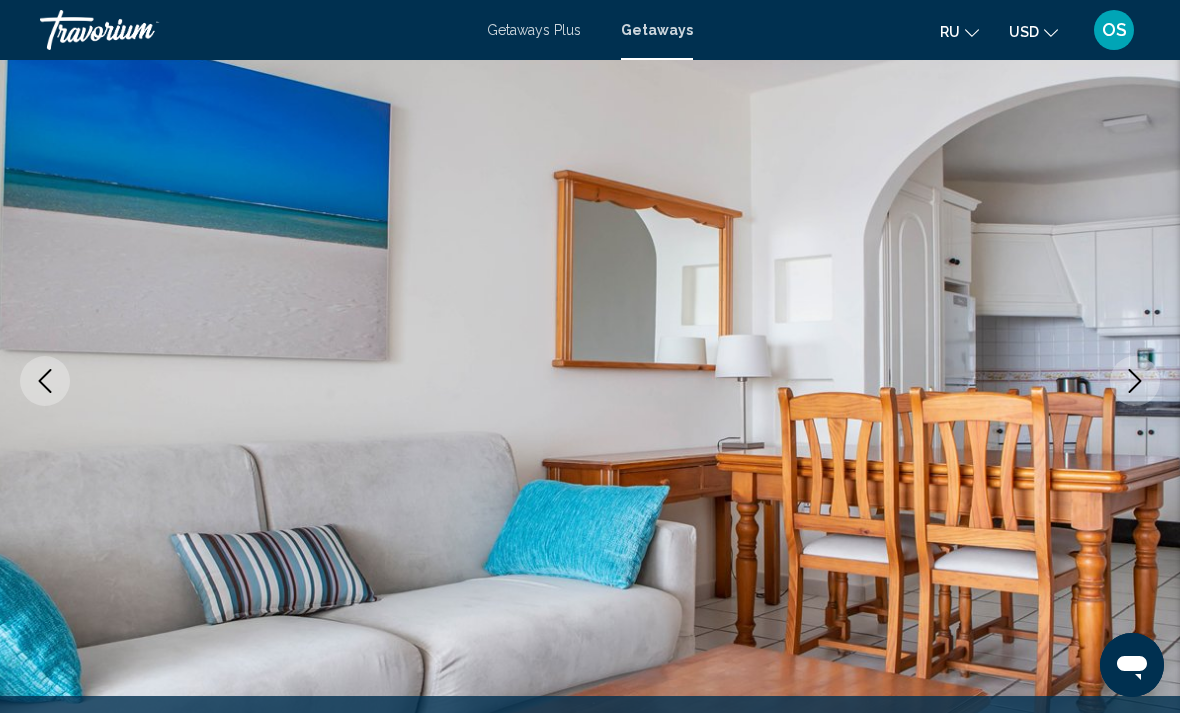 click 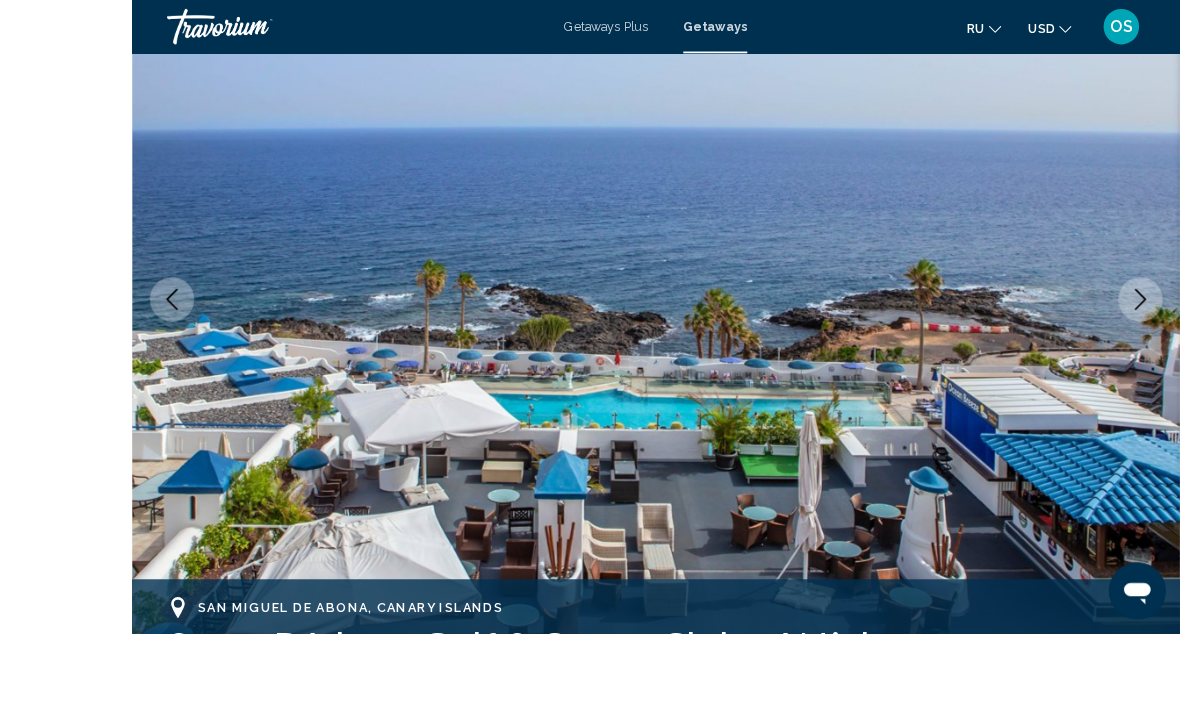 scroll, scrollTop: 290, scrollLeft: 0, axis: vertical 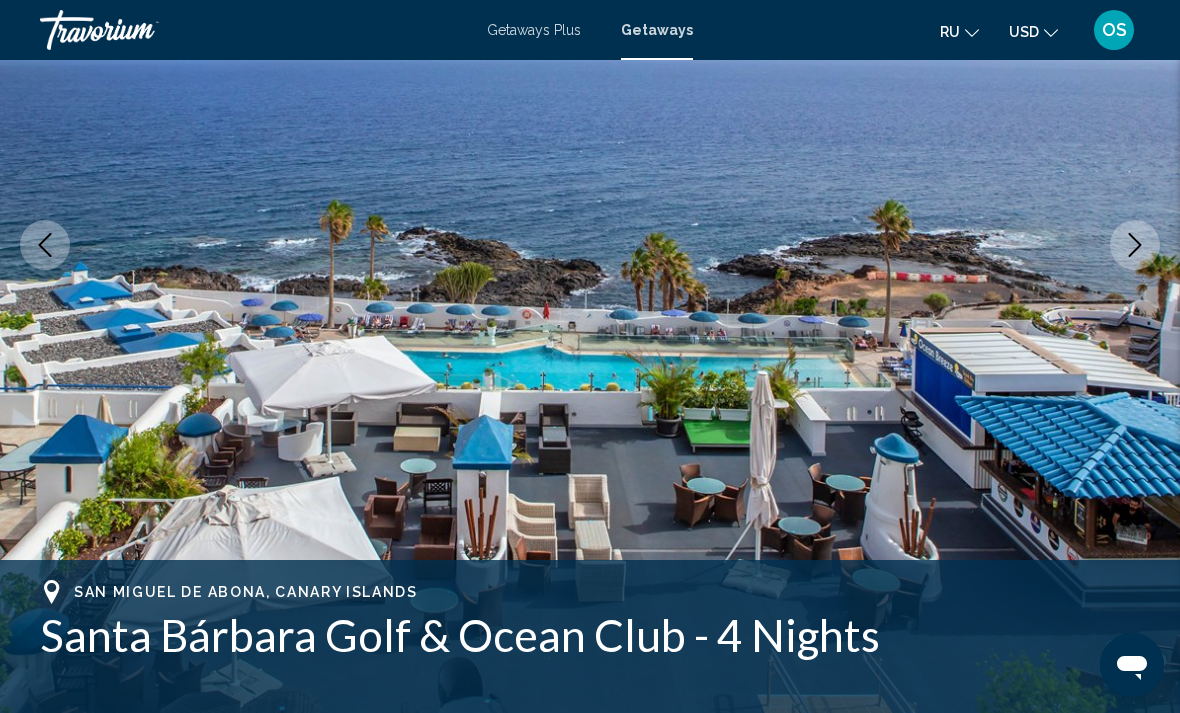 click at bounding box center [1135, 245] 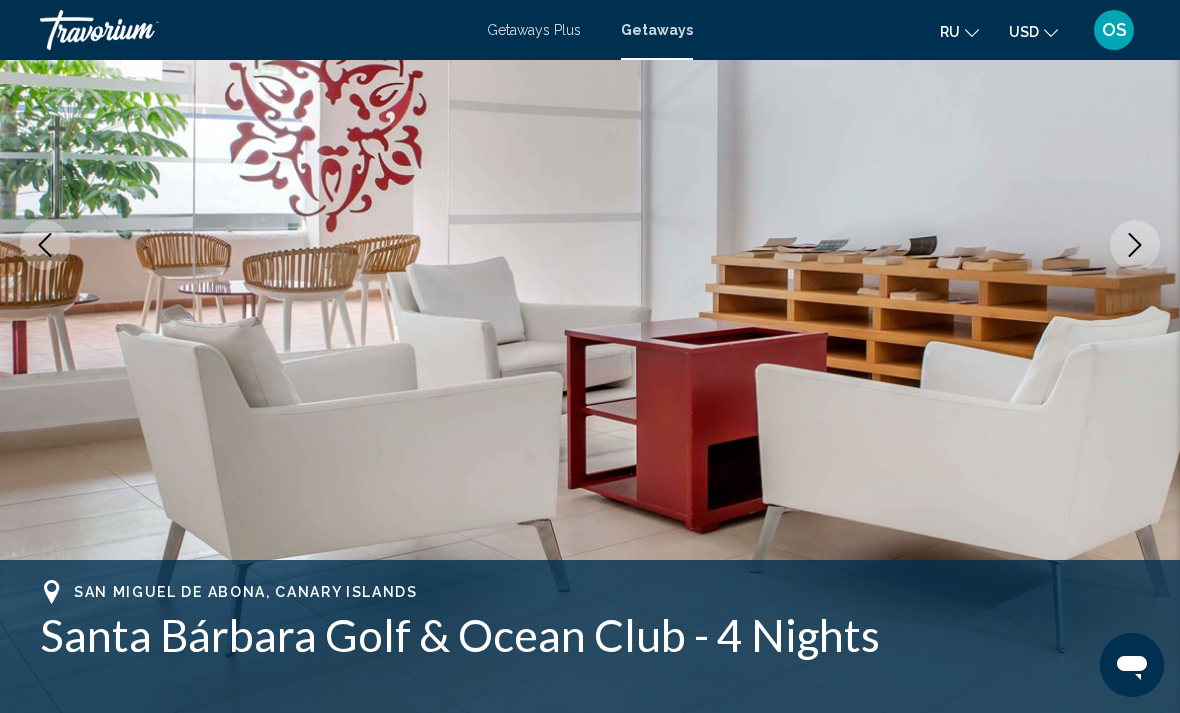 click 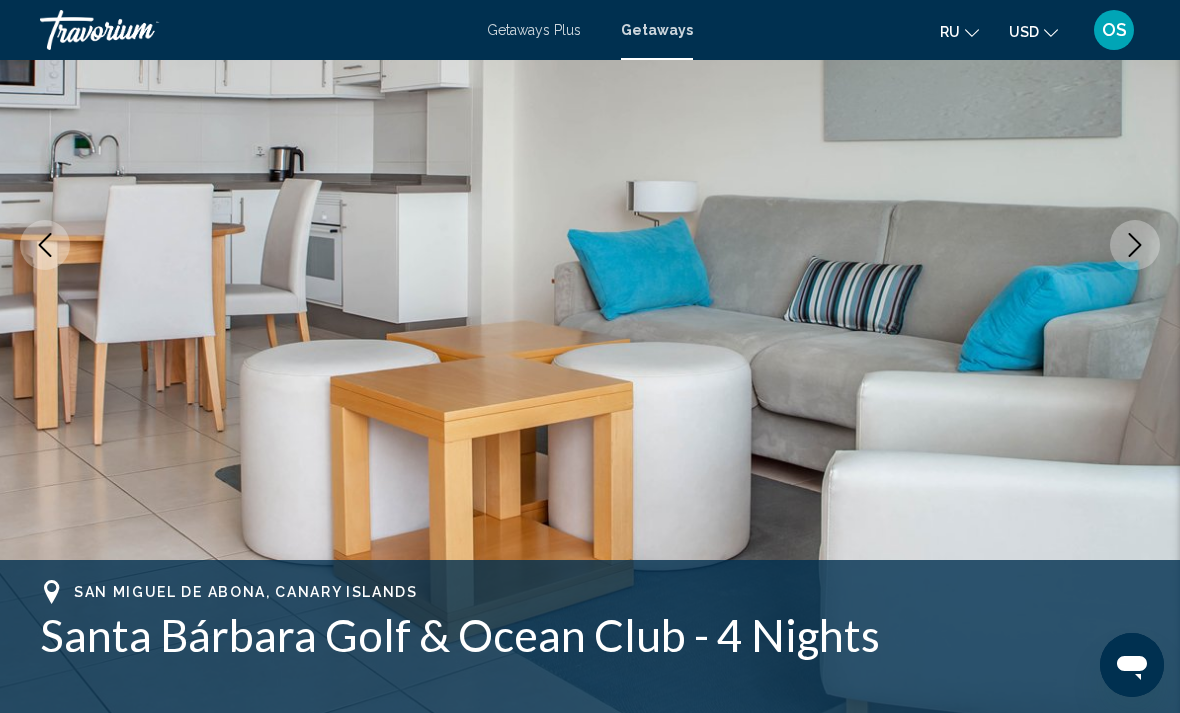 click at bounding box center (1135, 245) 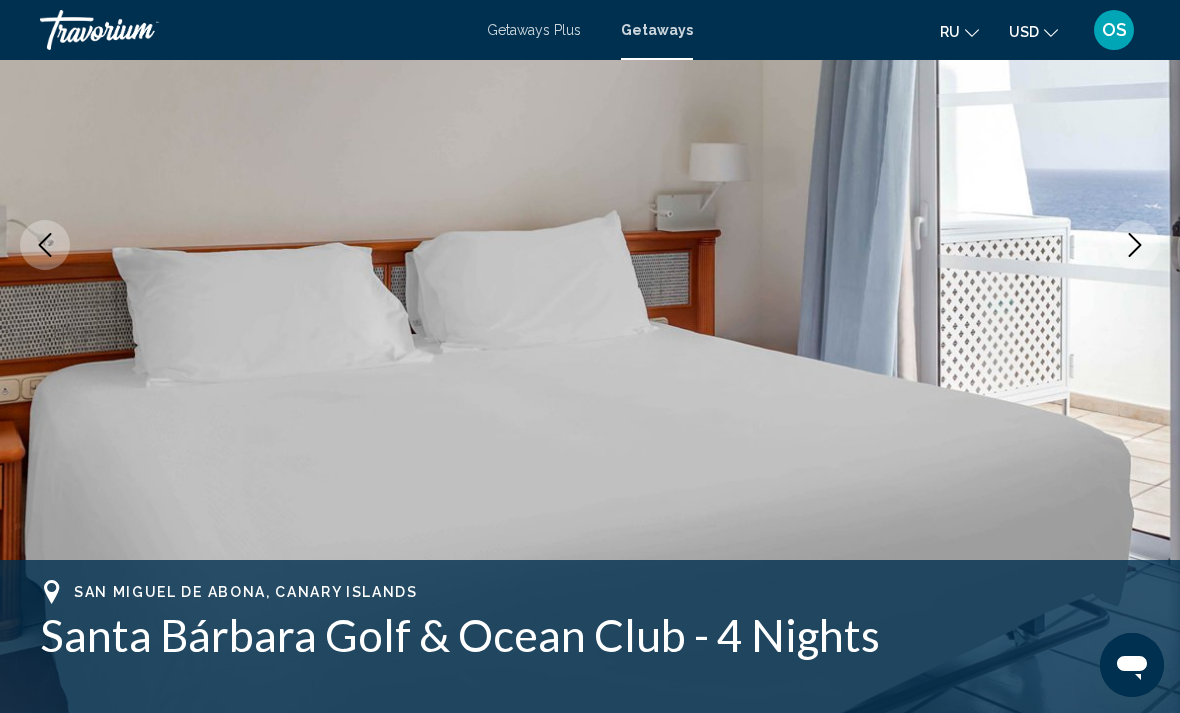 click 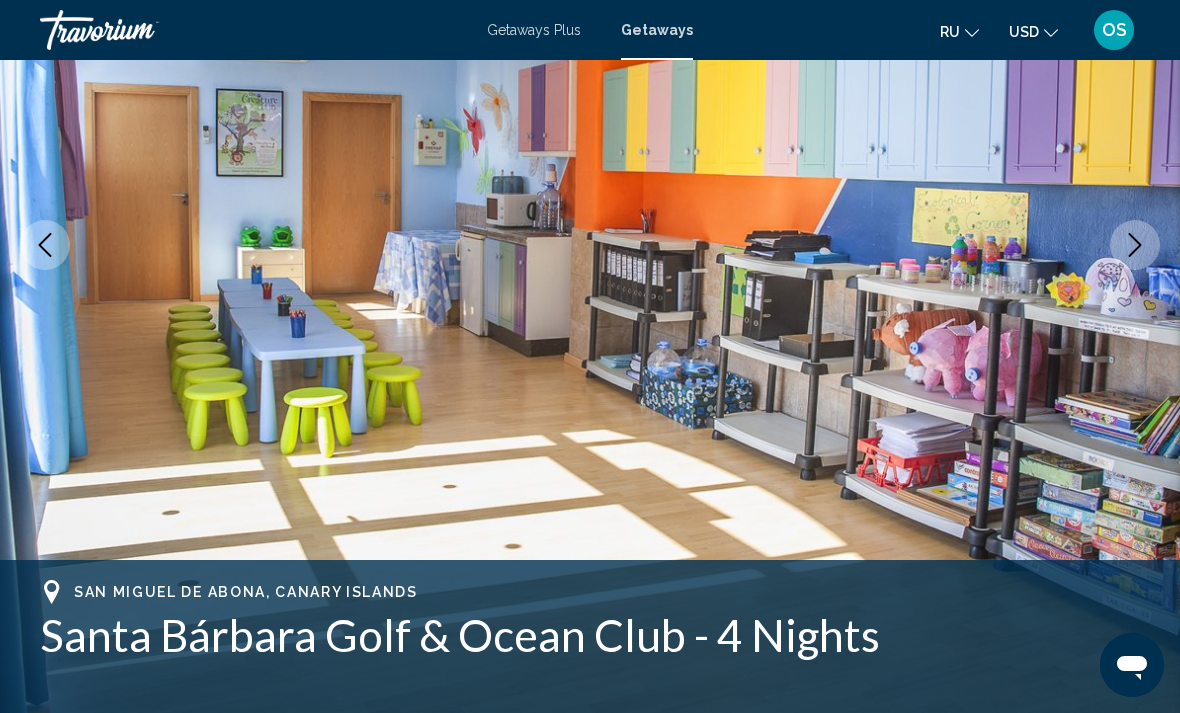 click 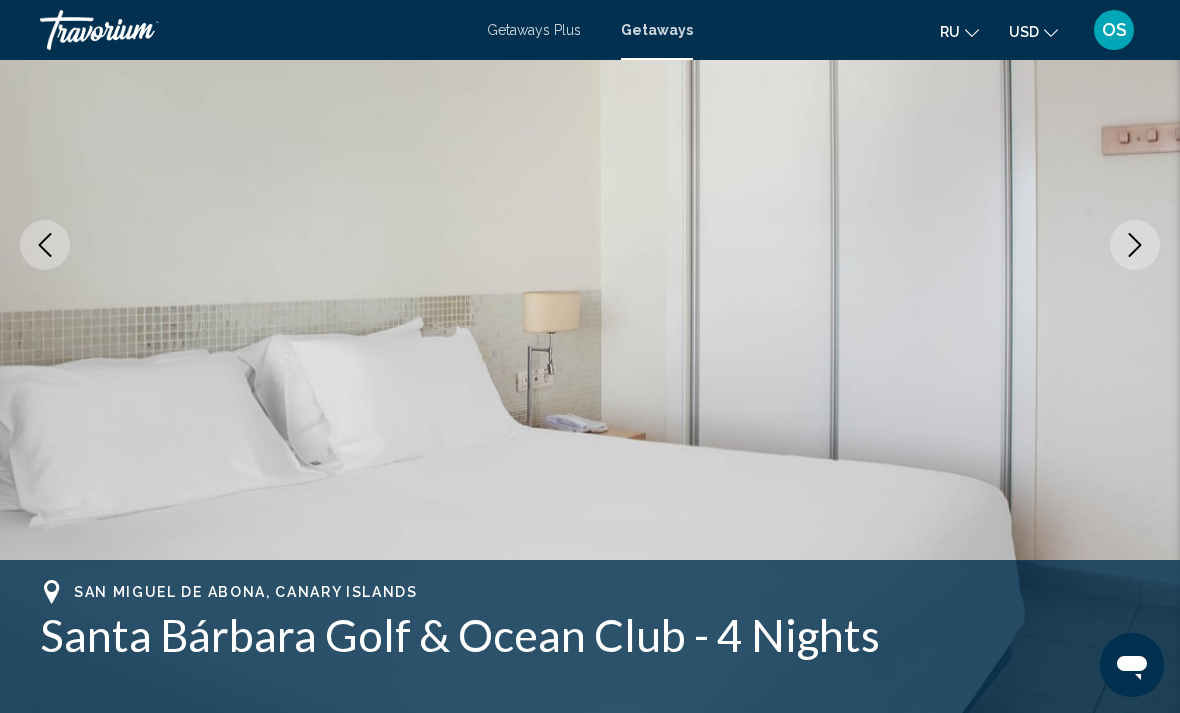 click at bounding box center (1135, 245) 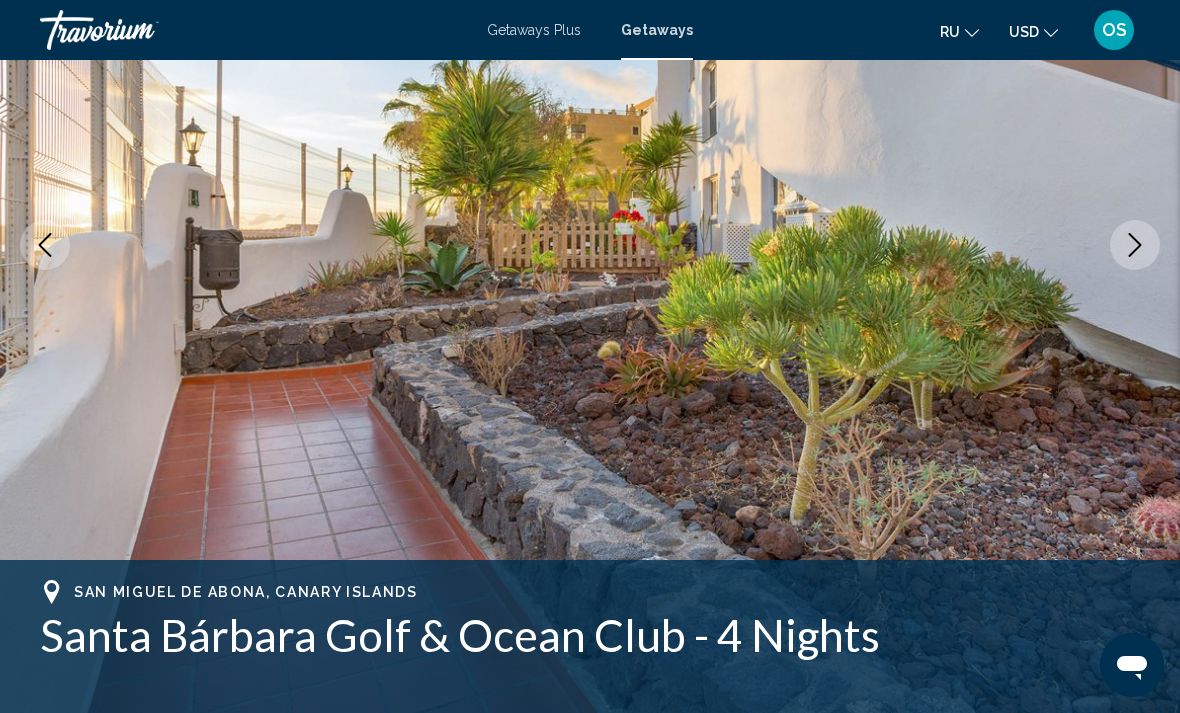 click 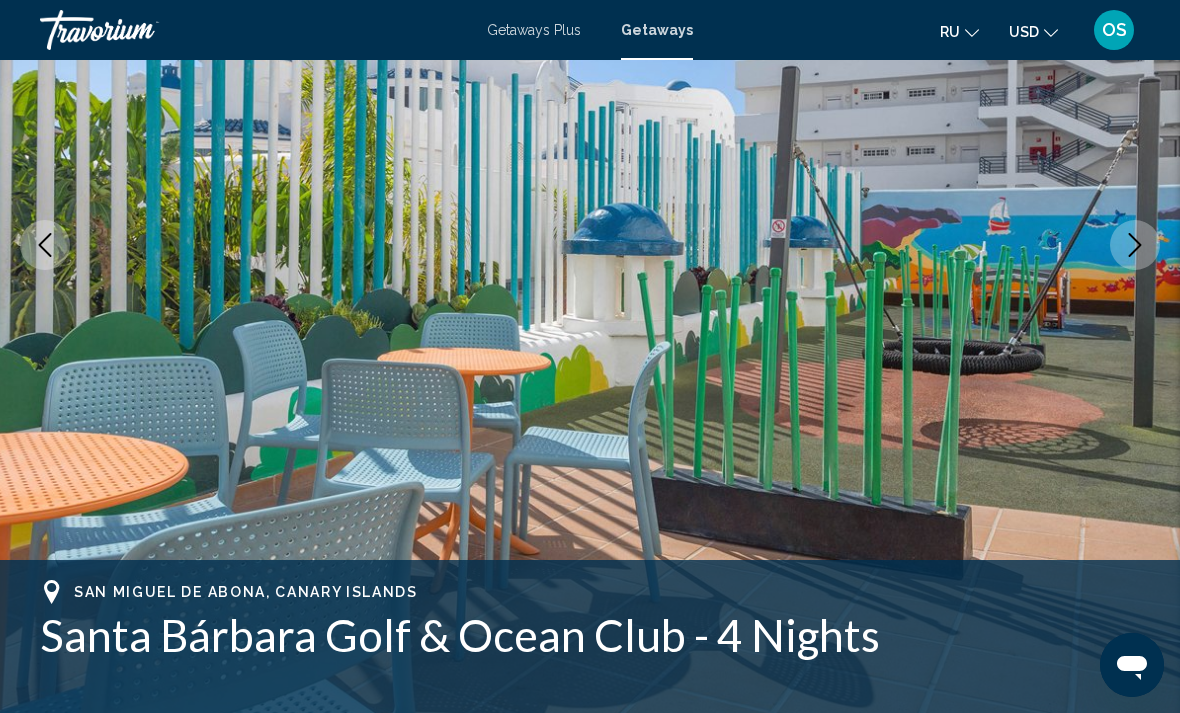 click at bounding box center [590, 245] 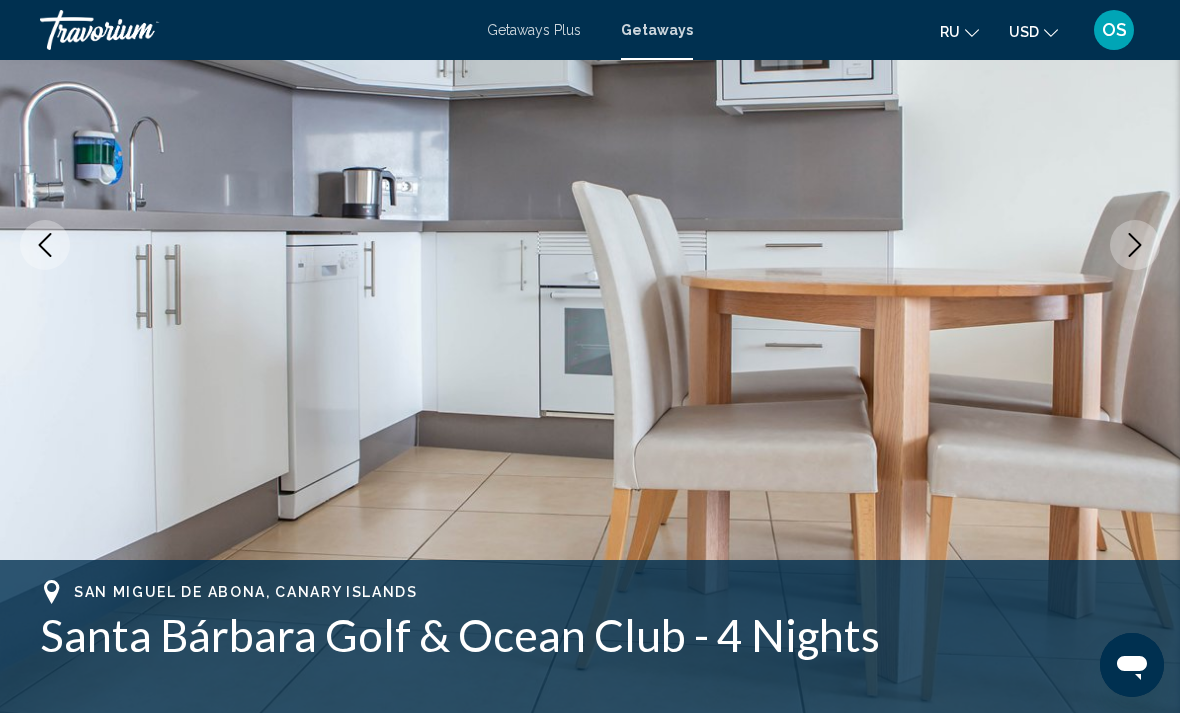 click at bounding box center [1135, 245] 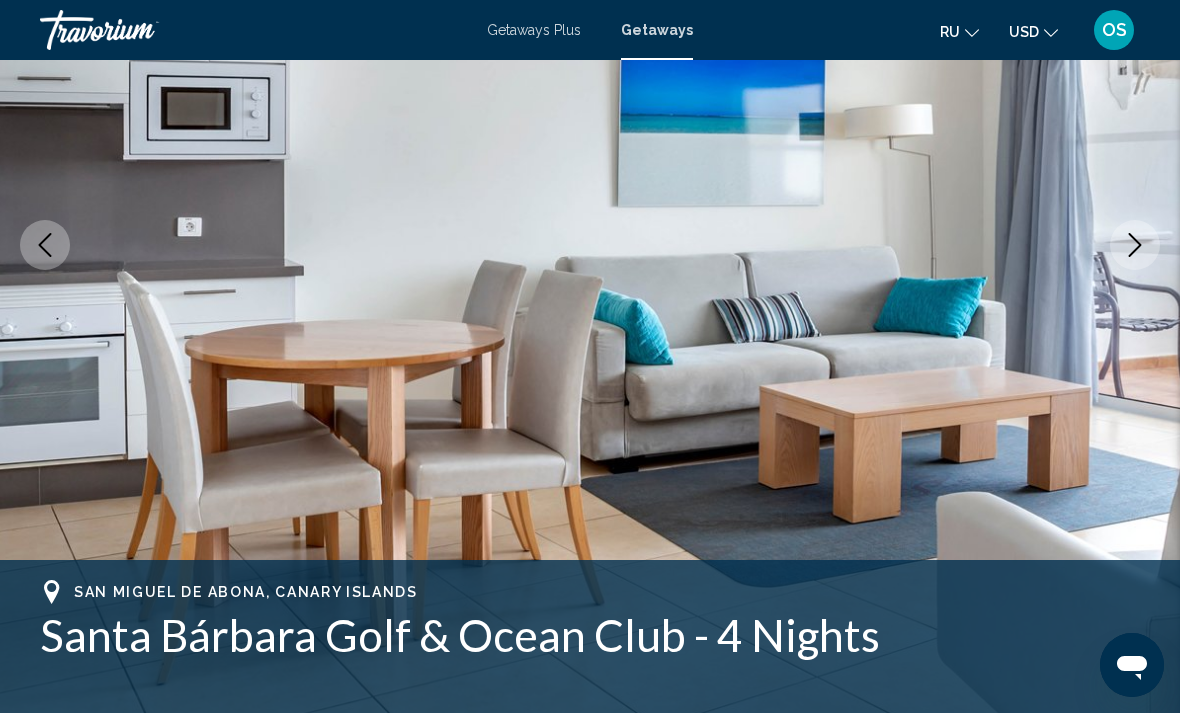 click at bounding box center [1135, 245] 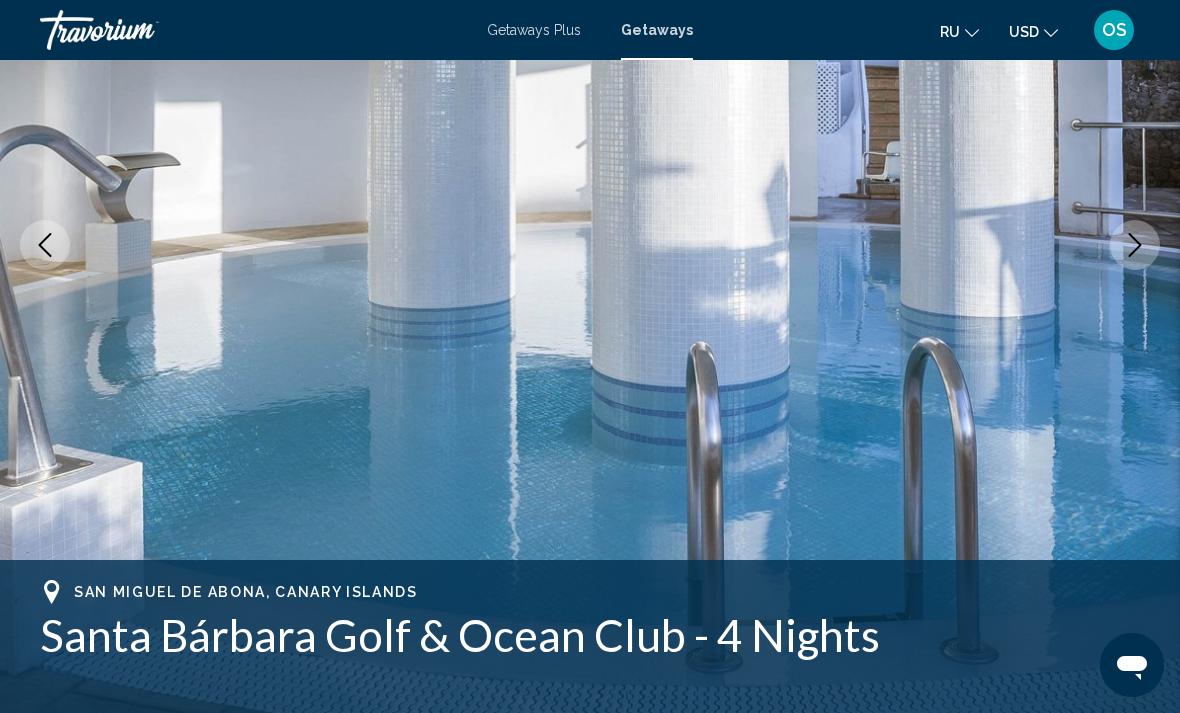 click at bounding box center (1135, 245) 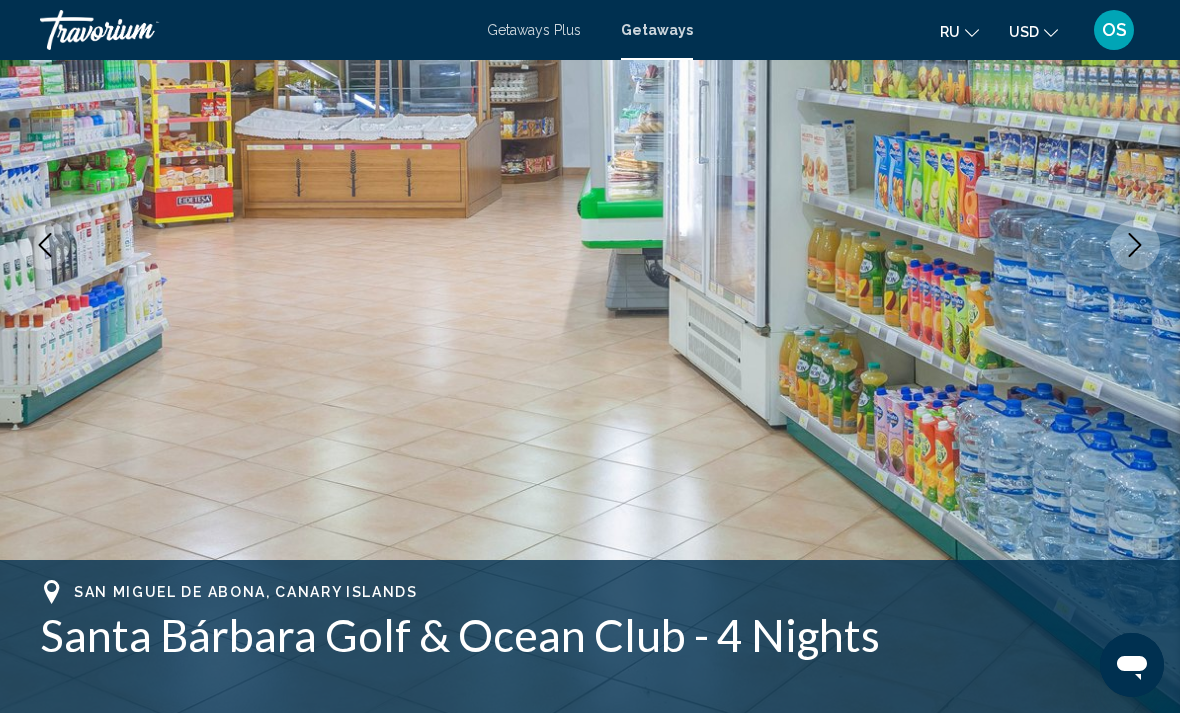 click 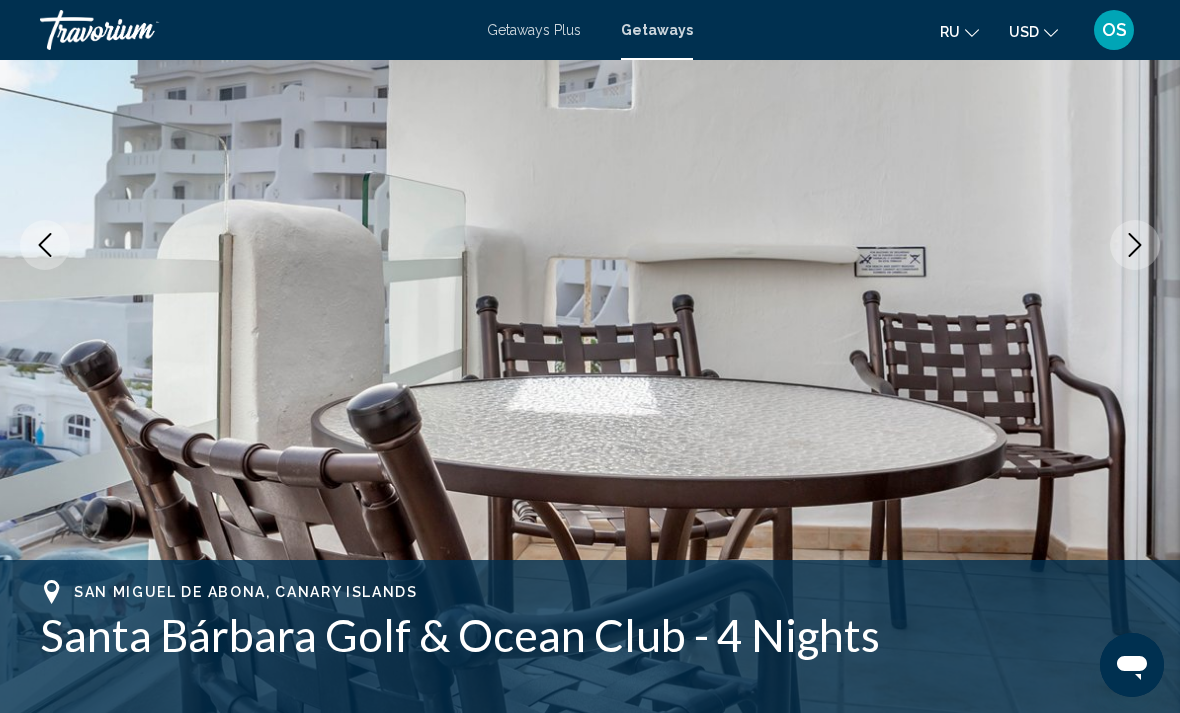 click at bounding box center (1135, 245) 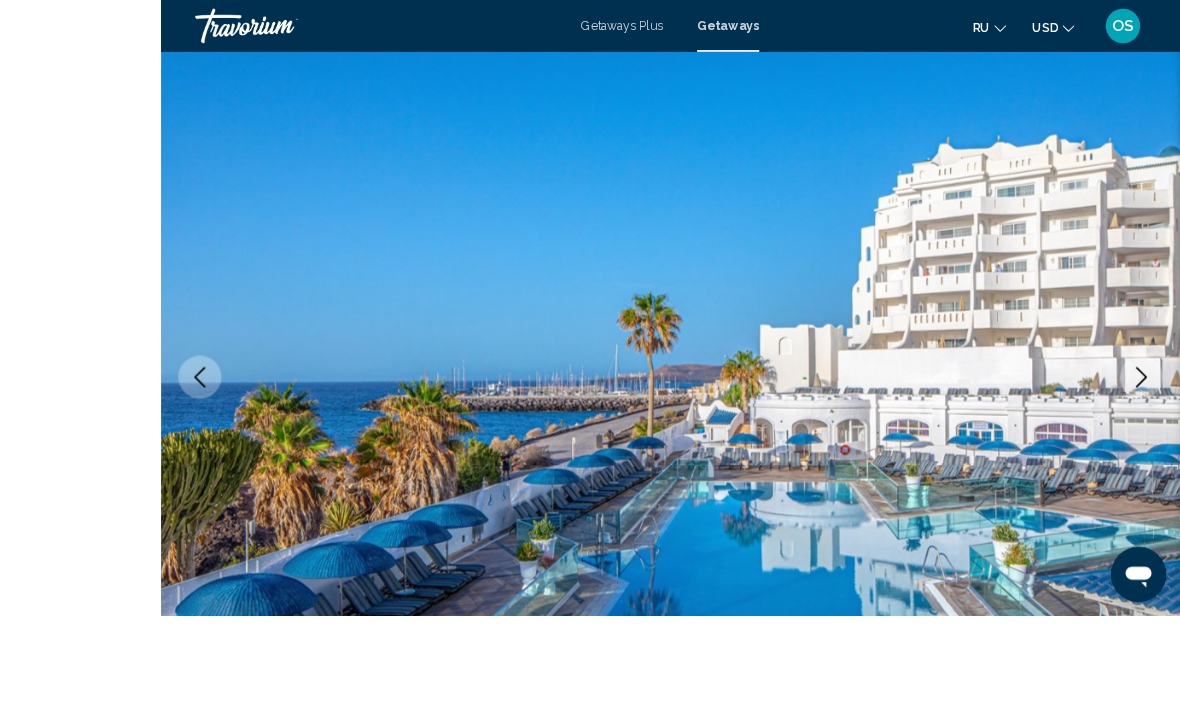 scroll, scrollTop: 291, scrollLeft: 0, axis: vertical 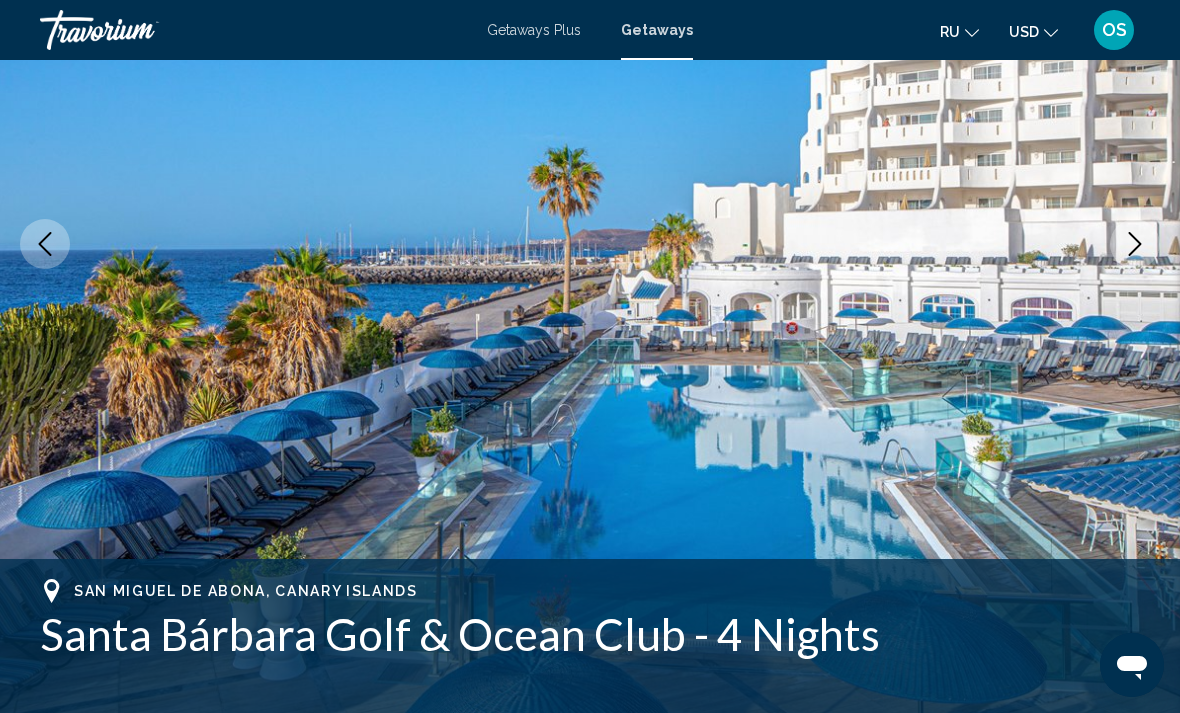click at bounding box center [45, 244] 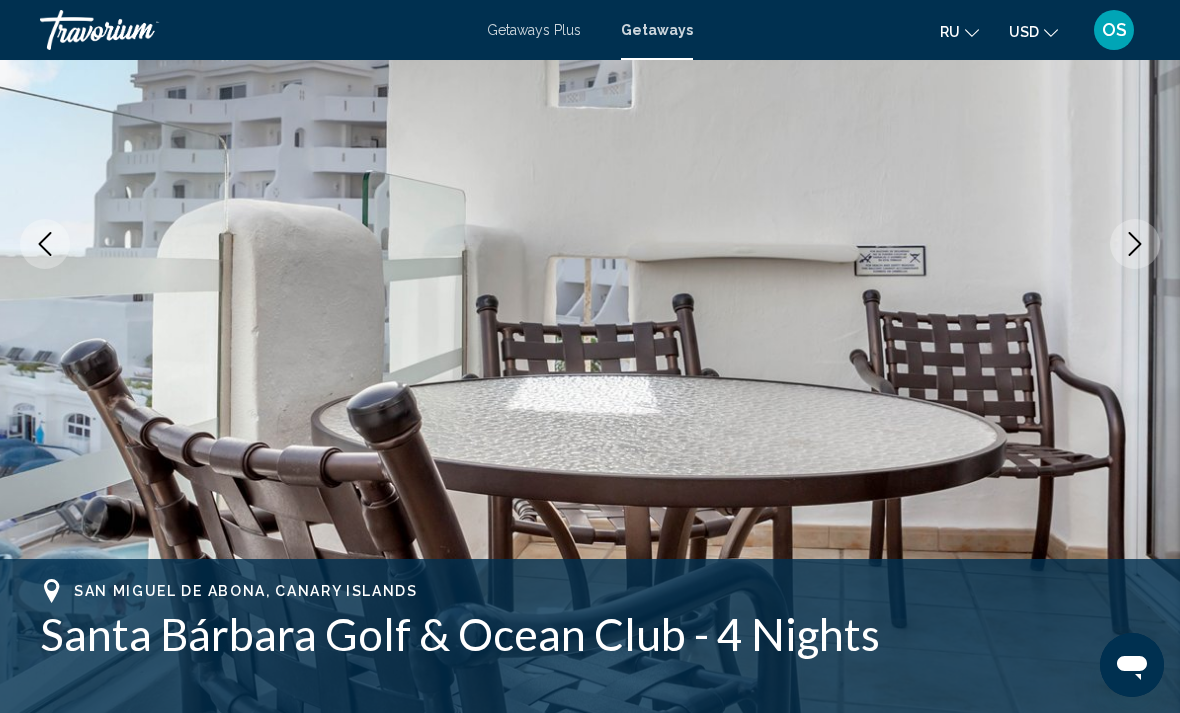 click at bounding box center [45, 244] 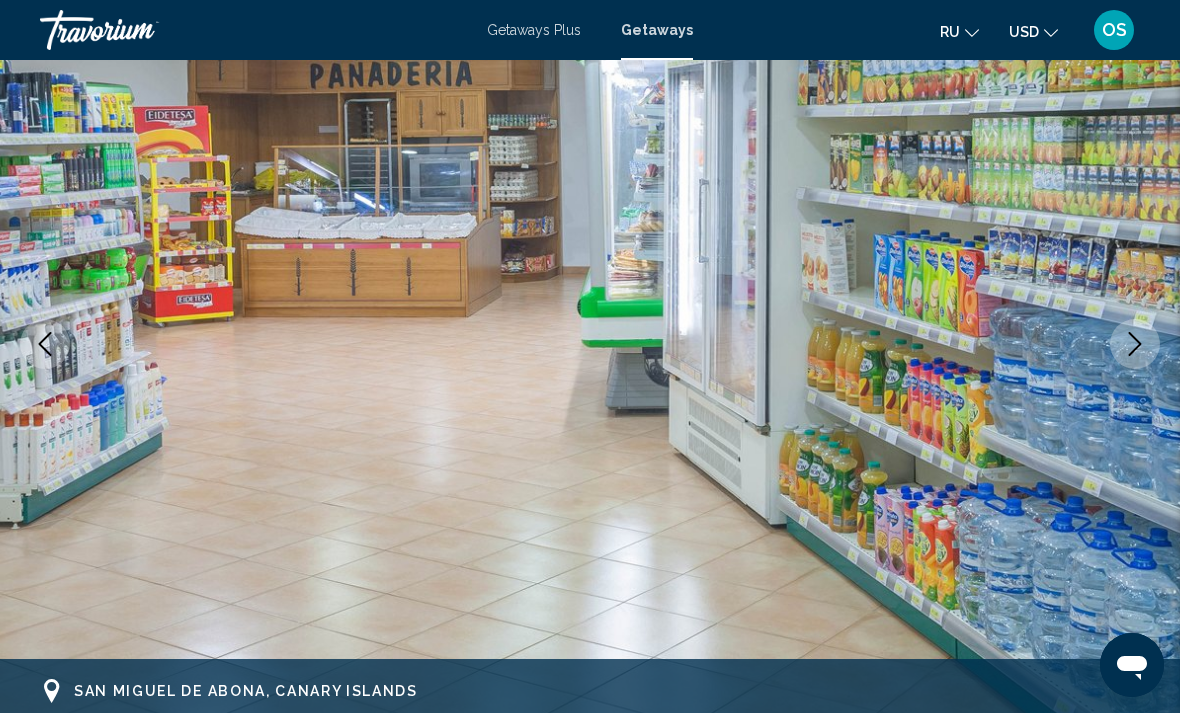 scroll, scrollTop: 0, scrollLeft: 0, axis: both 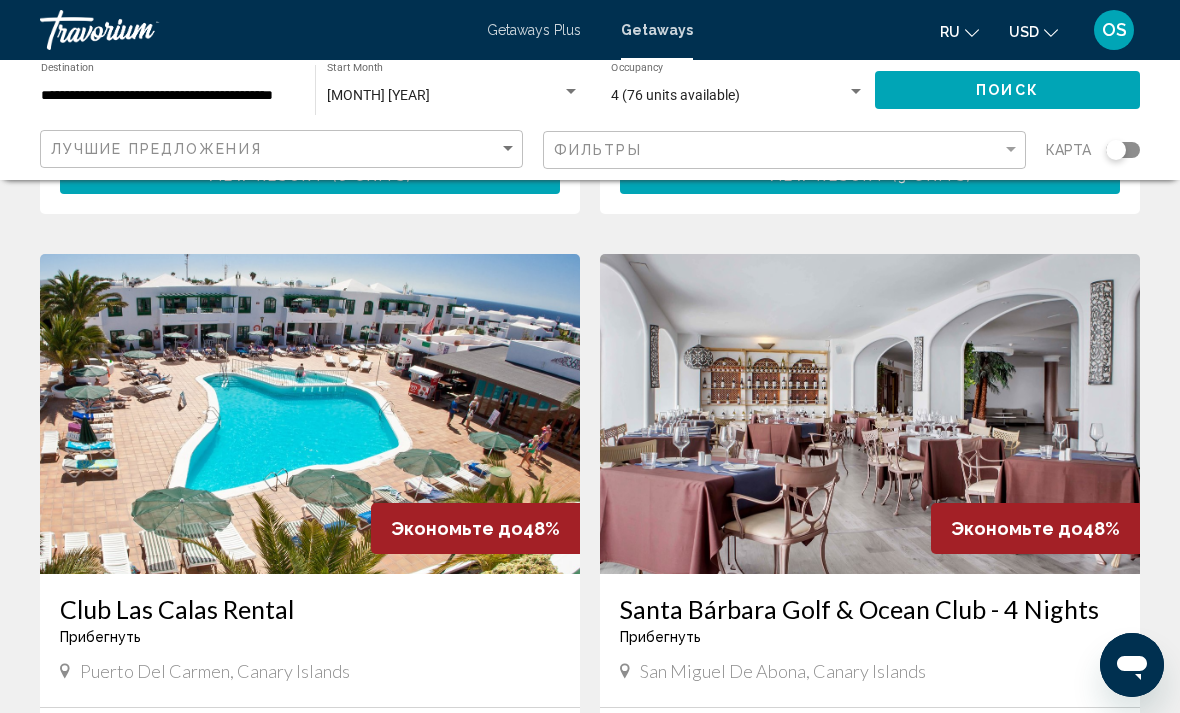 click at bounding box center [870, 414] 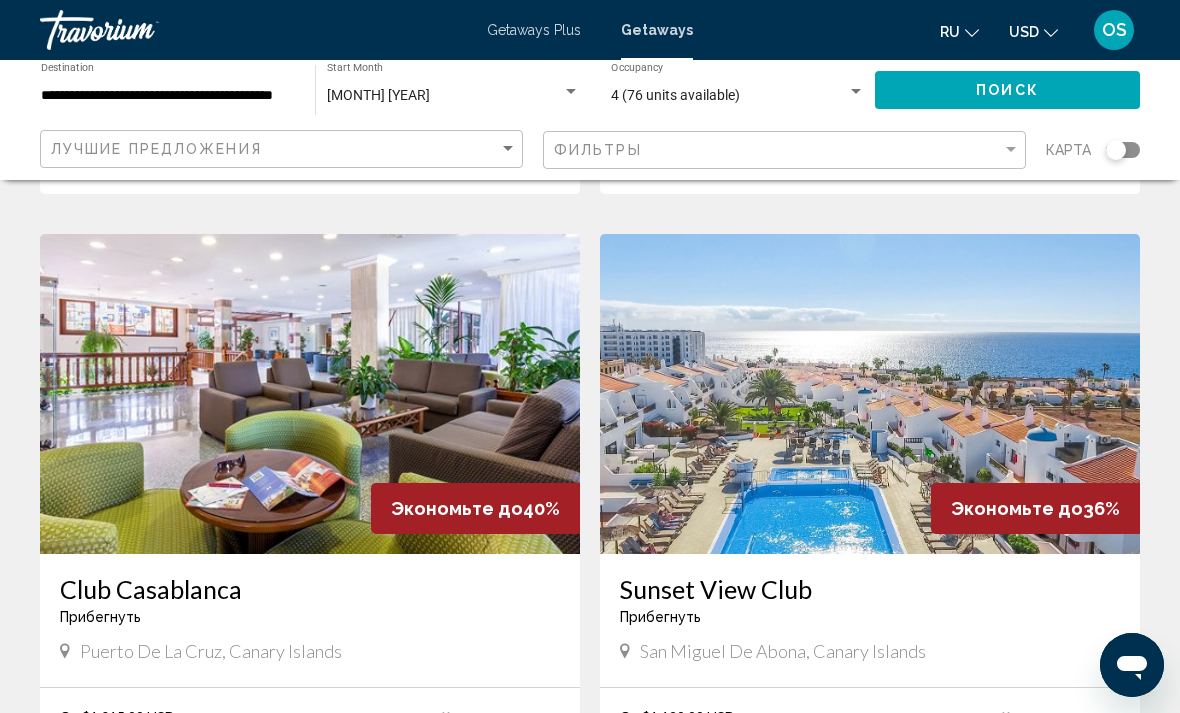 scroll, scrollTop: 3444, scrollLeft: 0, axis: vertical 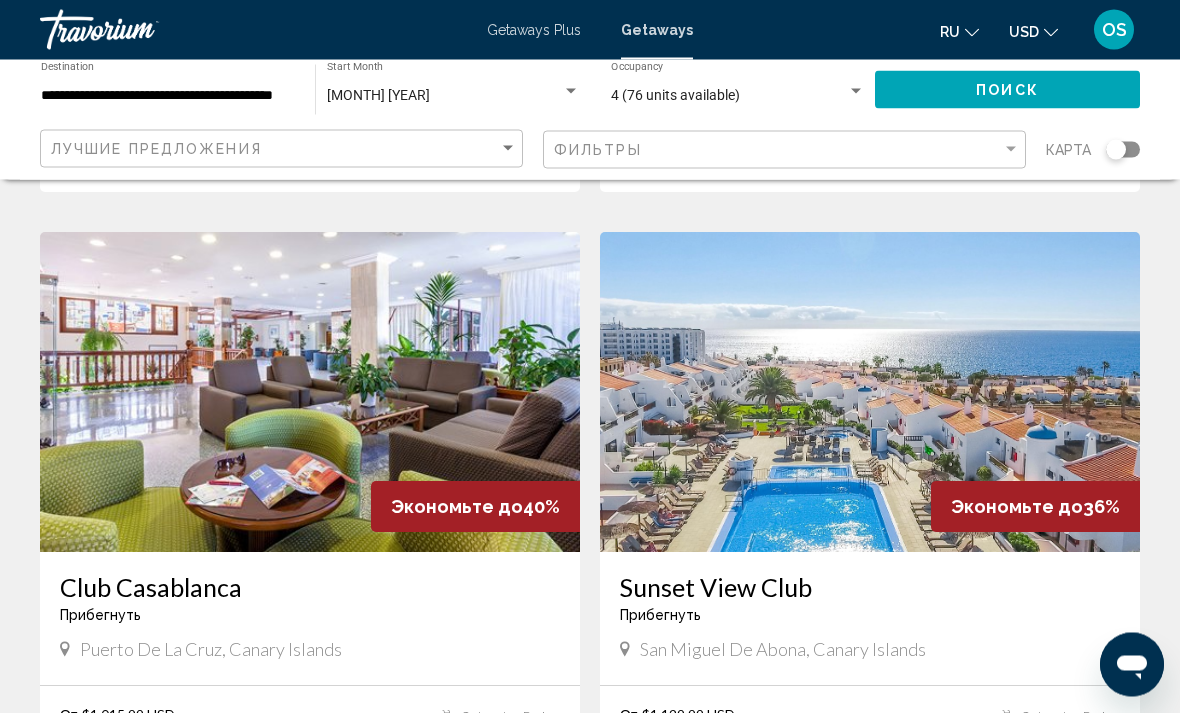 click at bounding box center (310, 393) 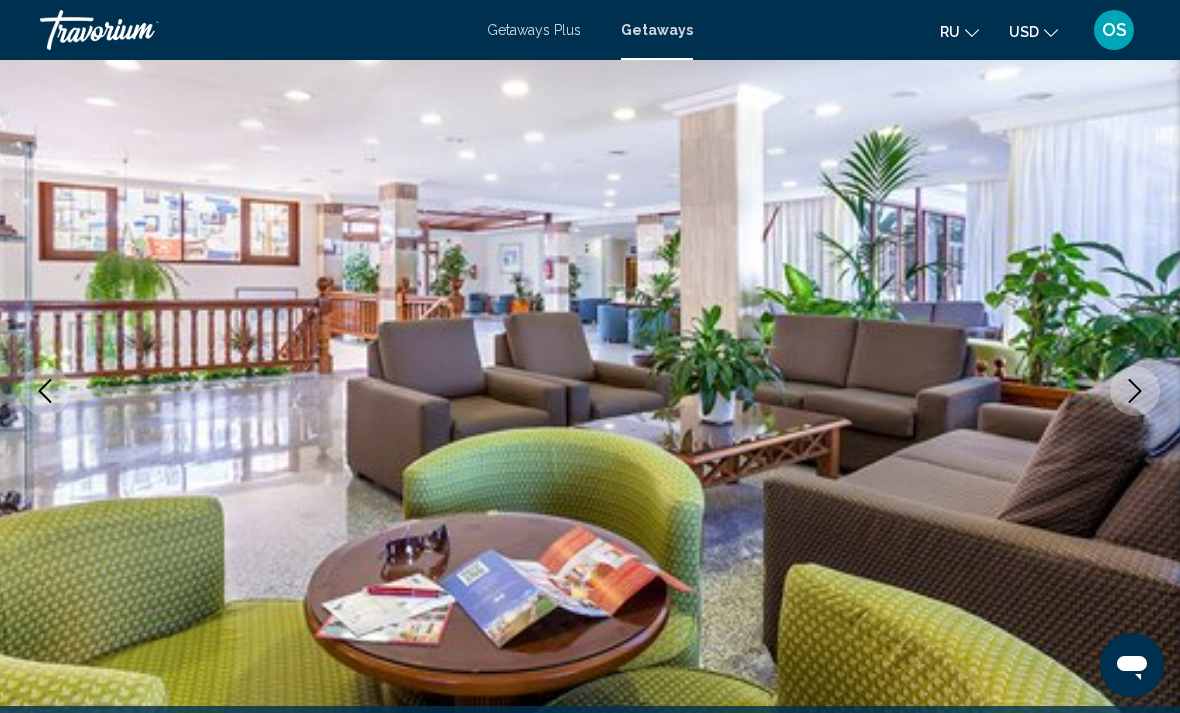 scroll, scrollTop: 139, scrollLeft: 0, axis: vertical 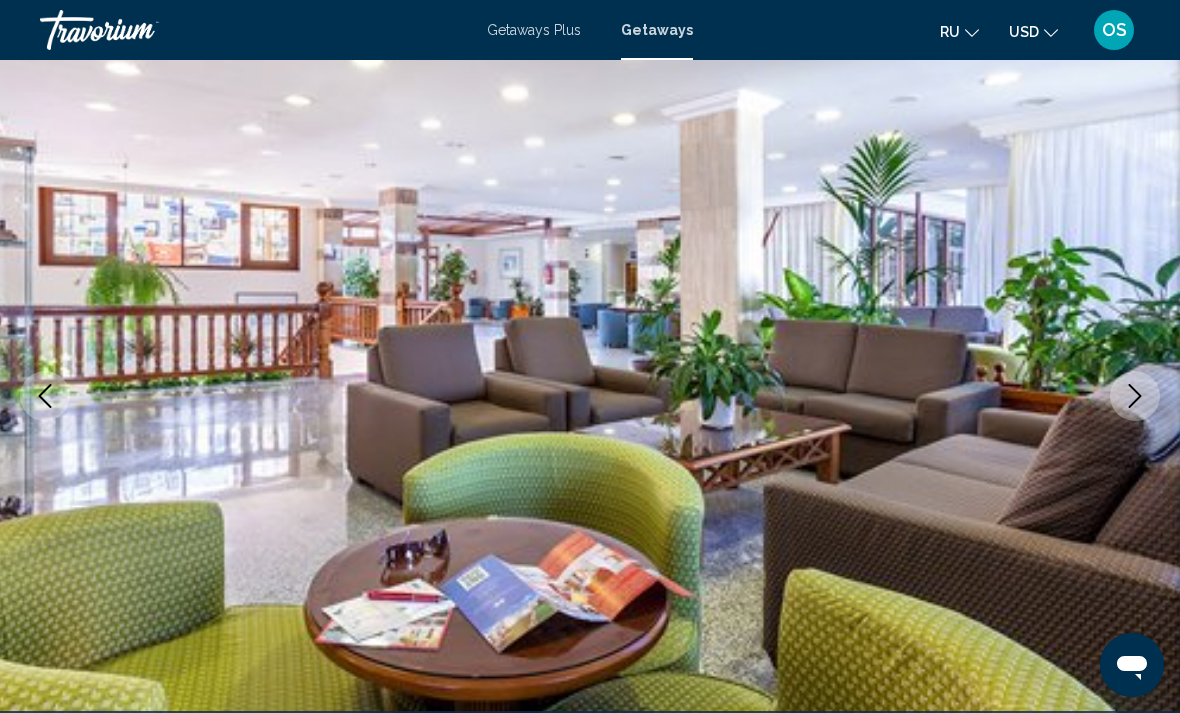 click 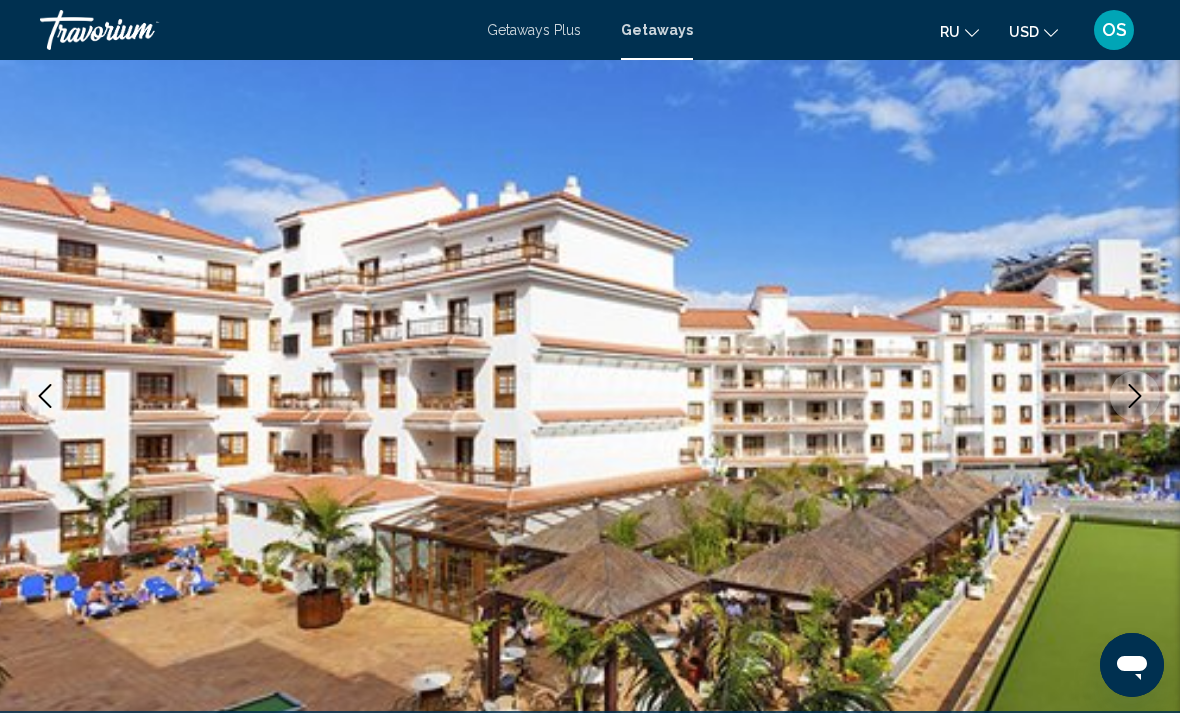 click 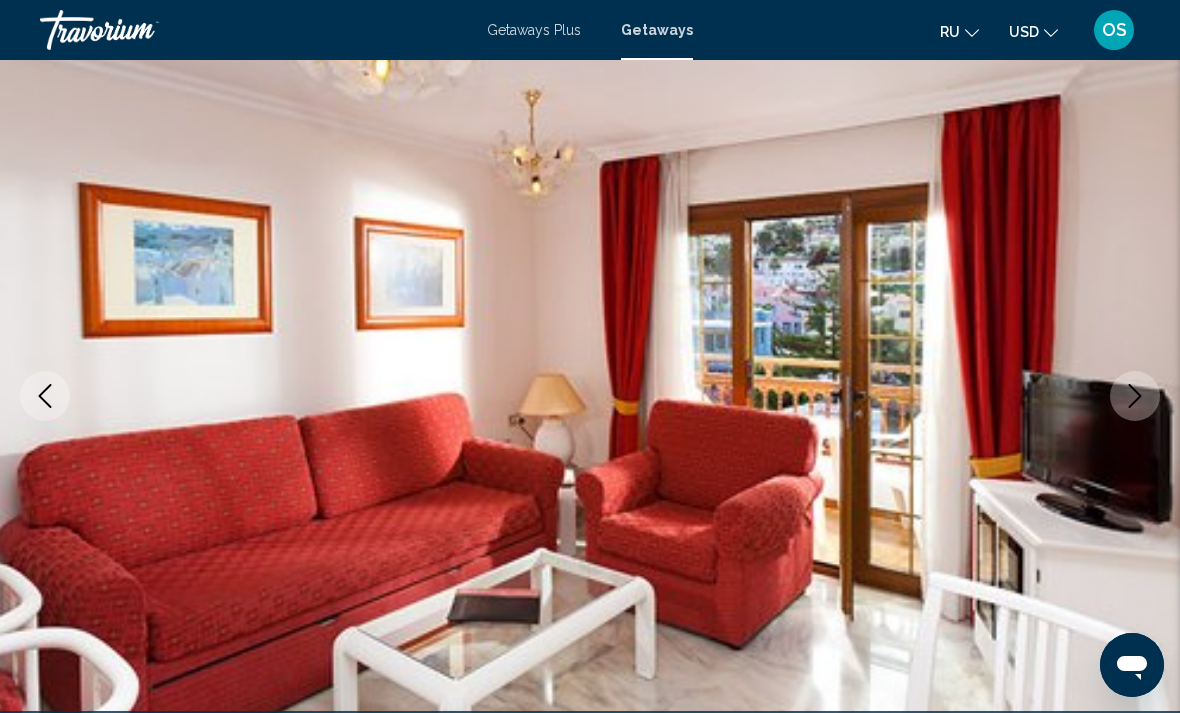click 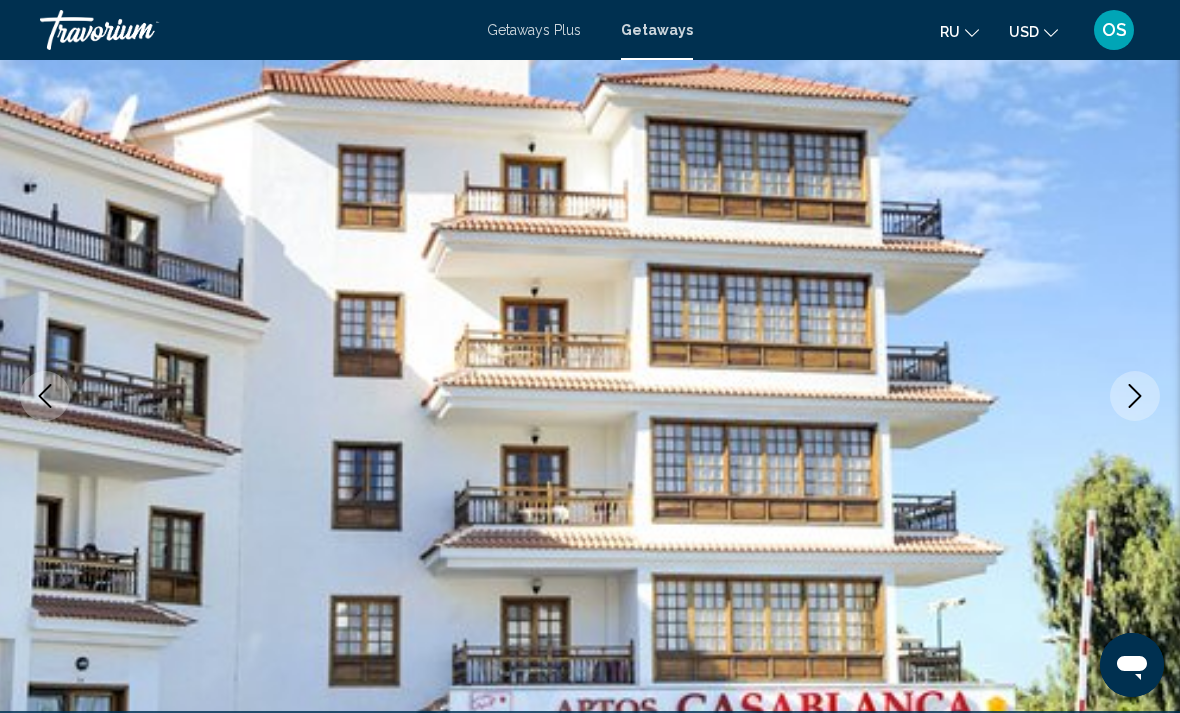 click at bounding box center [1135, 396] 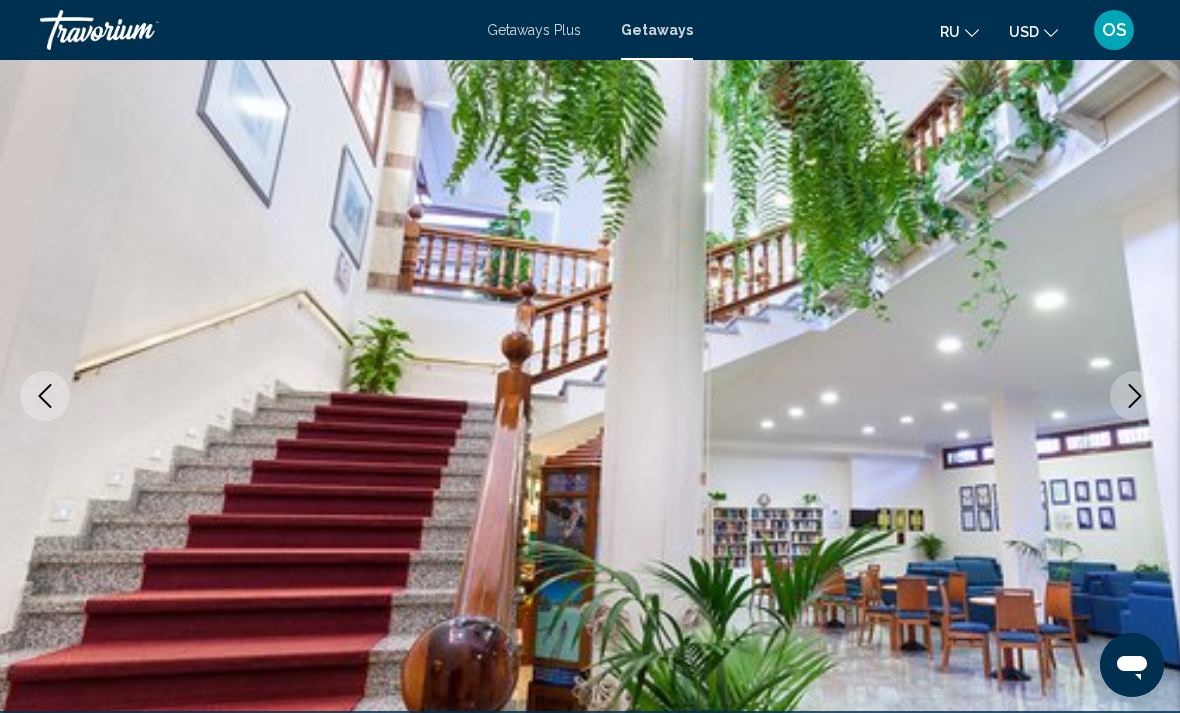 click at bounding box center [1135, 396] 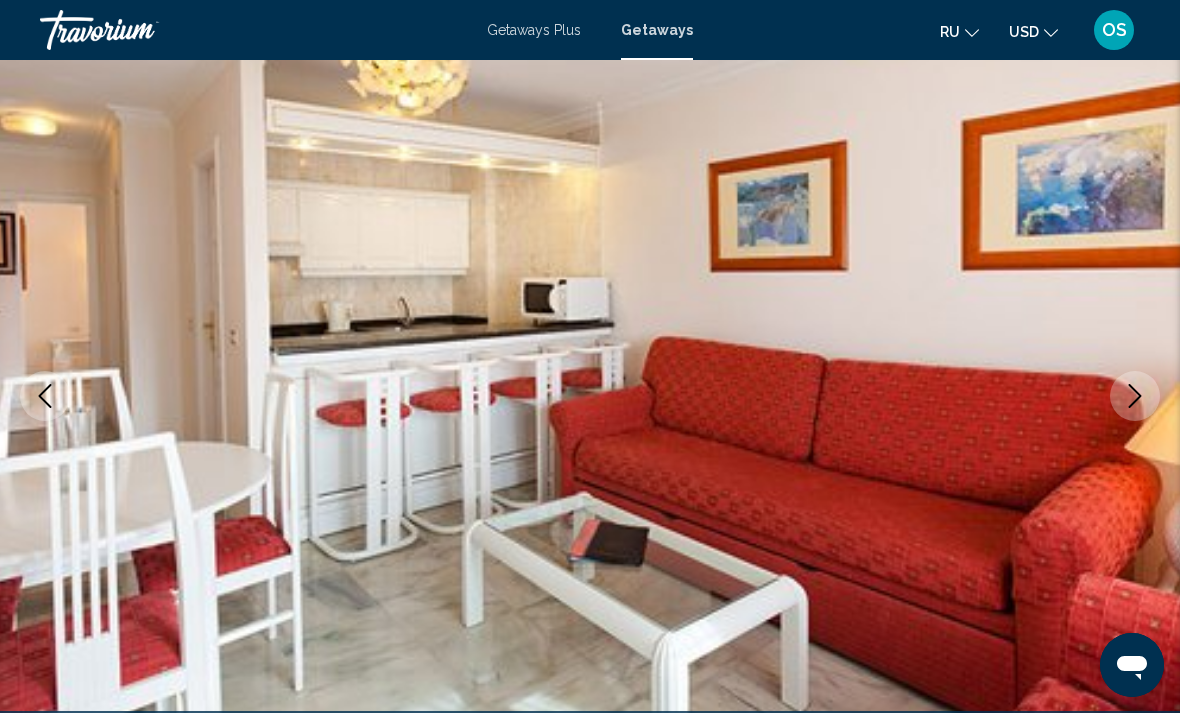click 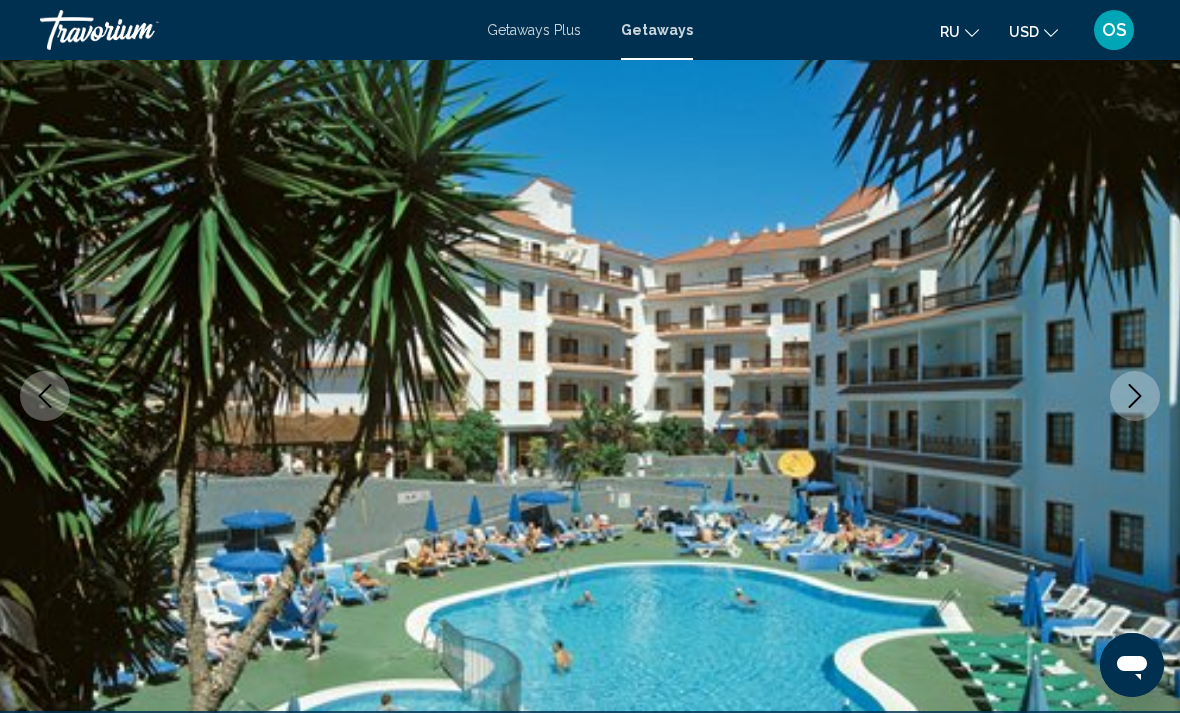 click at bounding box center (1135, 396) 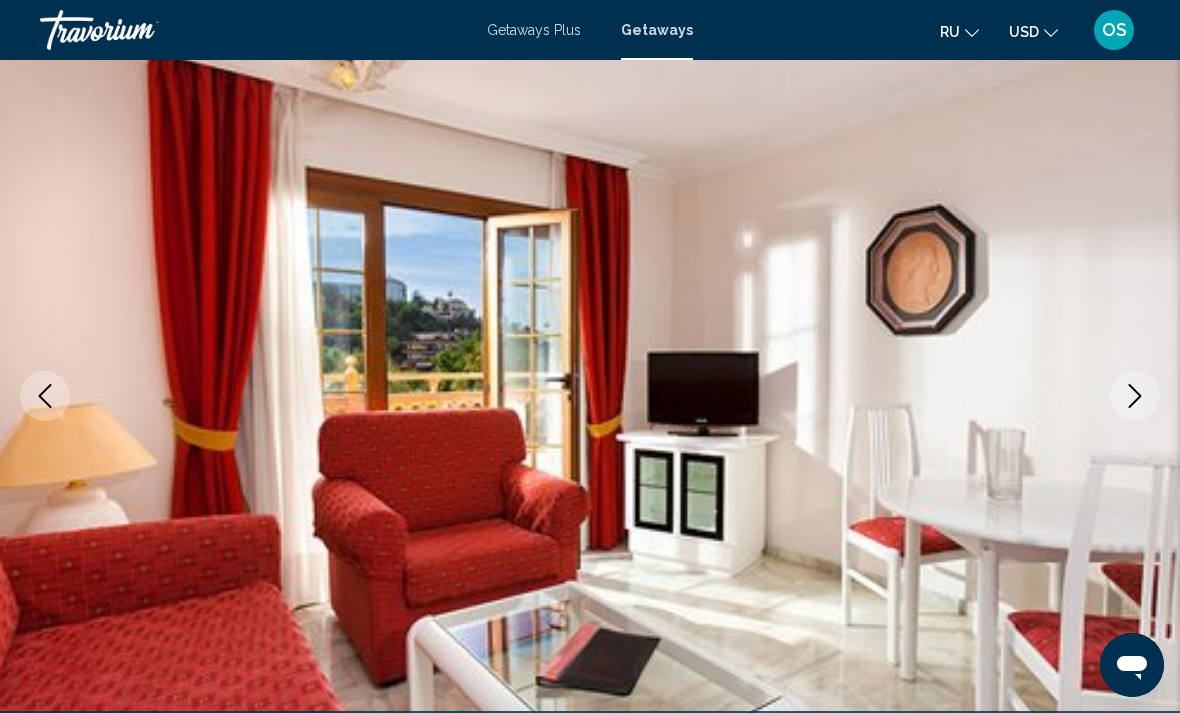 click at bounding box center [1135, 396] 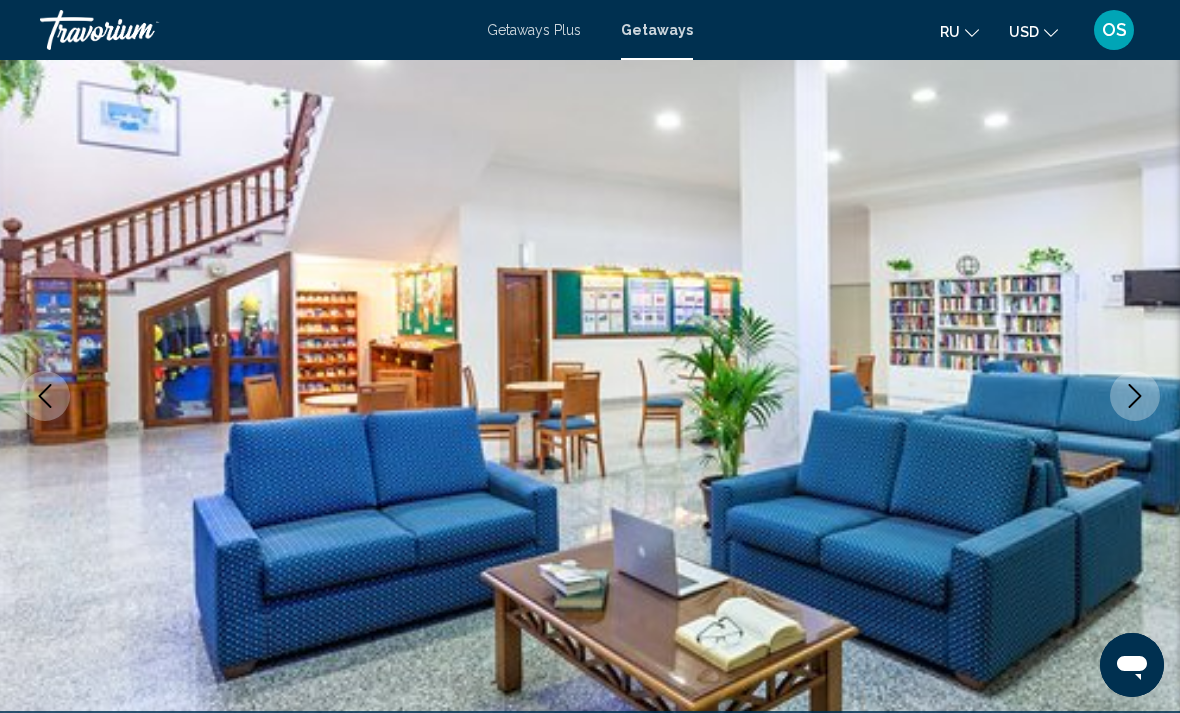 click at bounding box center [590, 396] 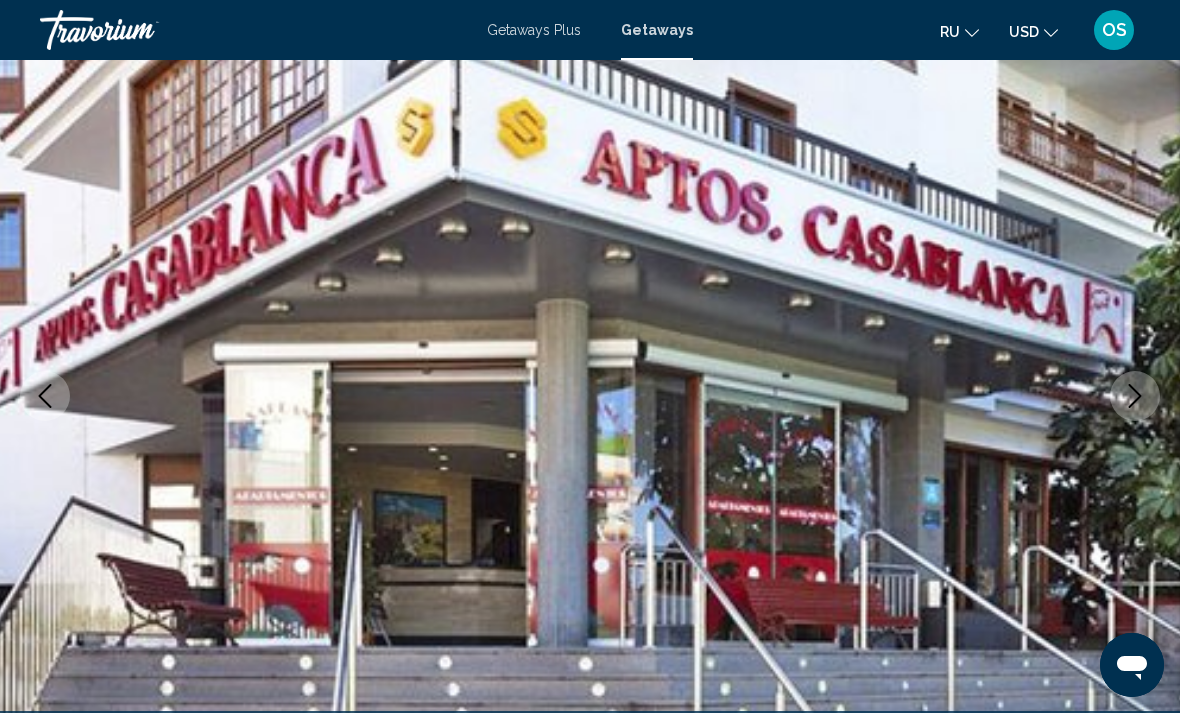 click 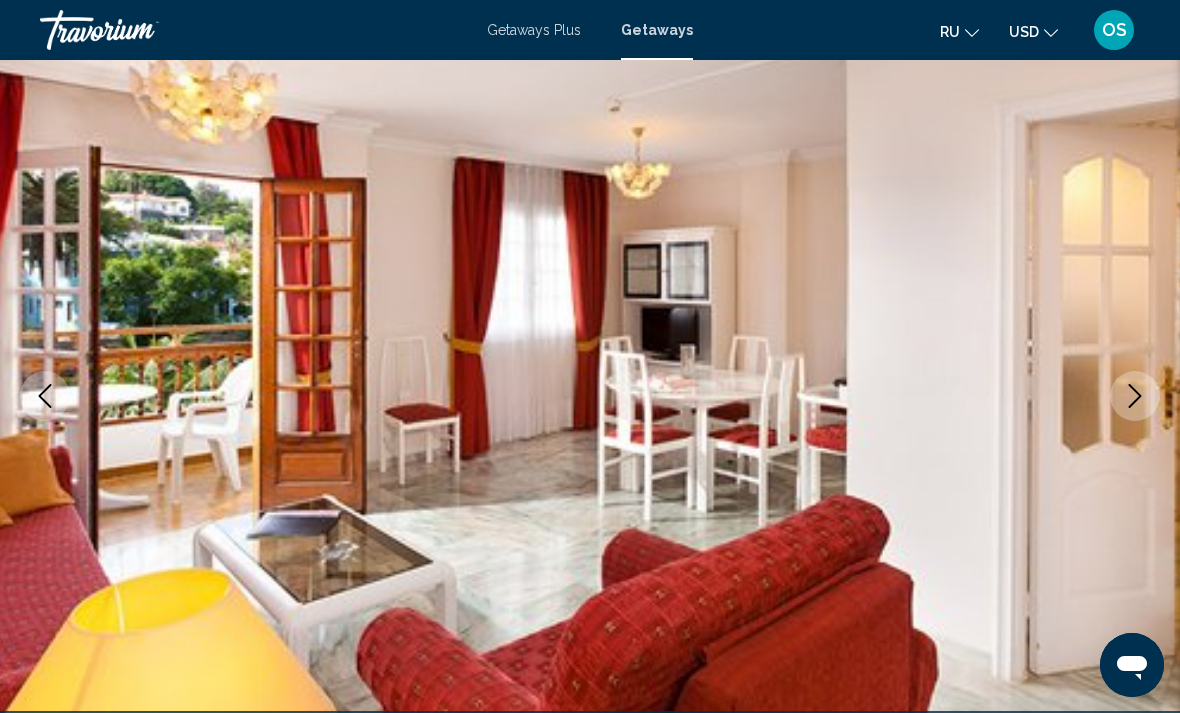 click 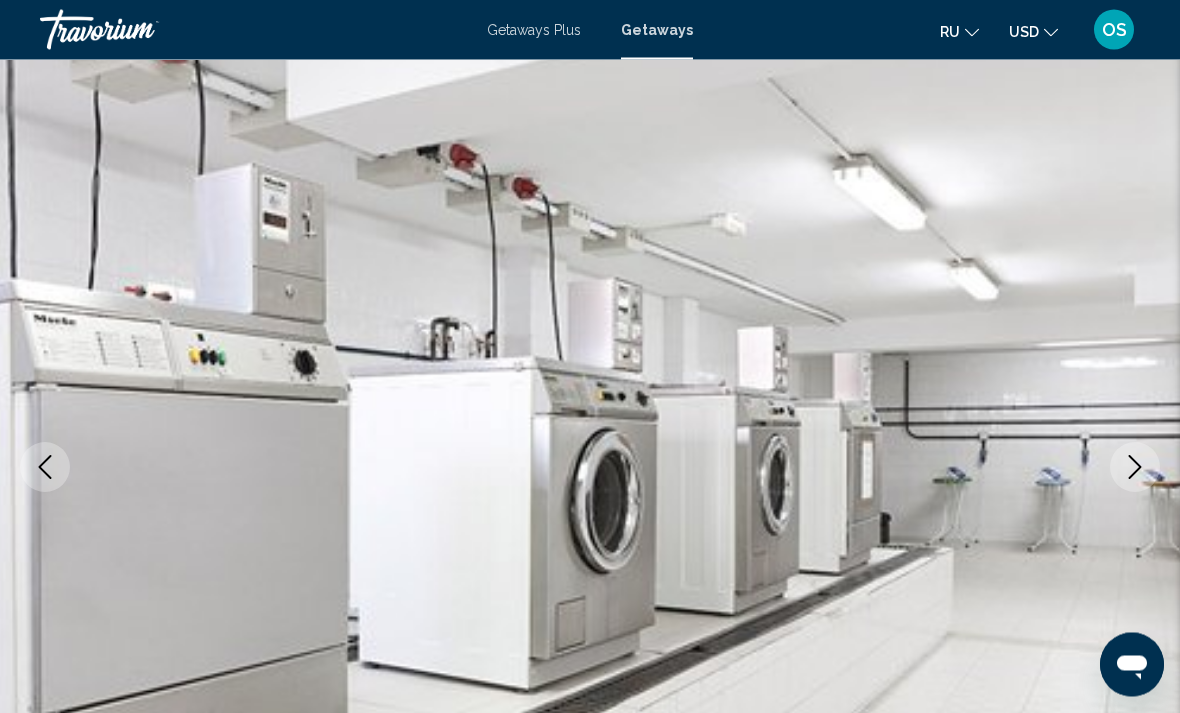 scroll, scrollTop: 0, scrollLeft: 0, axis: both 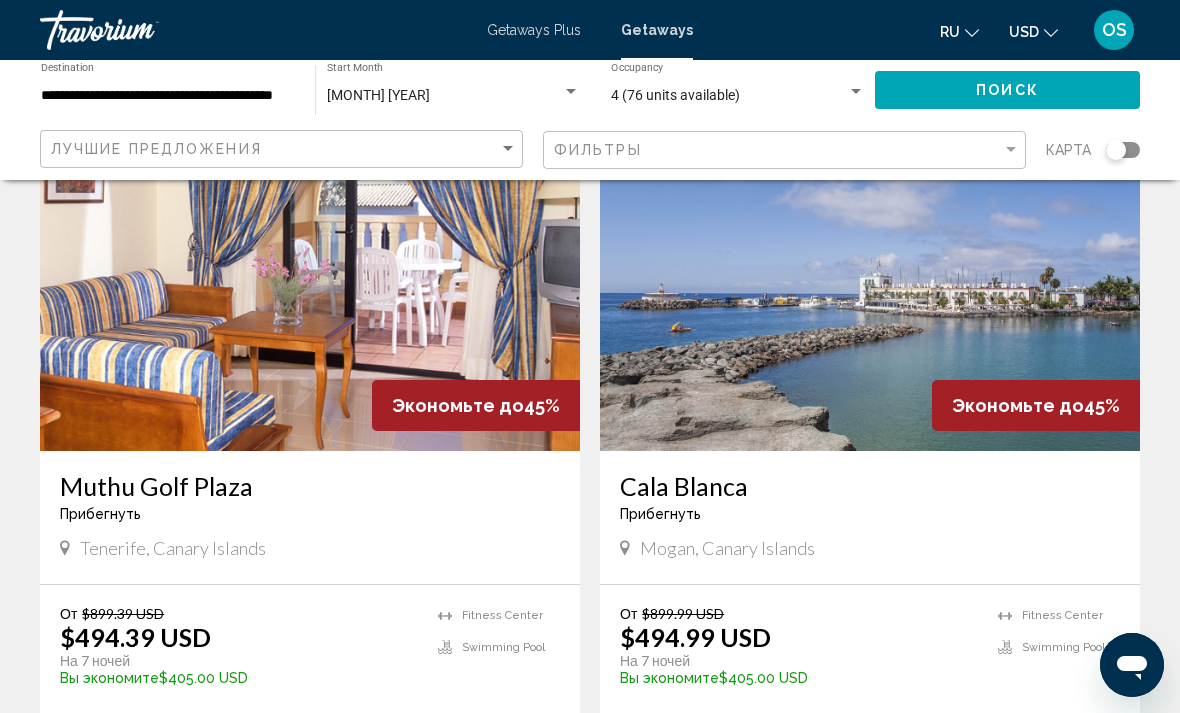 click on "Экономьте до  45%" at bounding box center (1036, 405) 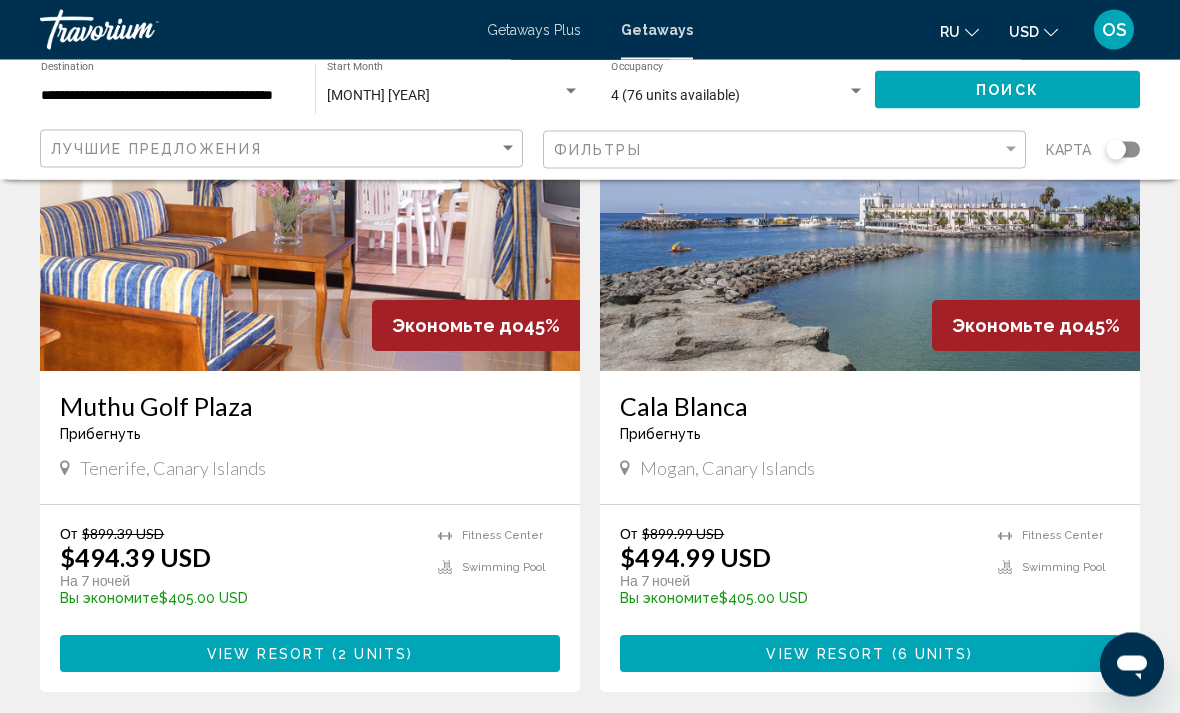 scroll, scrollTop: 1582, scrollLeft: 0, axis: vertical 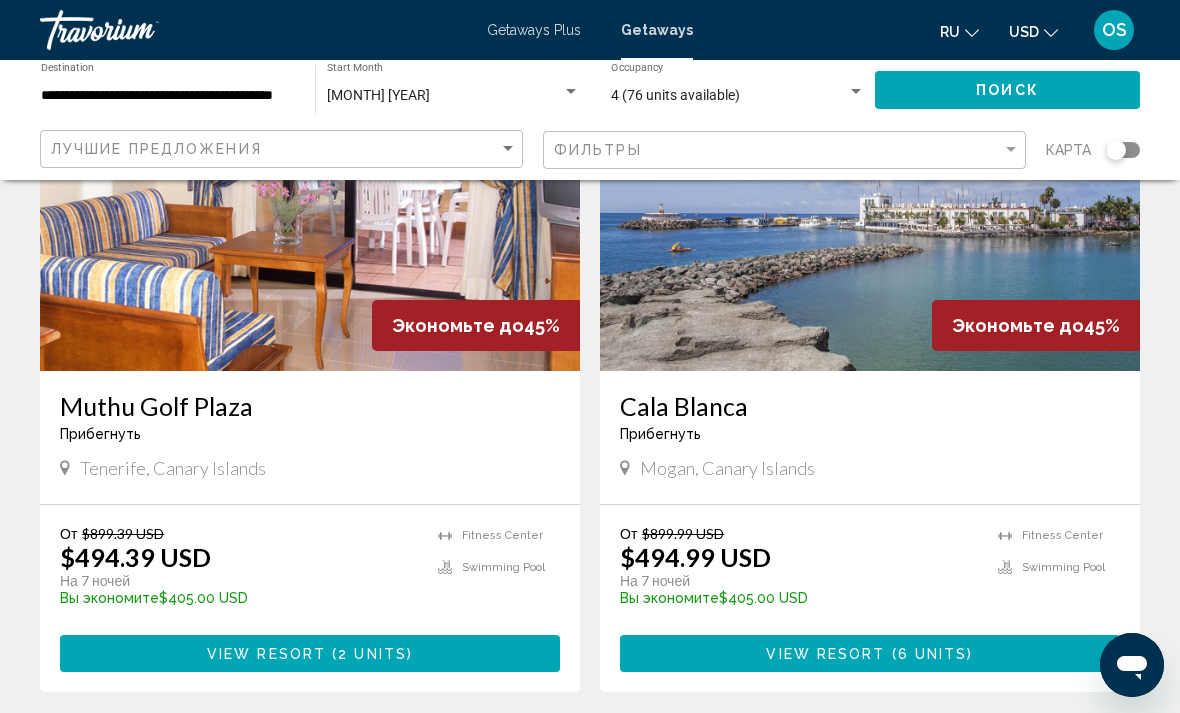 click on "View Resort" at bounding box center (825, 654) 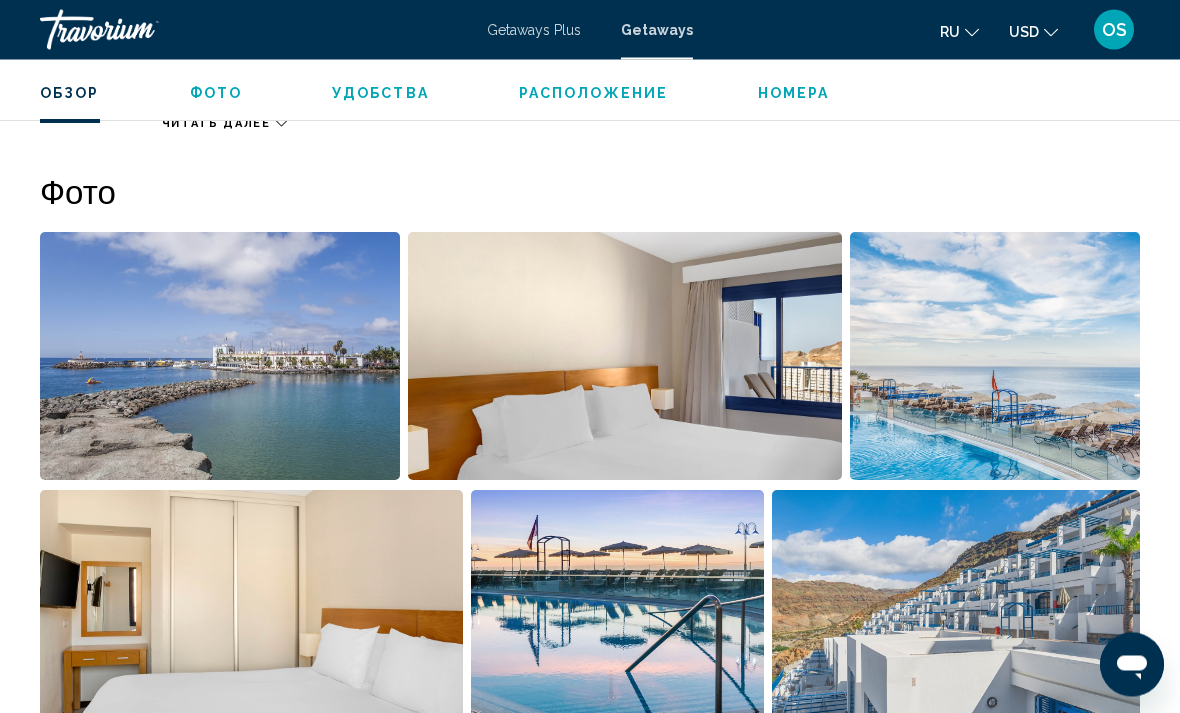 scroll, scrollTop: 1233, scrollLeft: 0, axis: vertical 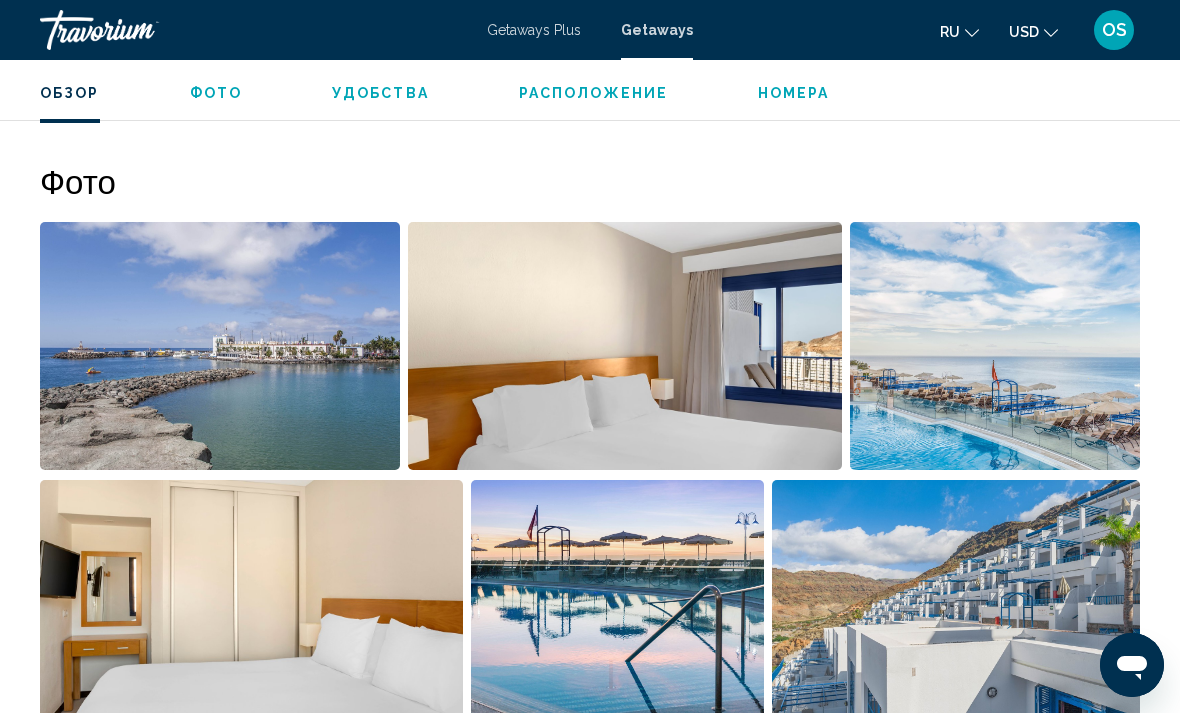 click at bounding box center [995, 346] 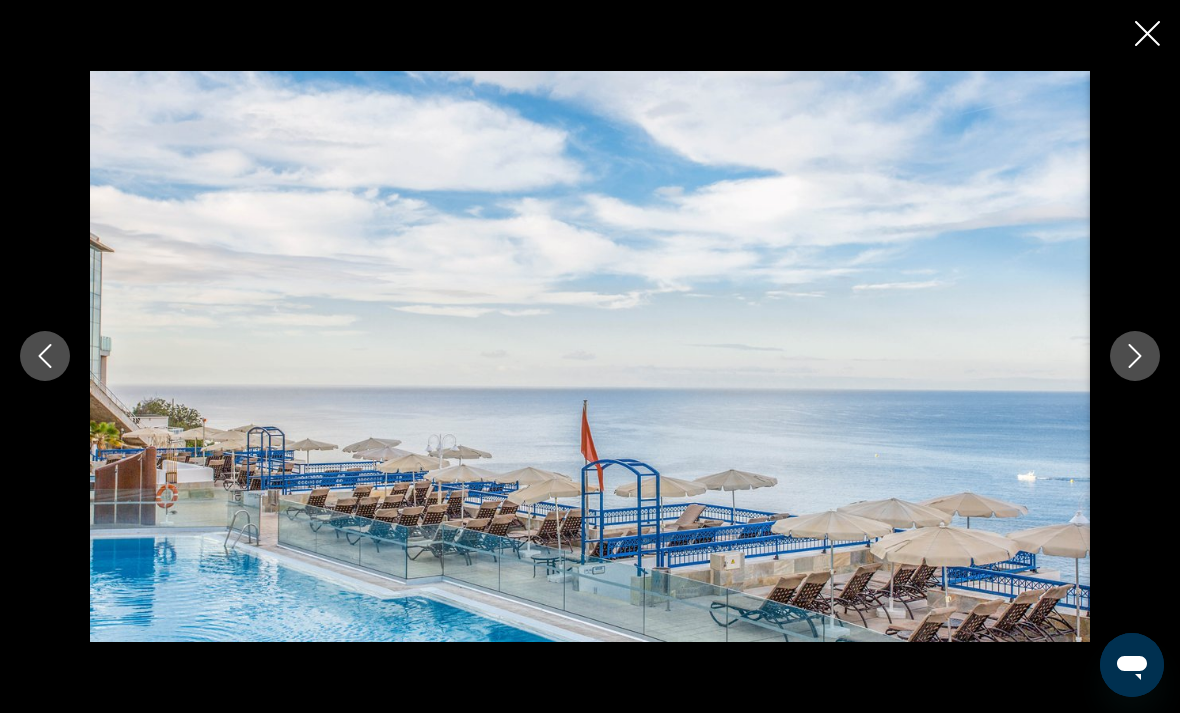 click at bounding box center [1135, 356] 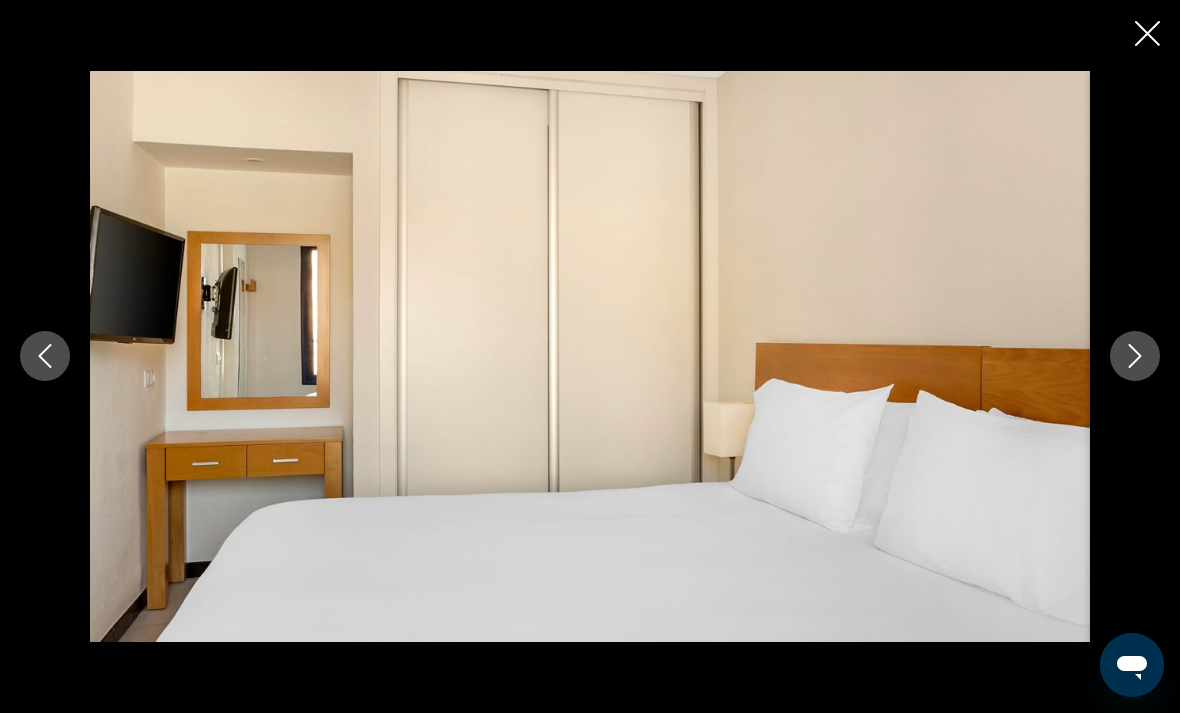 click 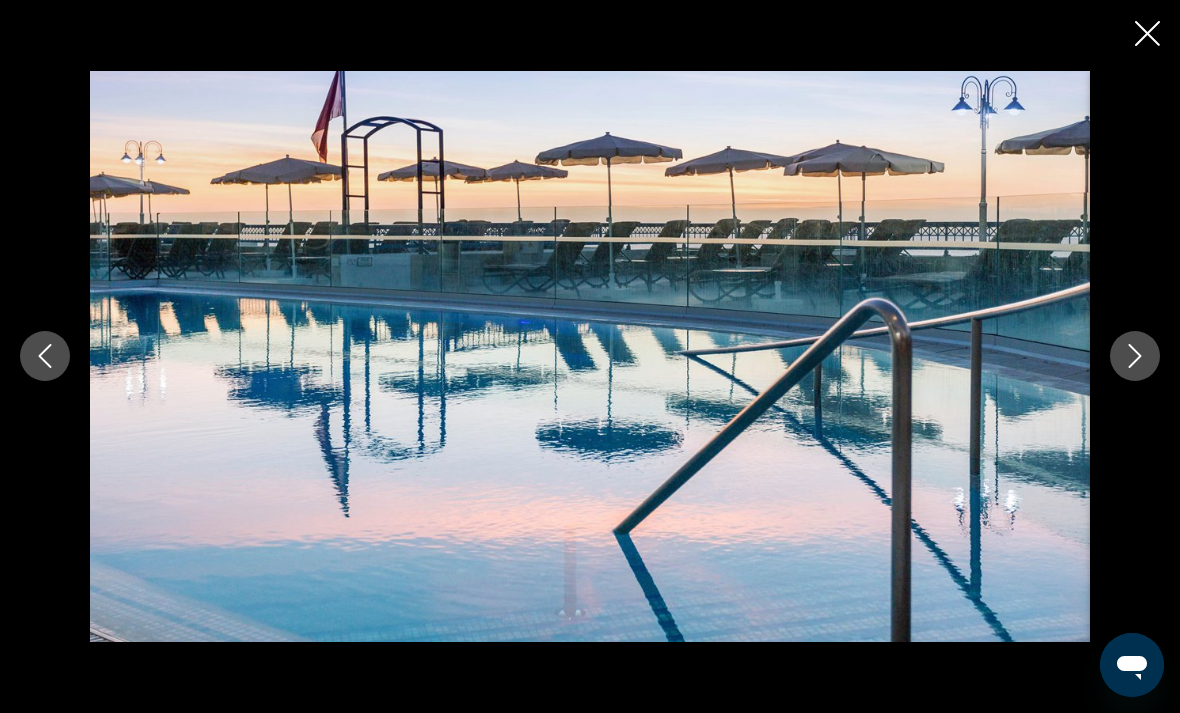 click 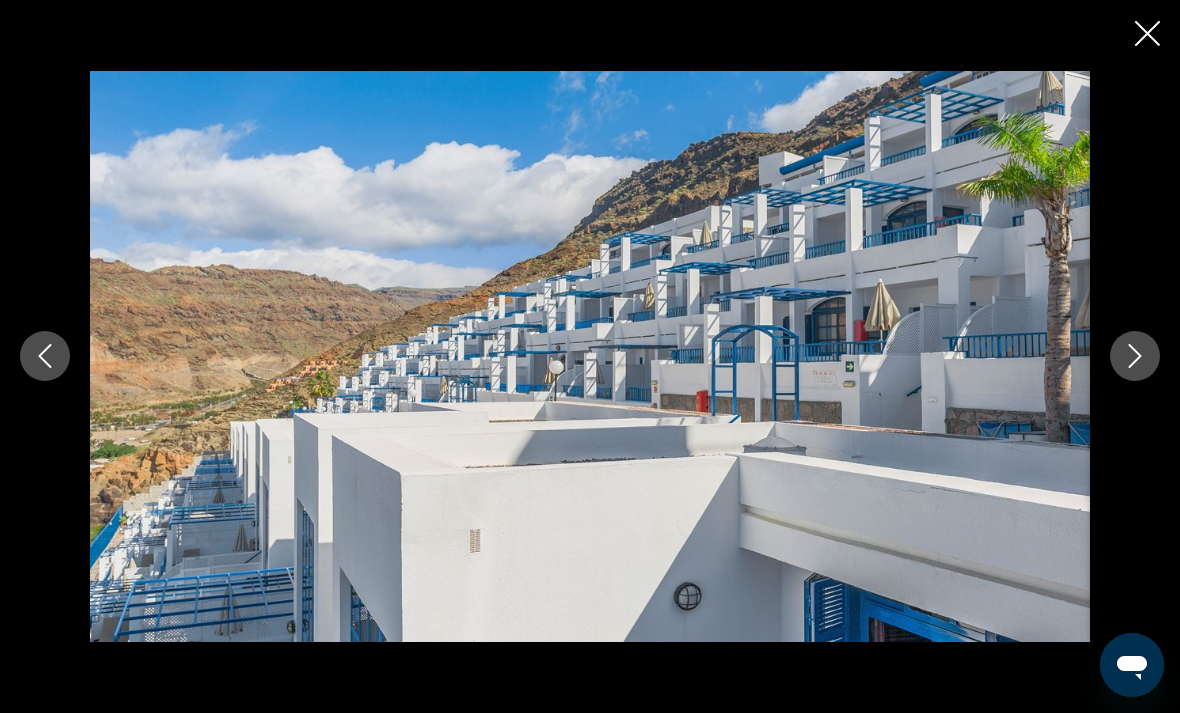 click 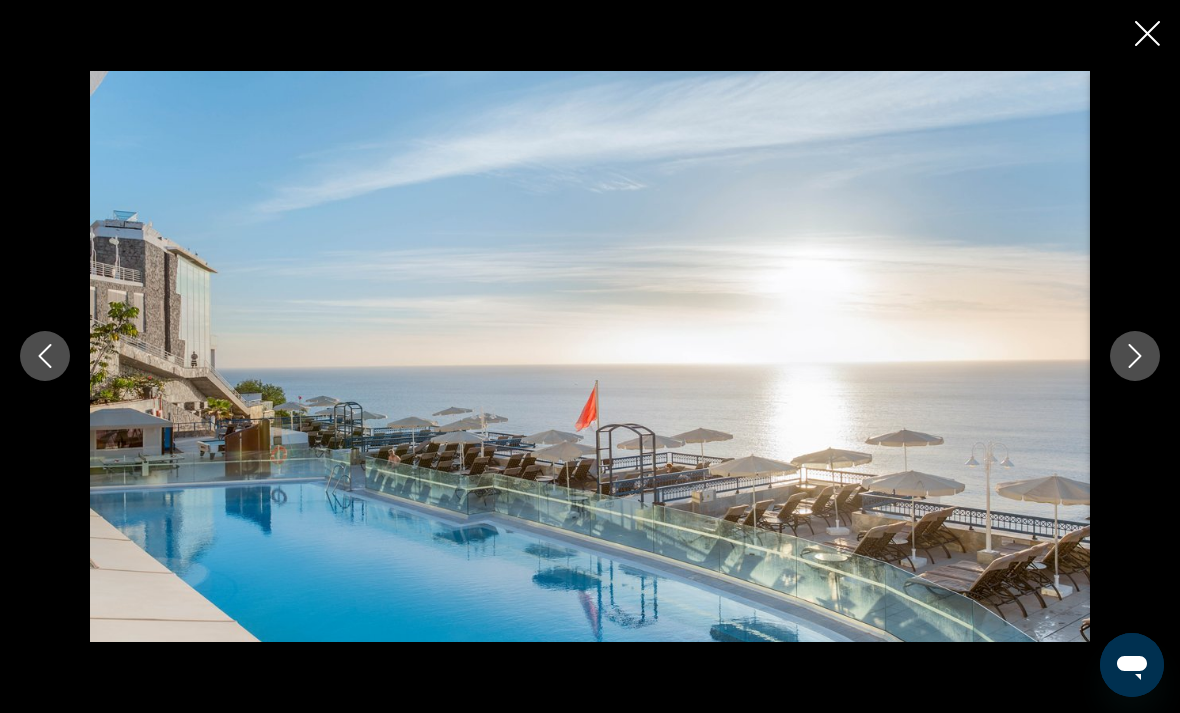 click 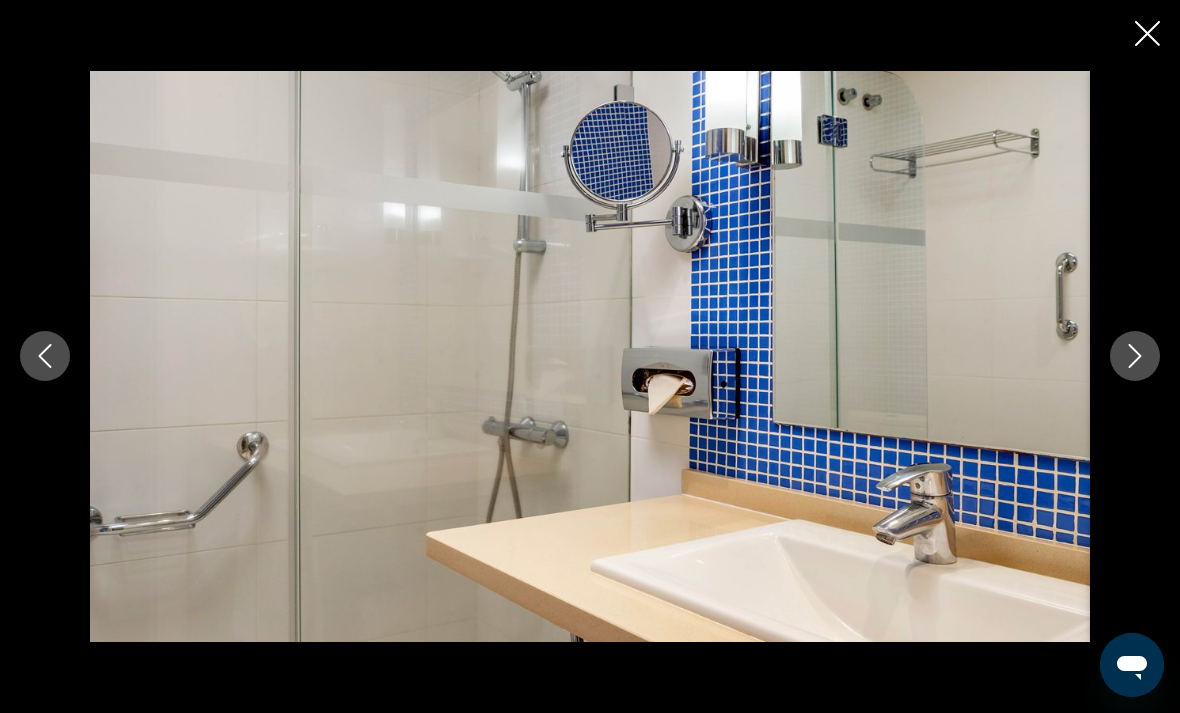 click 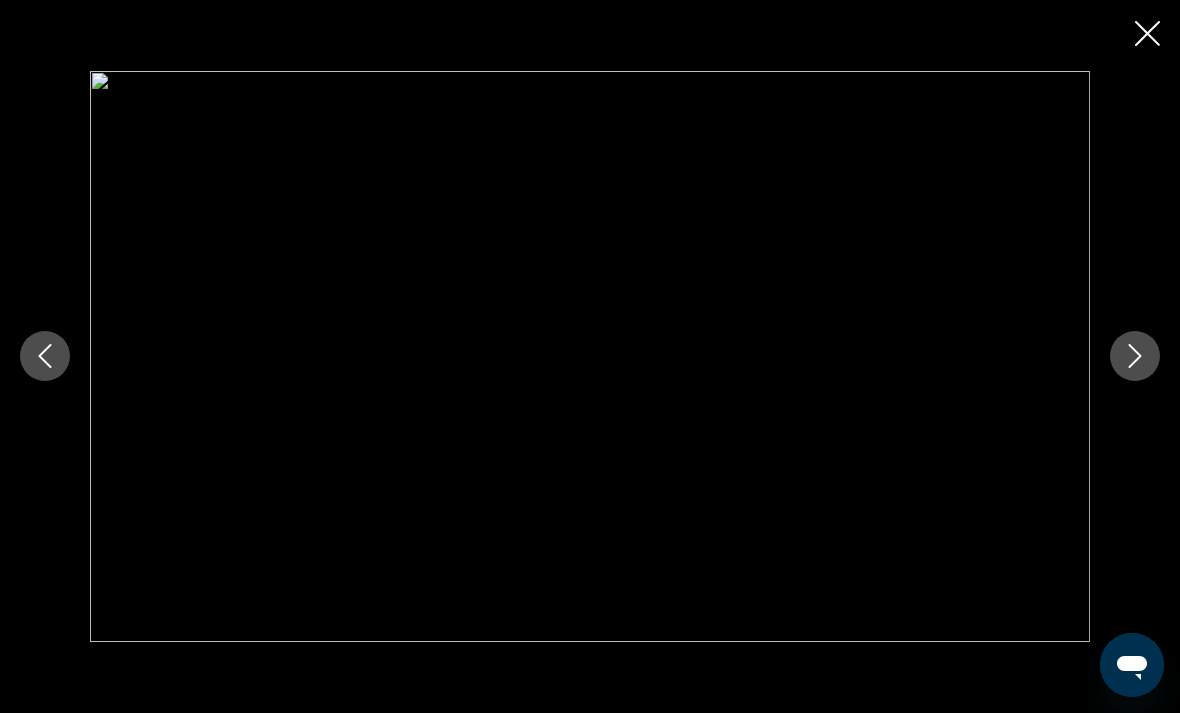 click 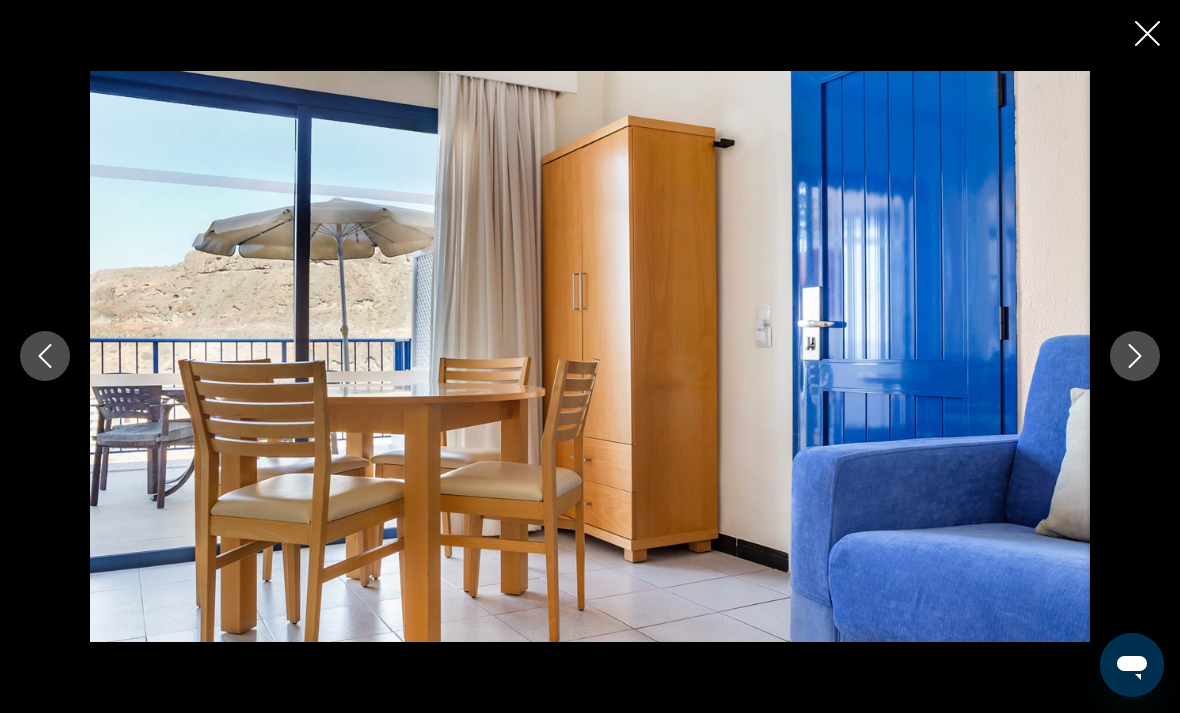click 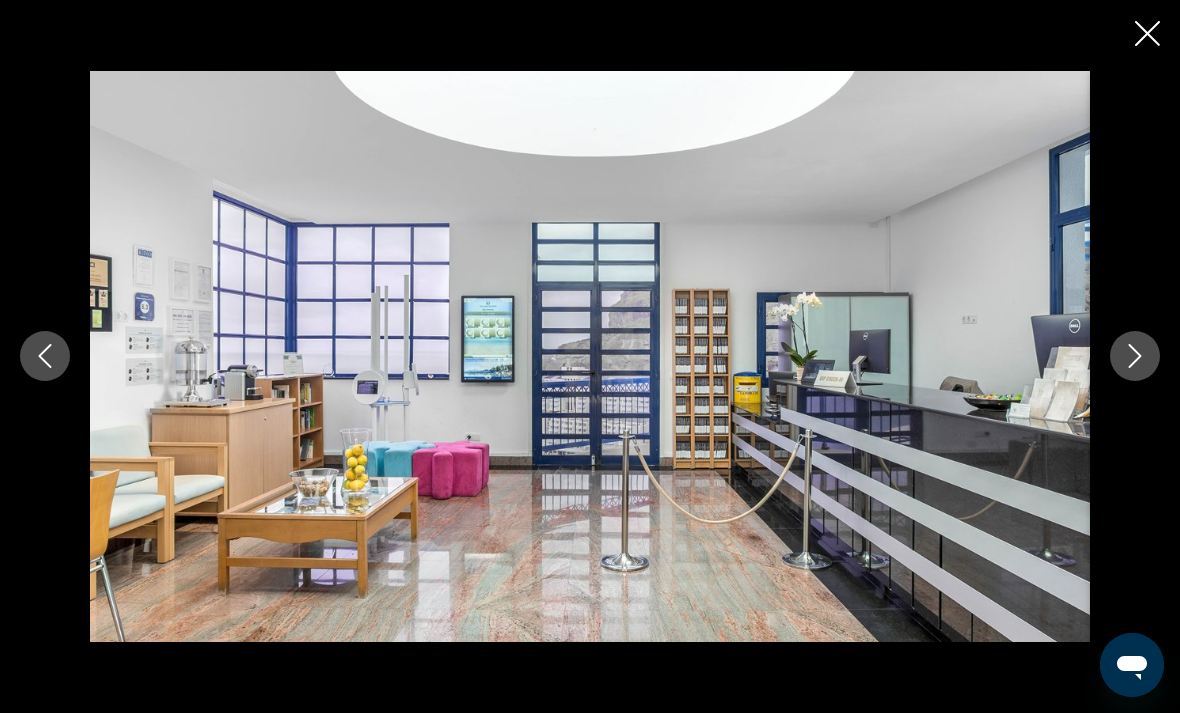 click 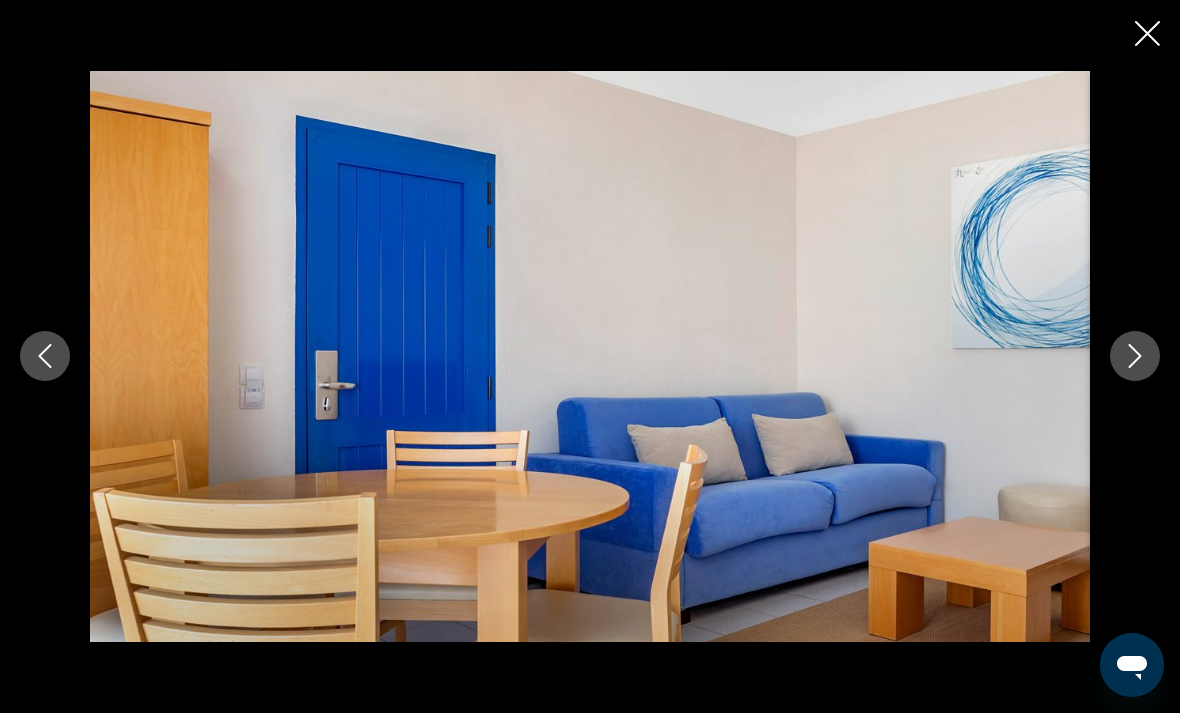 click at bounding box center (1135, 356) 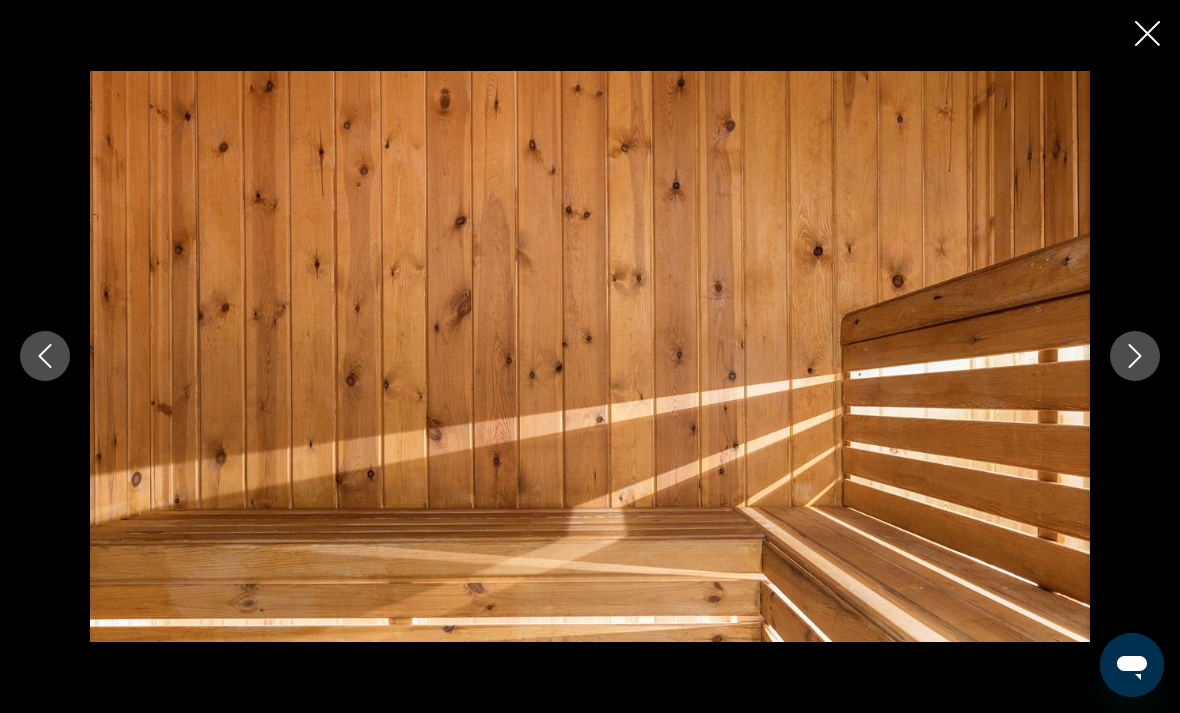 click at bounding box center (1135, 356) 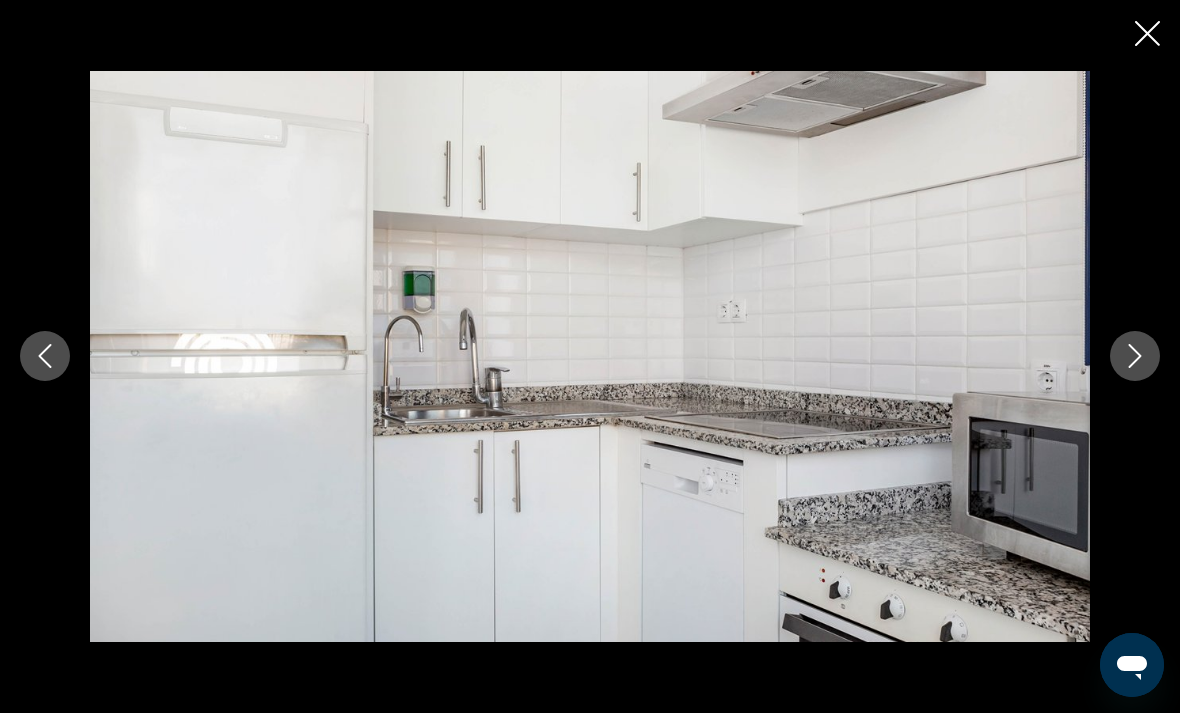 click at bounding box center [1135, 356] 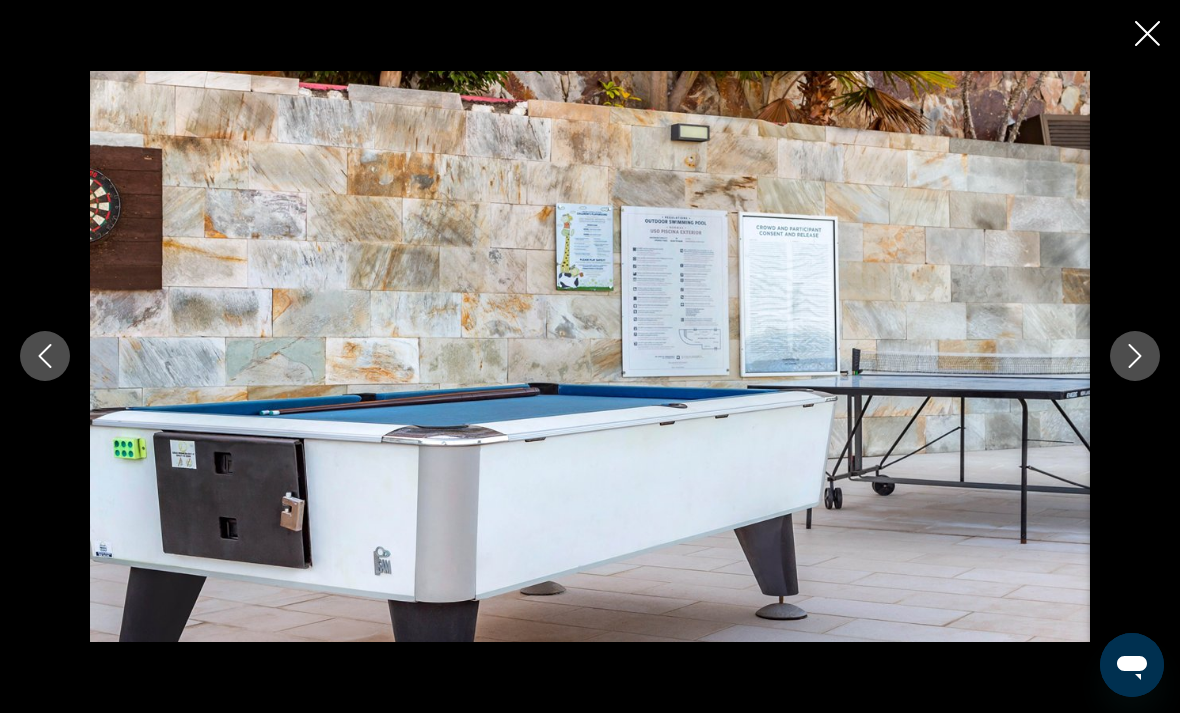 click at bounding box center (1135, 356) 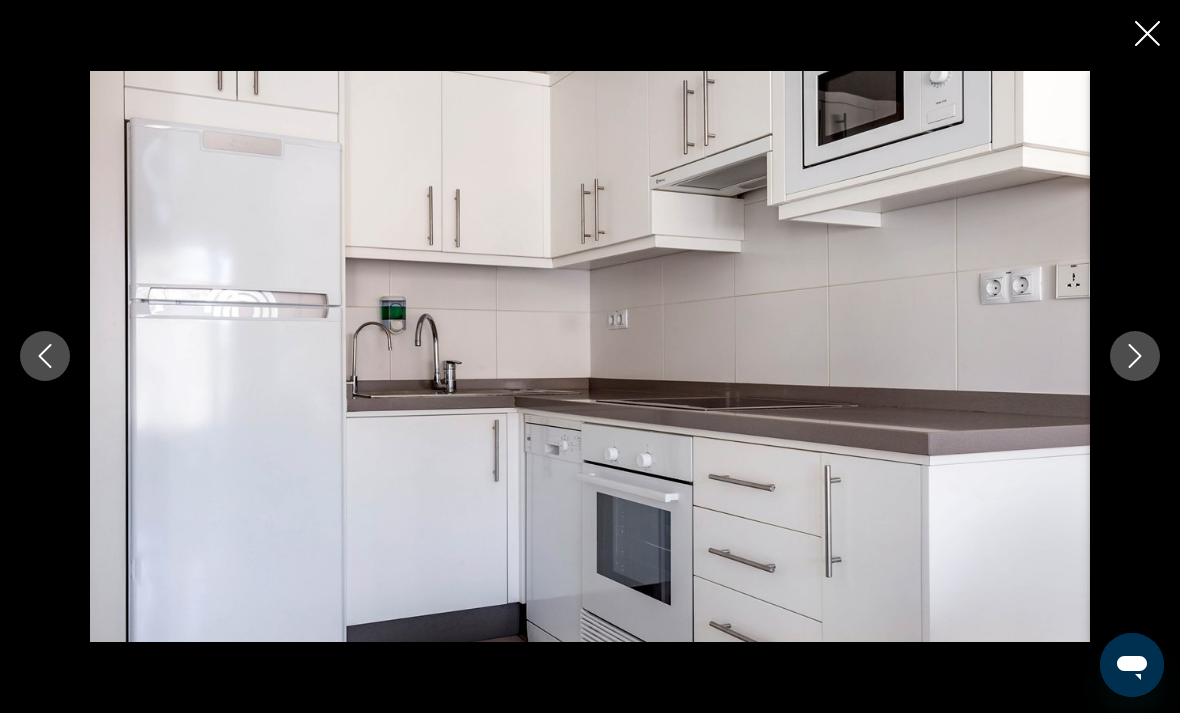 click at bounding box center (590, 356) 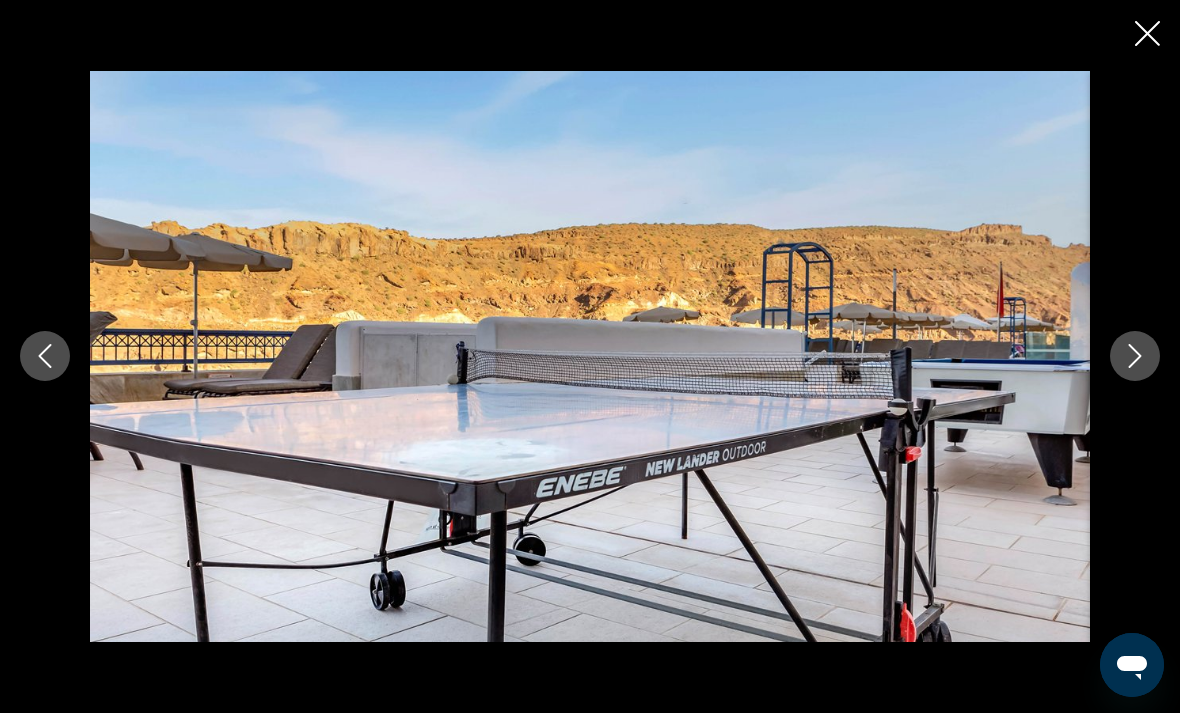 click at bounding box center [1135, 356] 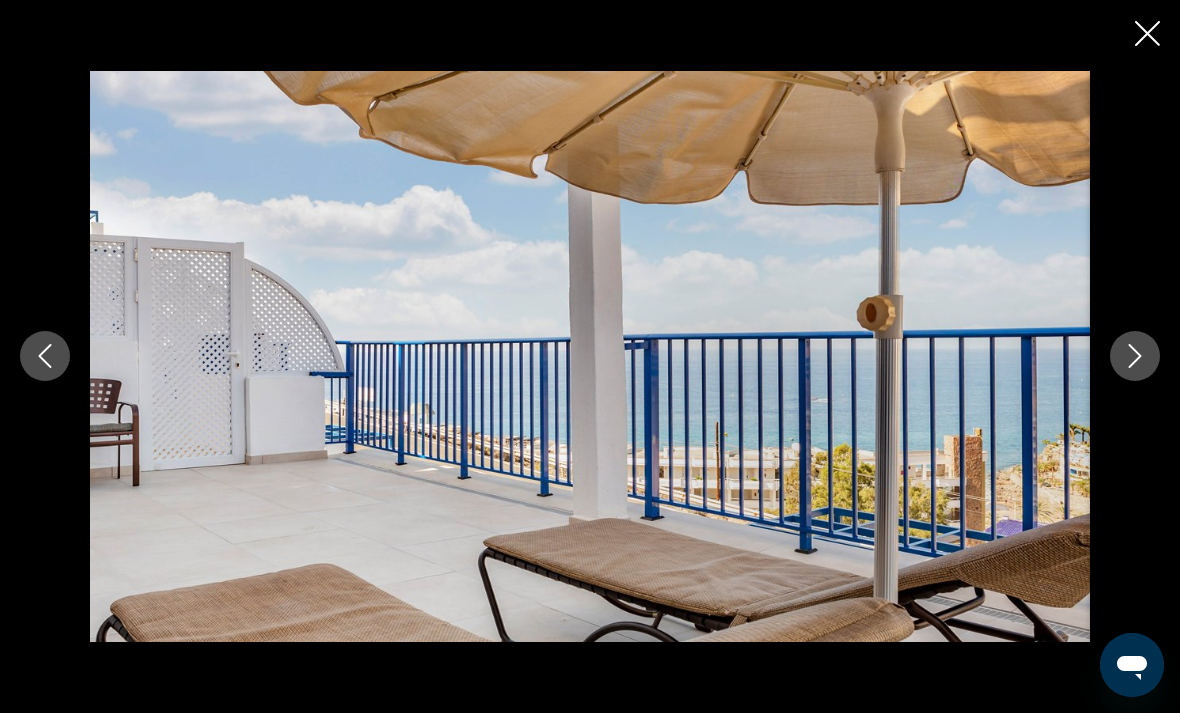 click at bounding box center (1135, 356) 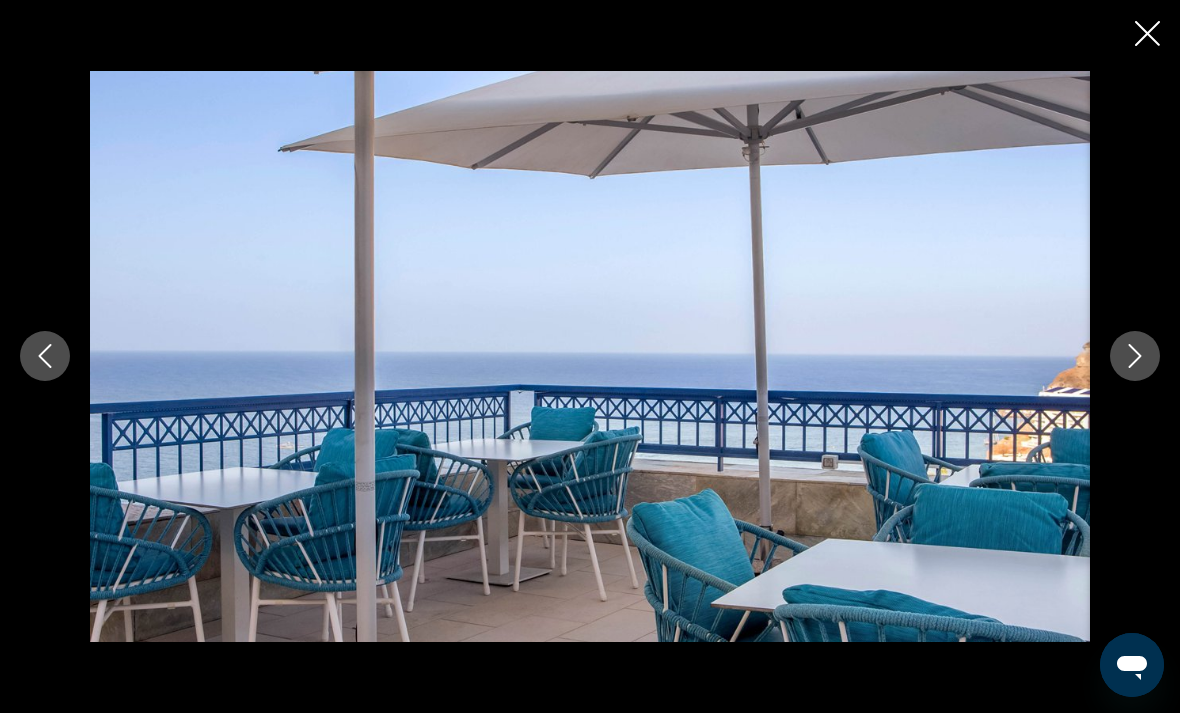click at bounding box center [1135, 356] 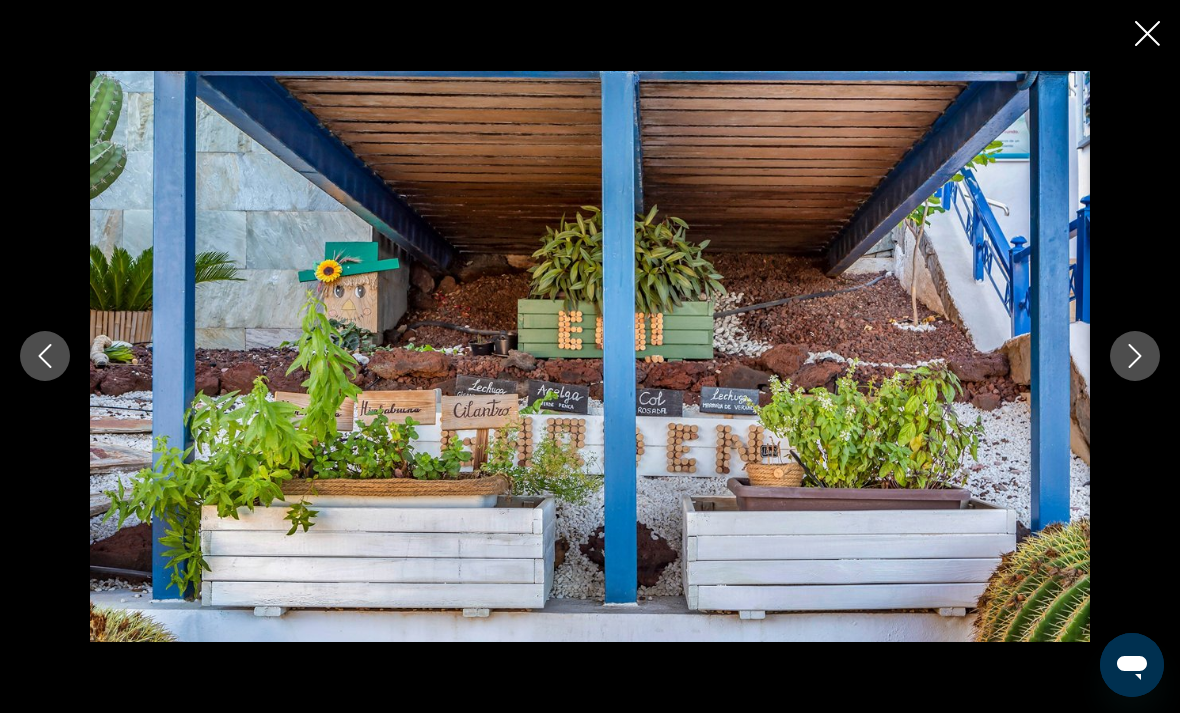 click at bounding box center [590, 356] 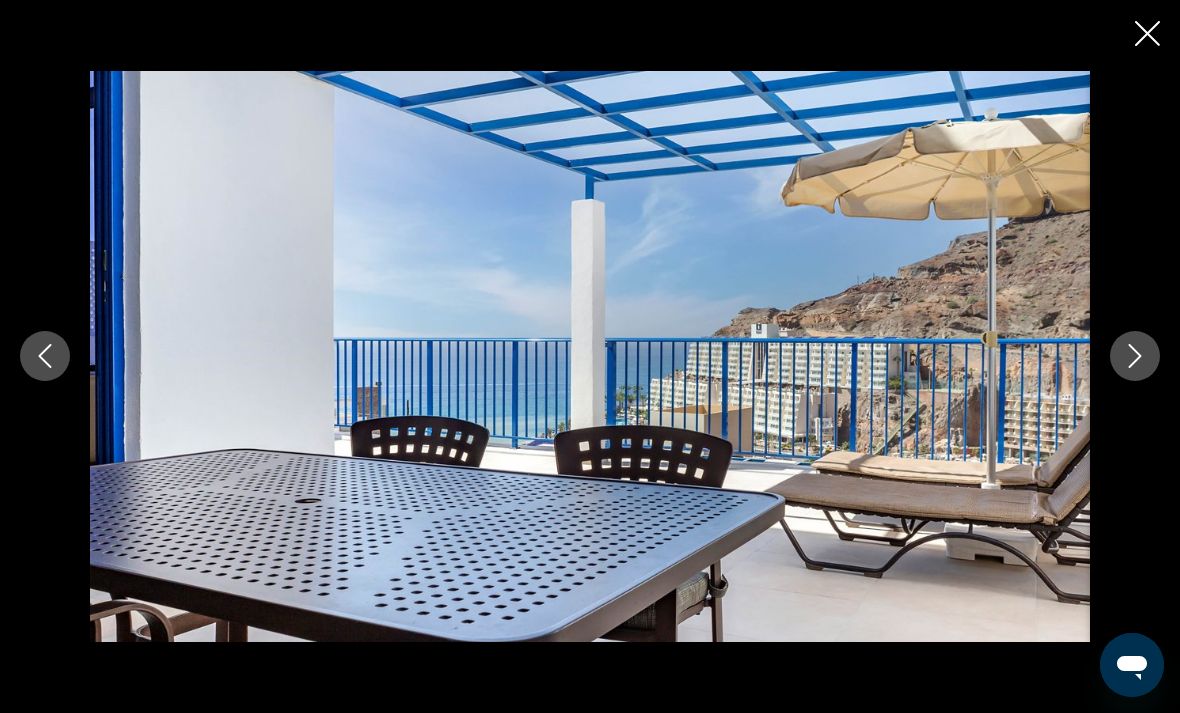 click at bounding box center [590, 356] 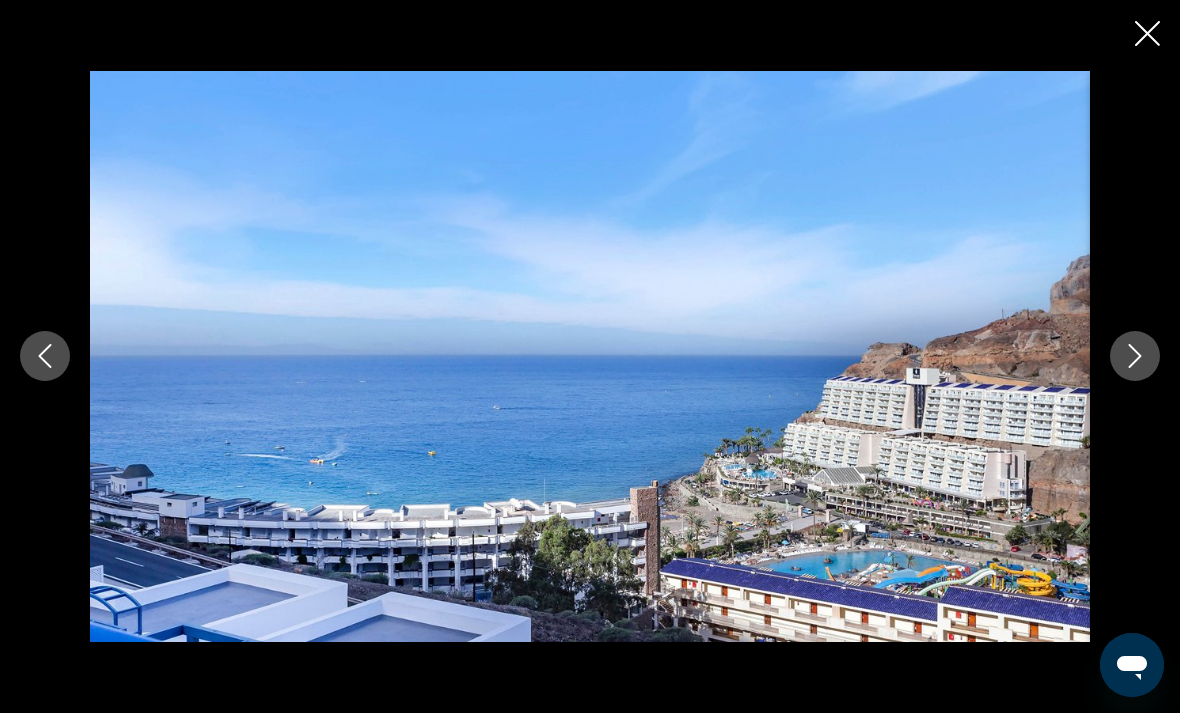 click at bounding box center [1135, 356] 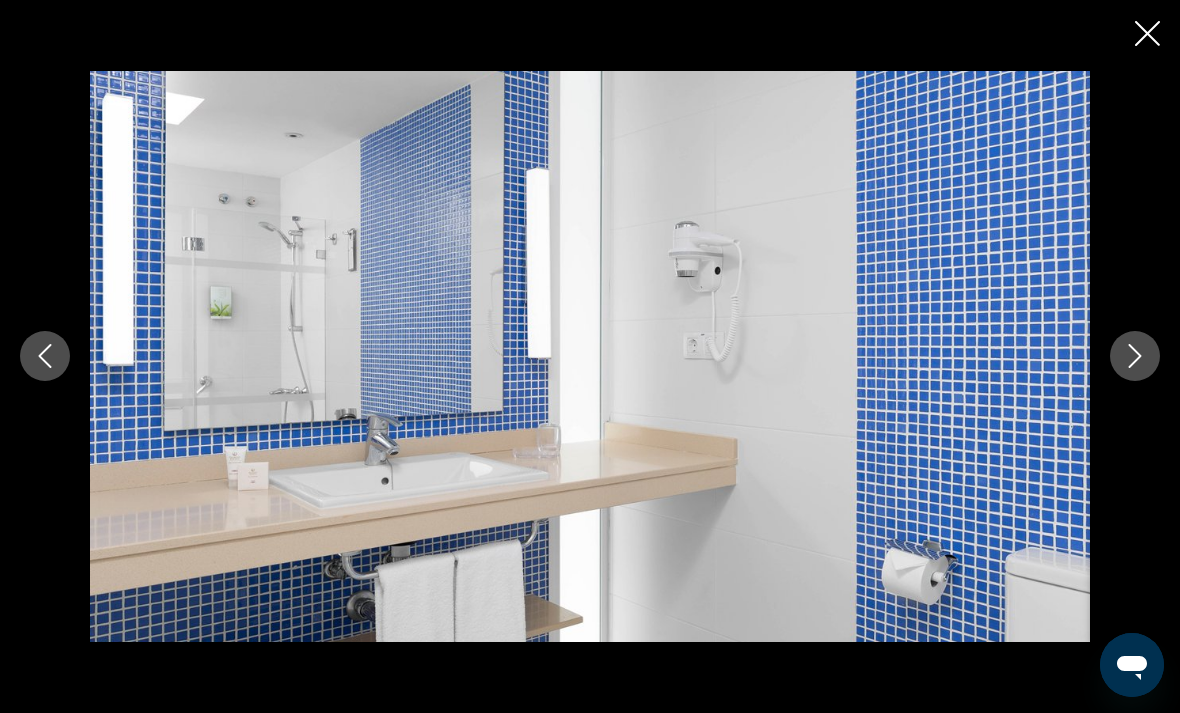 click 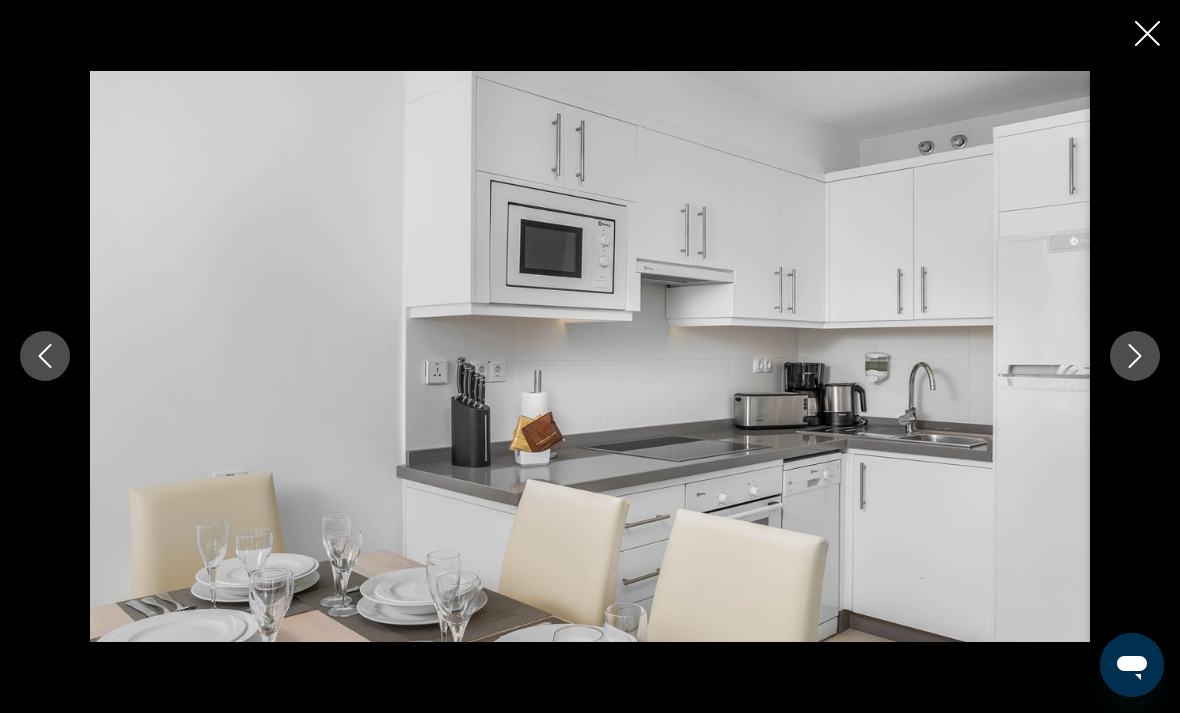 click 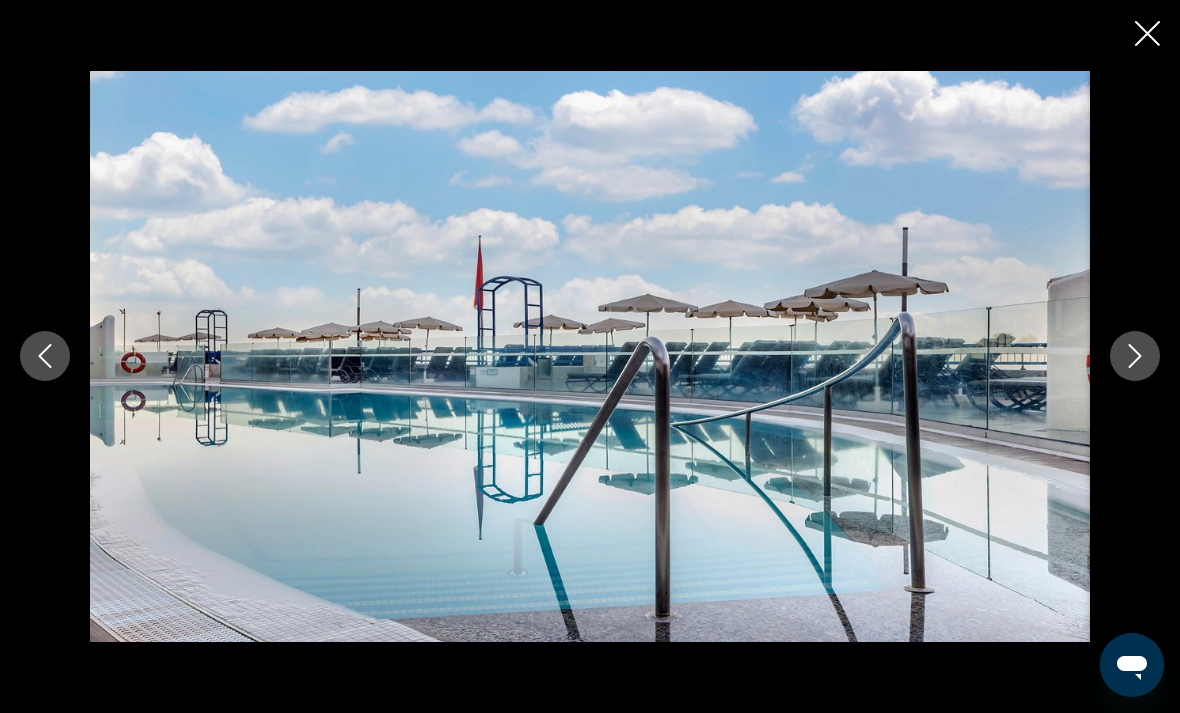 click at bounding box center [1135, 356] 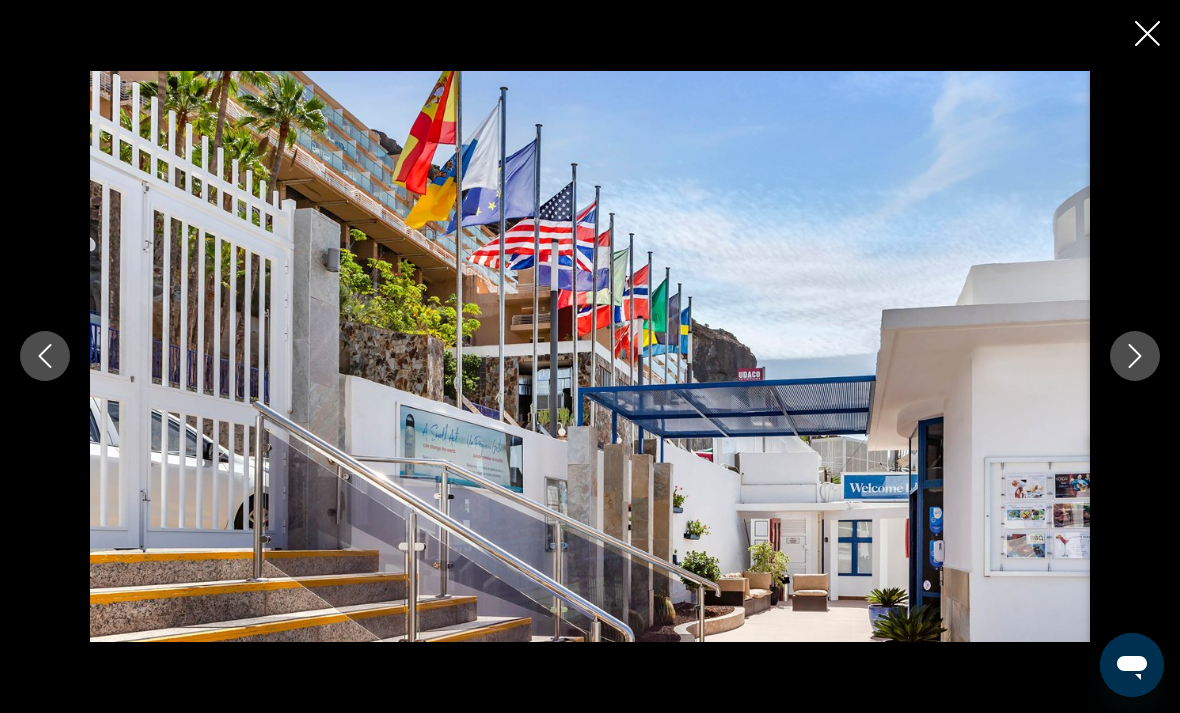 click at bounding box center [1135, 356] 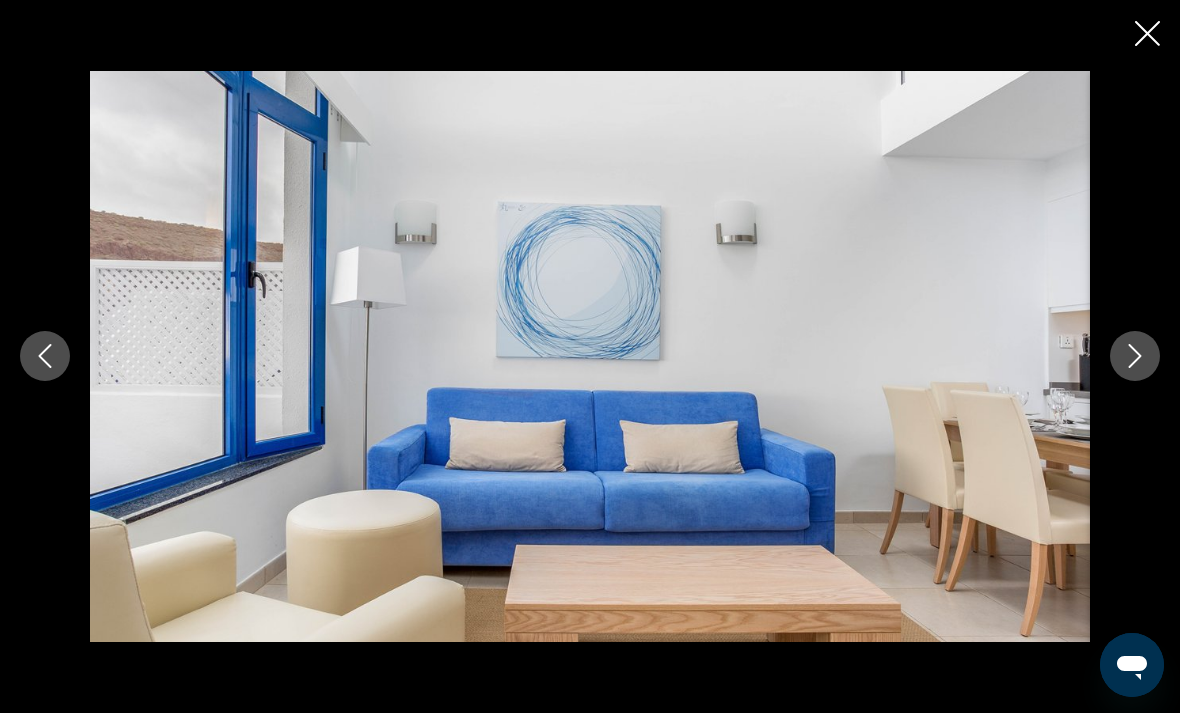 click at bounding box center [590, 356] 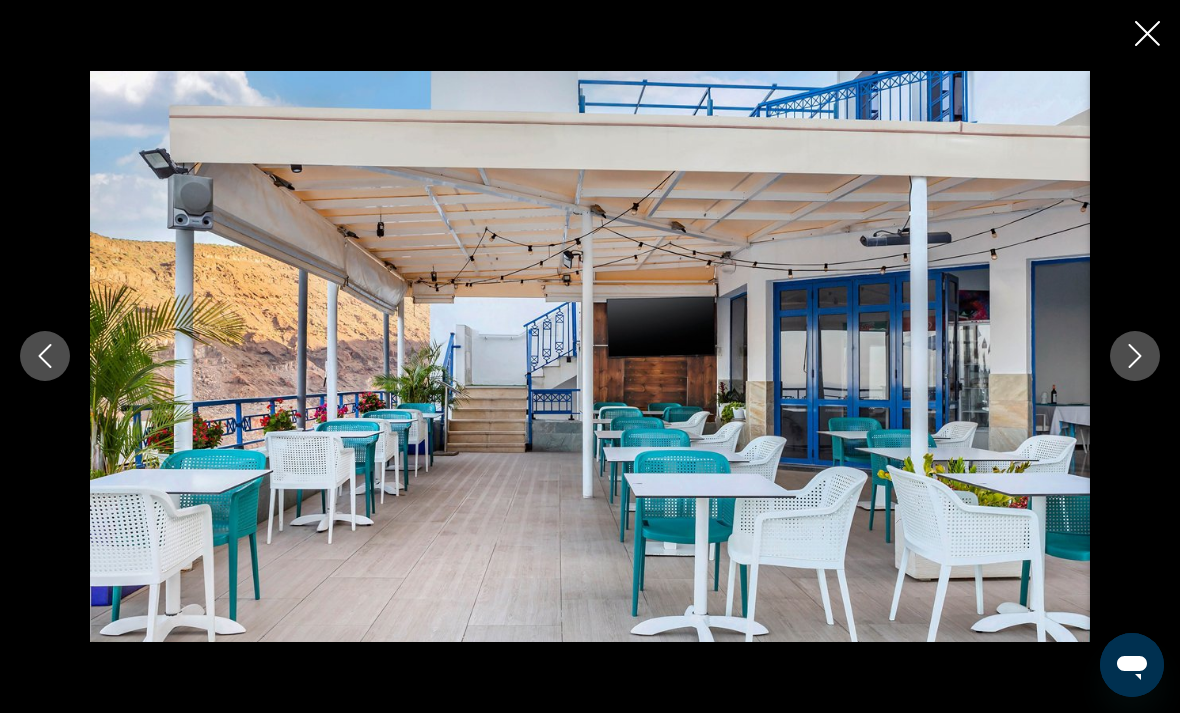 click at bounding box center (590, 356) 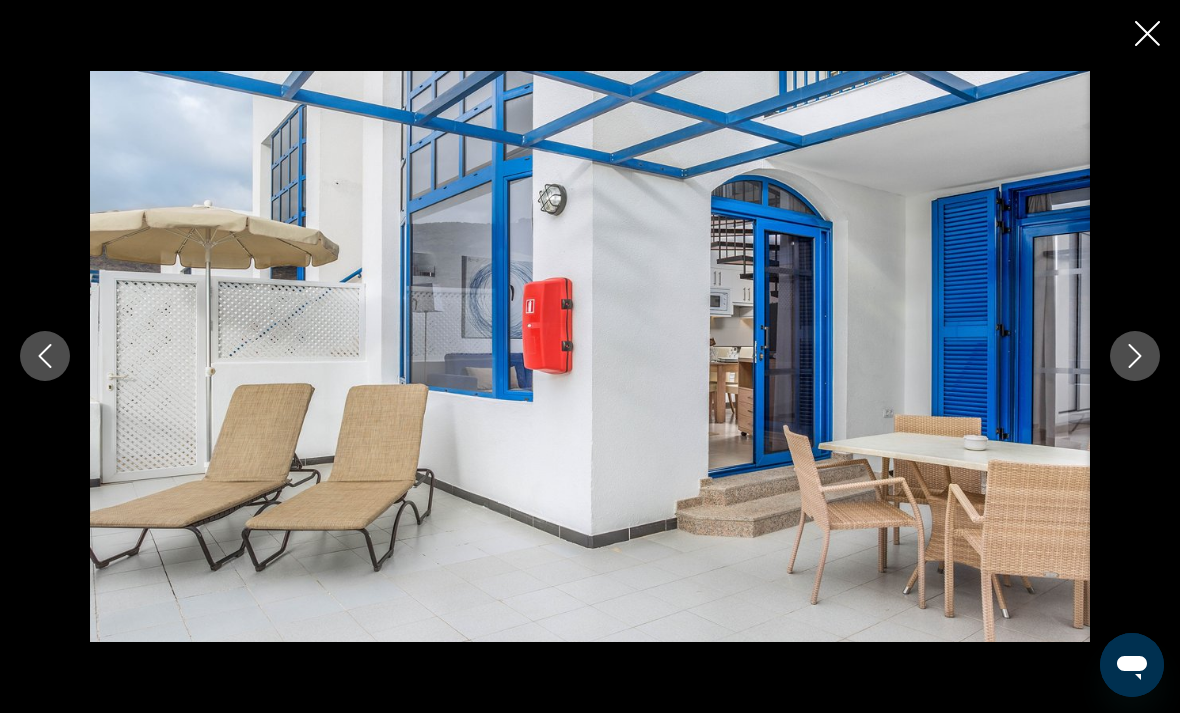 click at bounding box center (1135, 356) 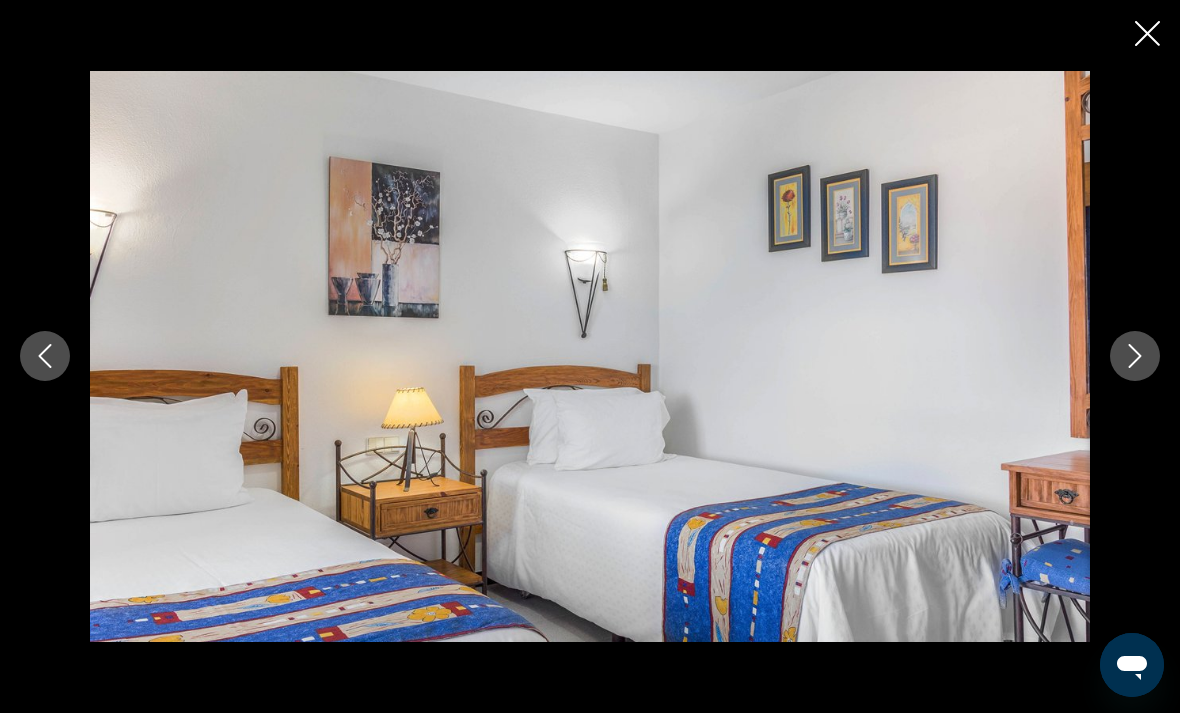 click at bounding box center [1135, 356] 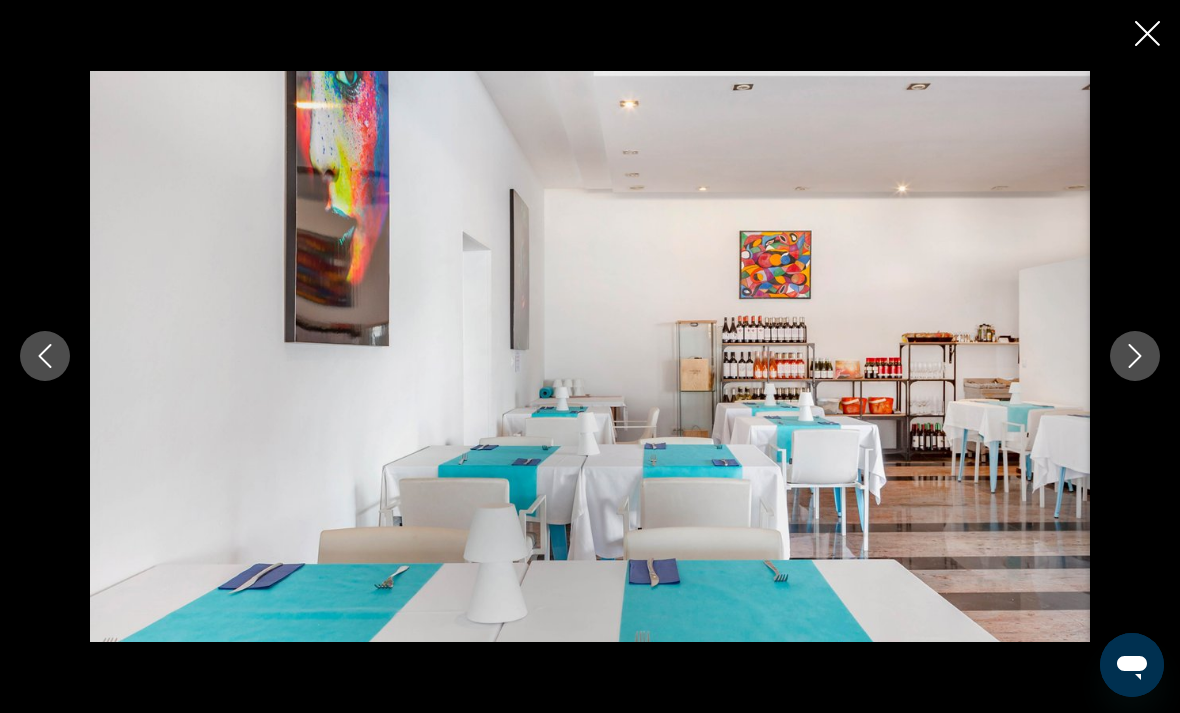 click at bounding box center [1135, 356] 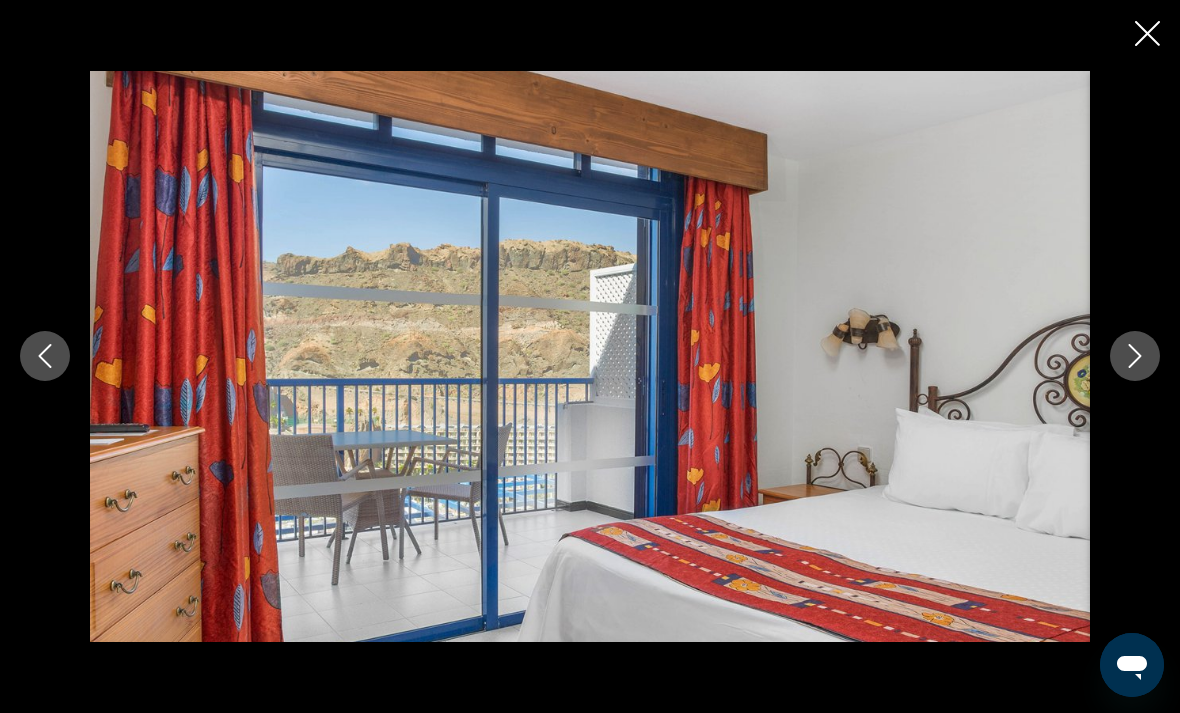 click at bounding box center [590, 356] 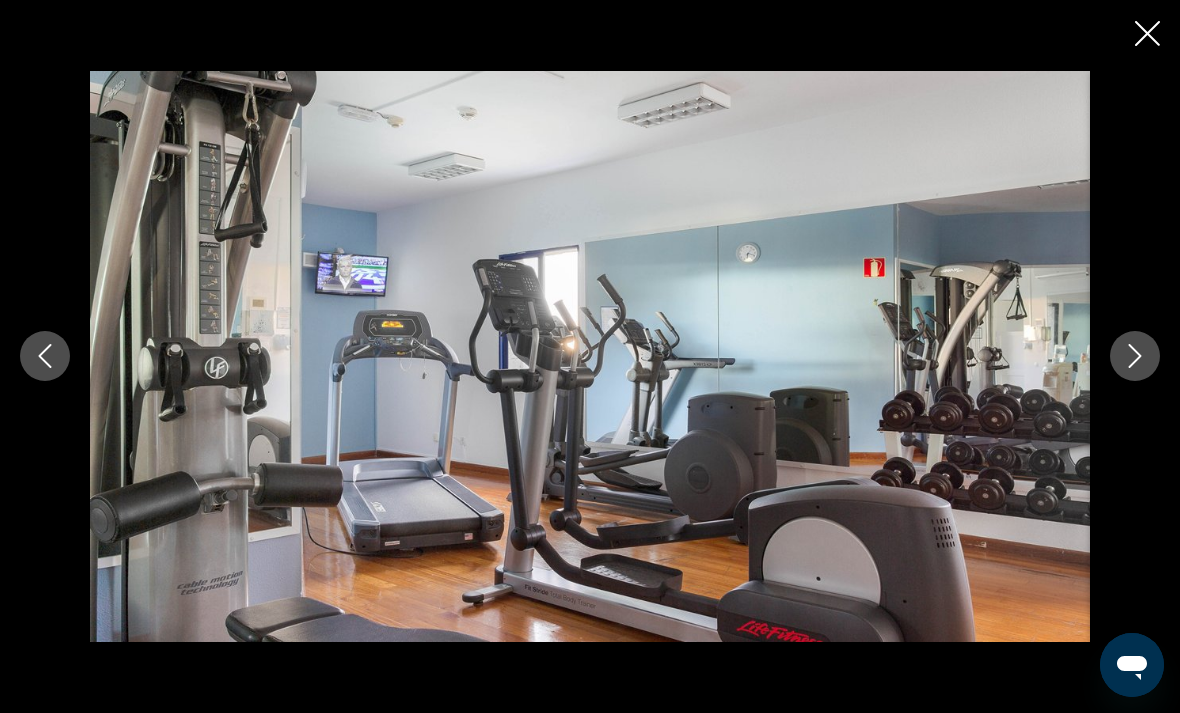 click at bounding box center [1135, 356] 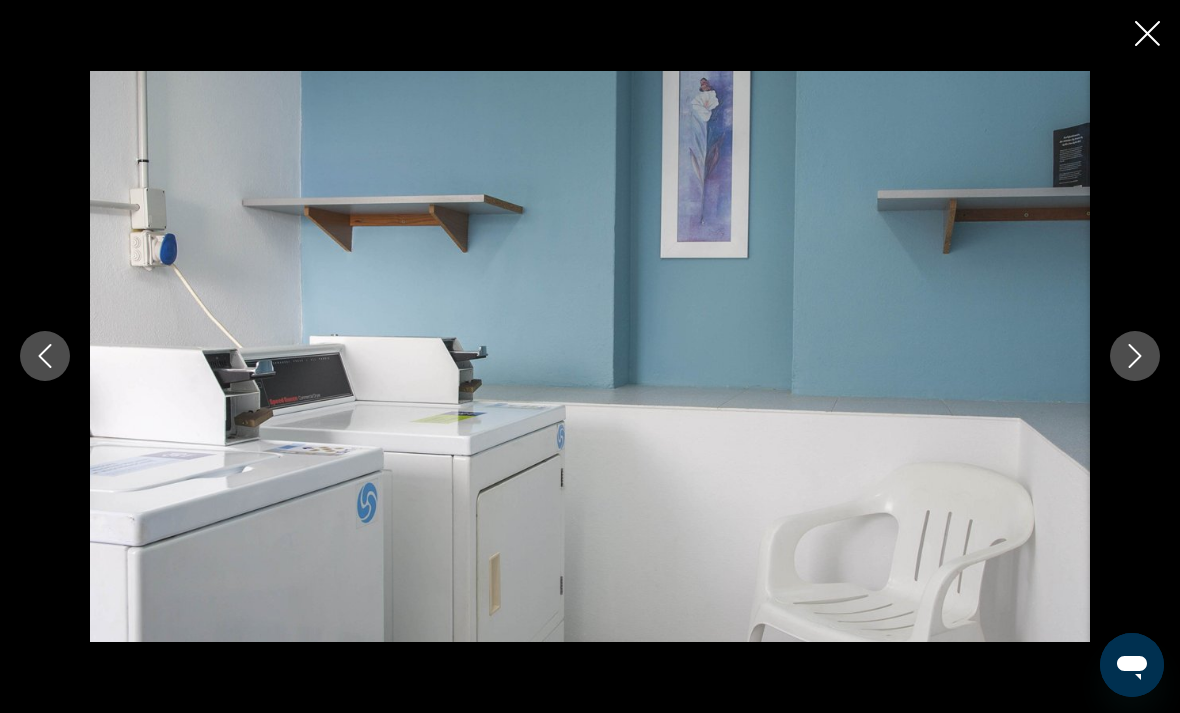 click at bounding box center [1135, 356] 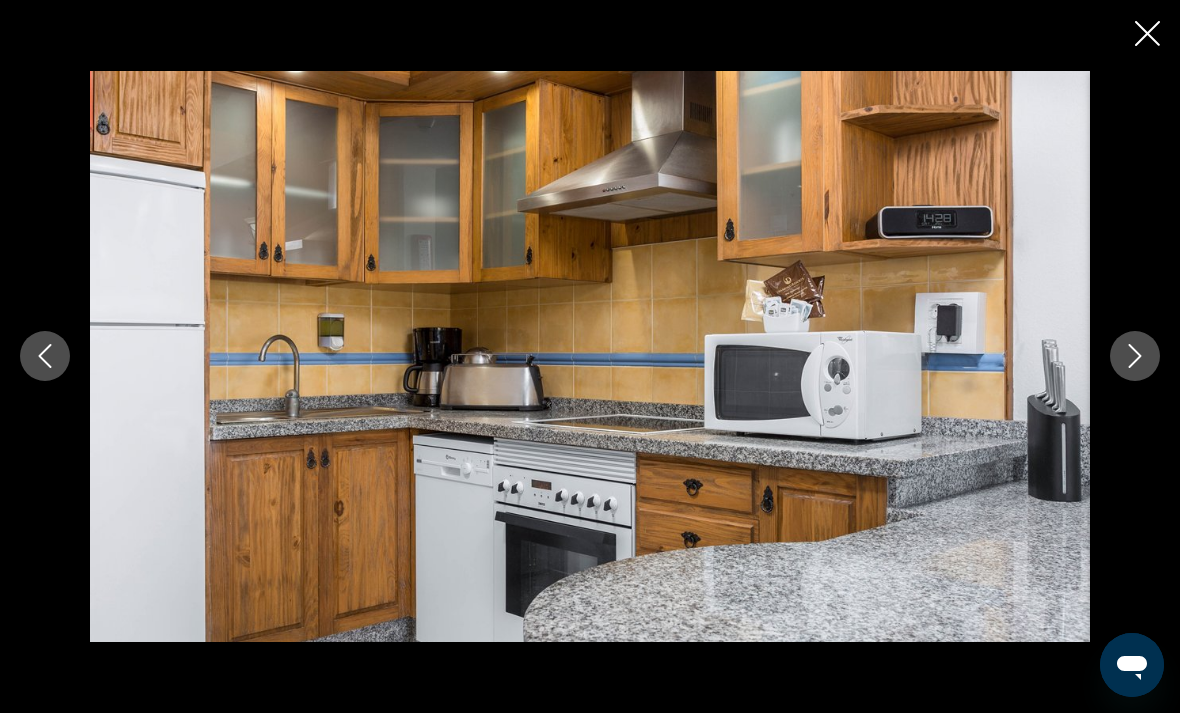 click at bounding box center [590, 356] 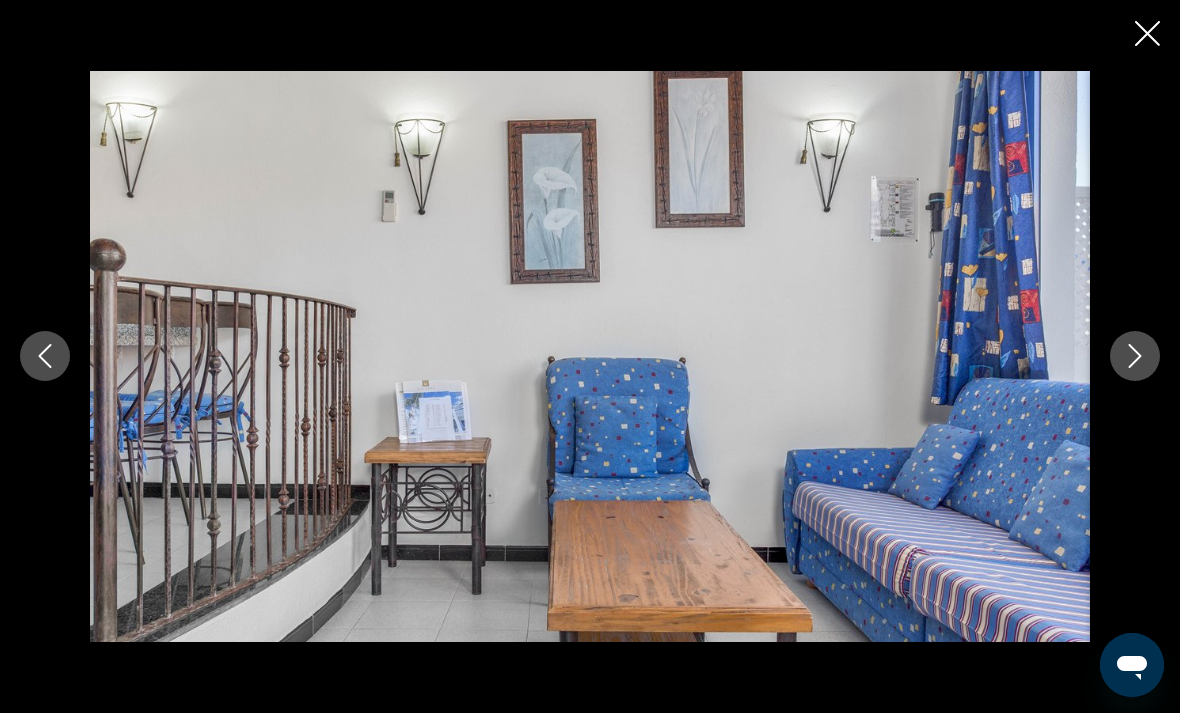 click at bounding box center (1135, 356) 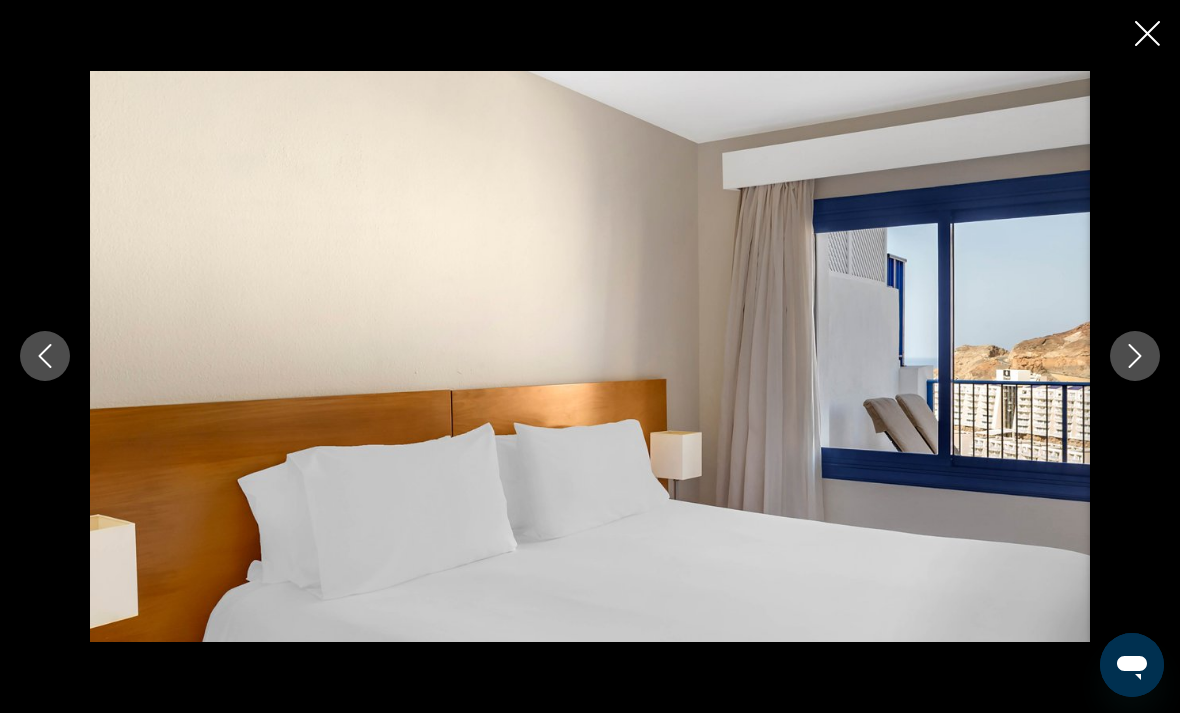 click at bounding box center (1135, 356) 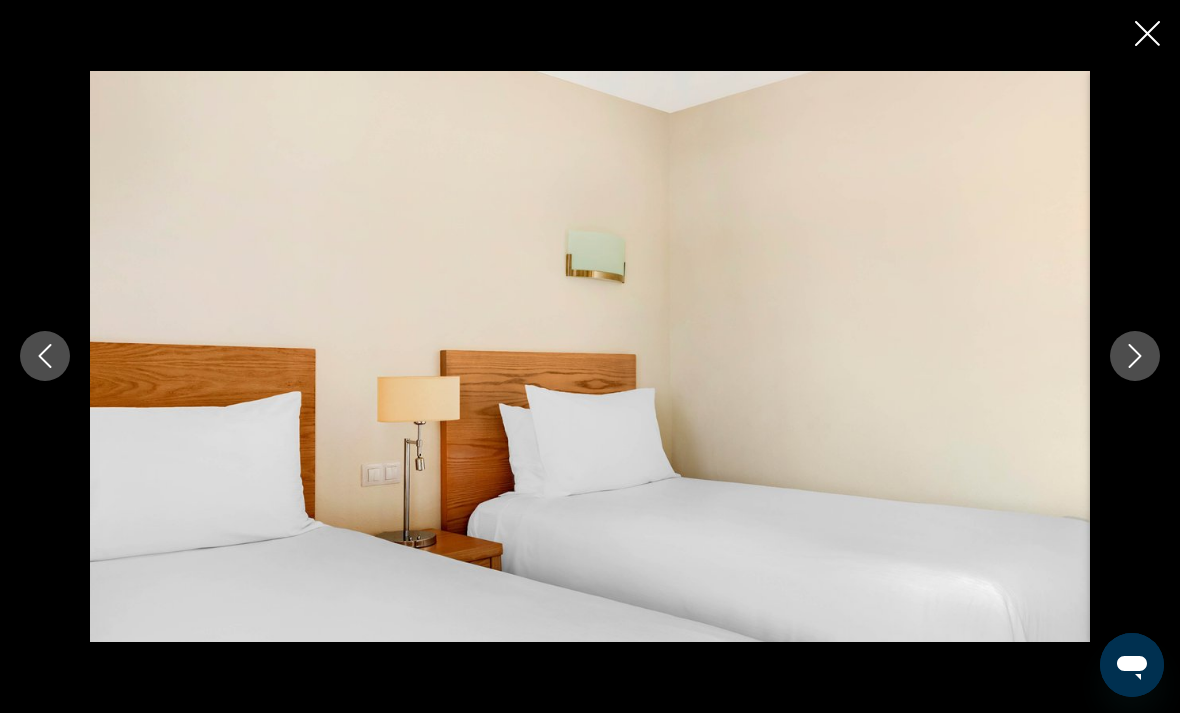 click 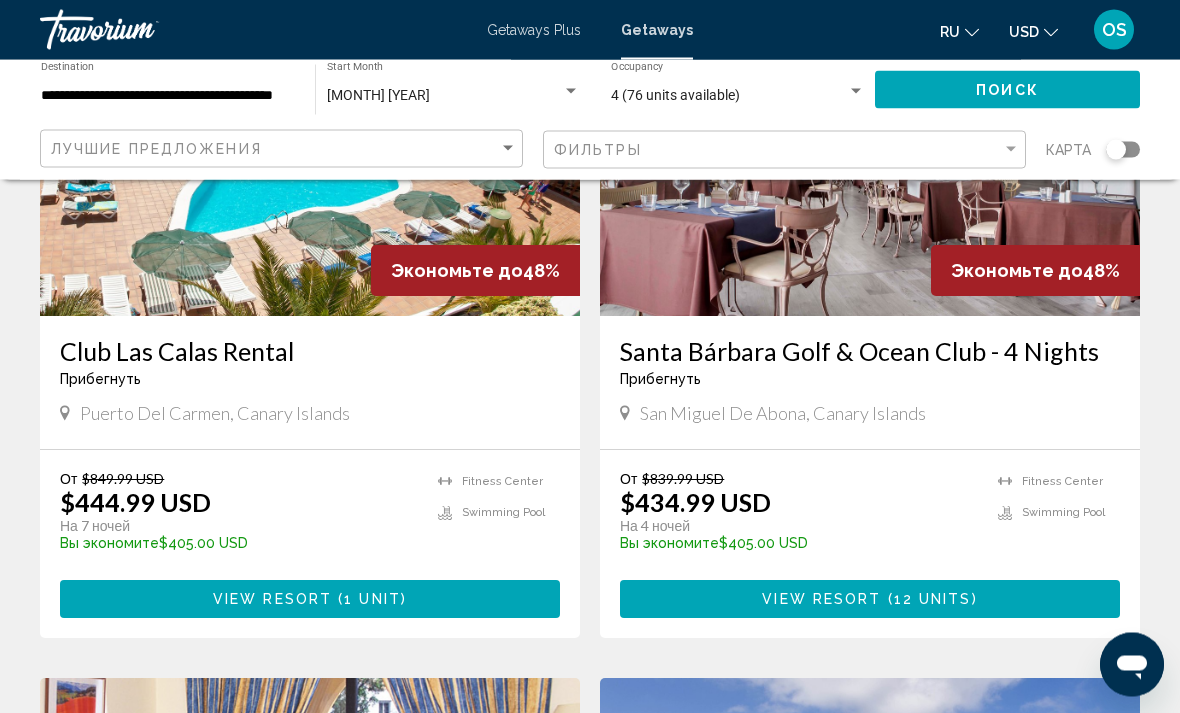 scroll, scrollTop: 955, scrollLeft: 0, axis: vertical 